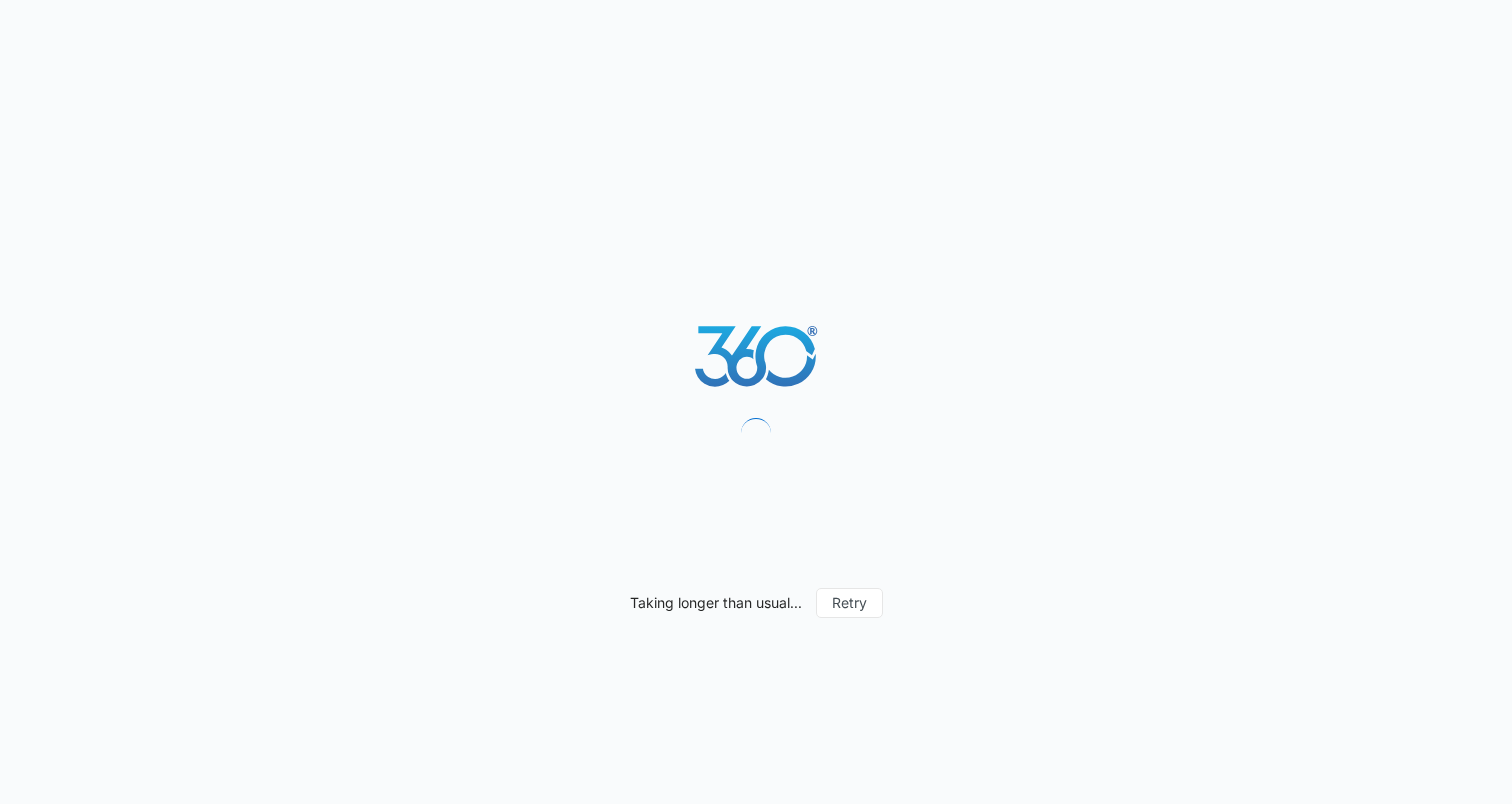 scroll, scrollTop: 0, scrollLeft: 0, axis: both 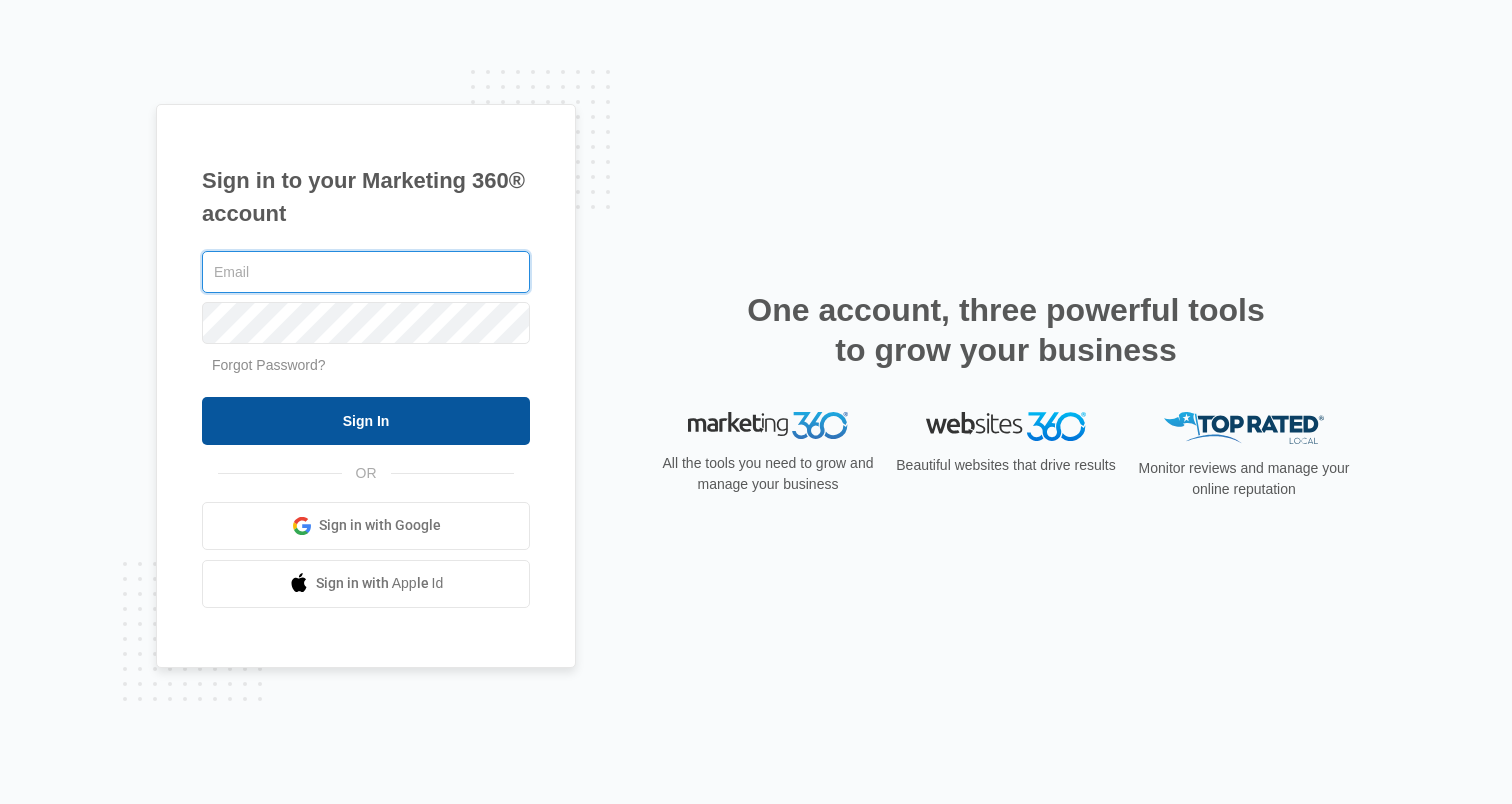 type on "[EMAIL]" 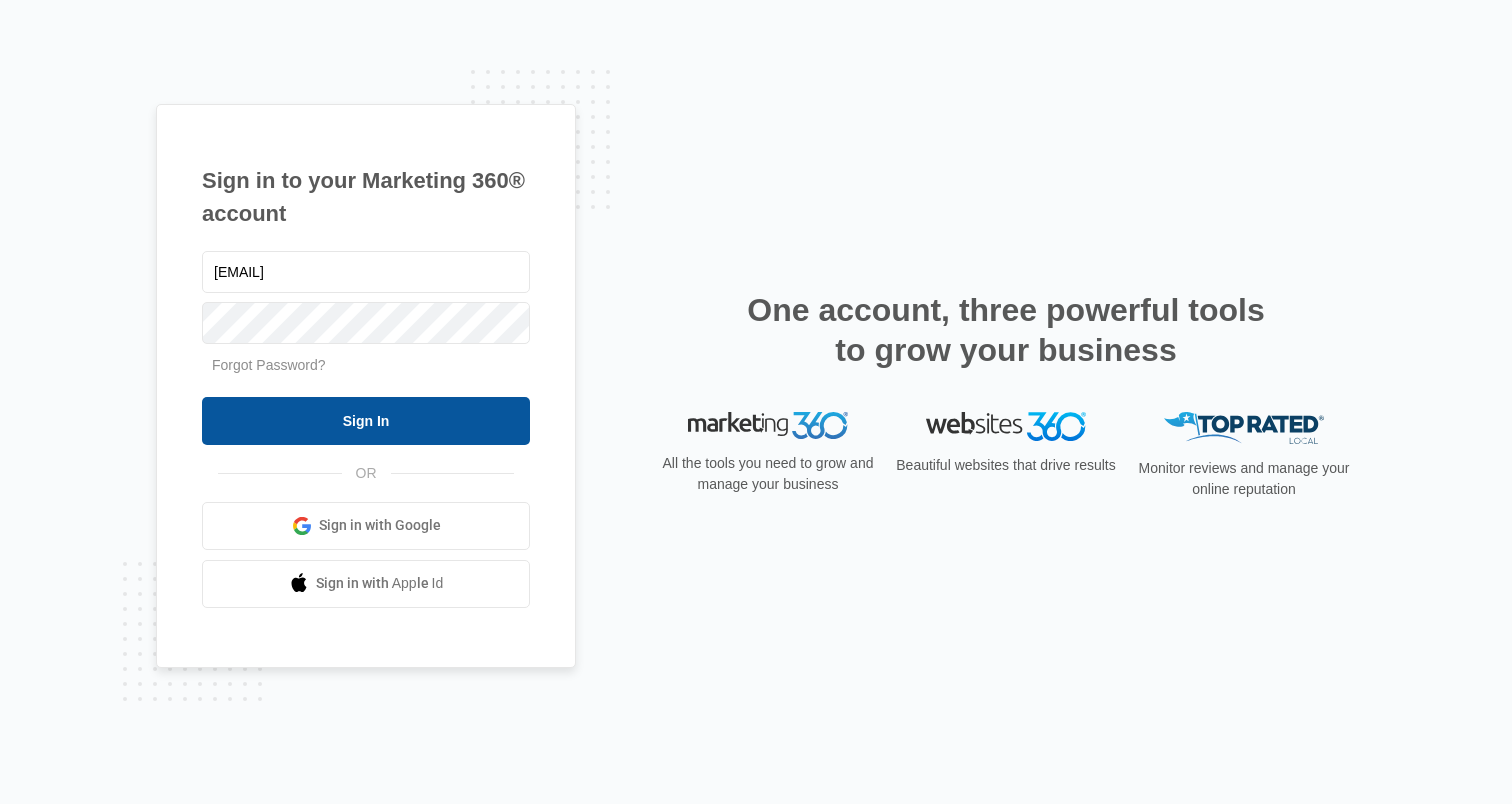 click on "Sign In" at bounding box center (366, 421) 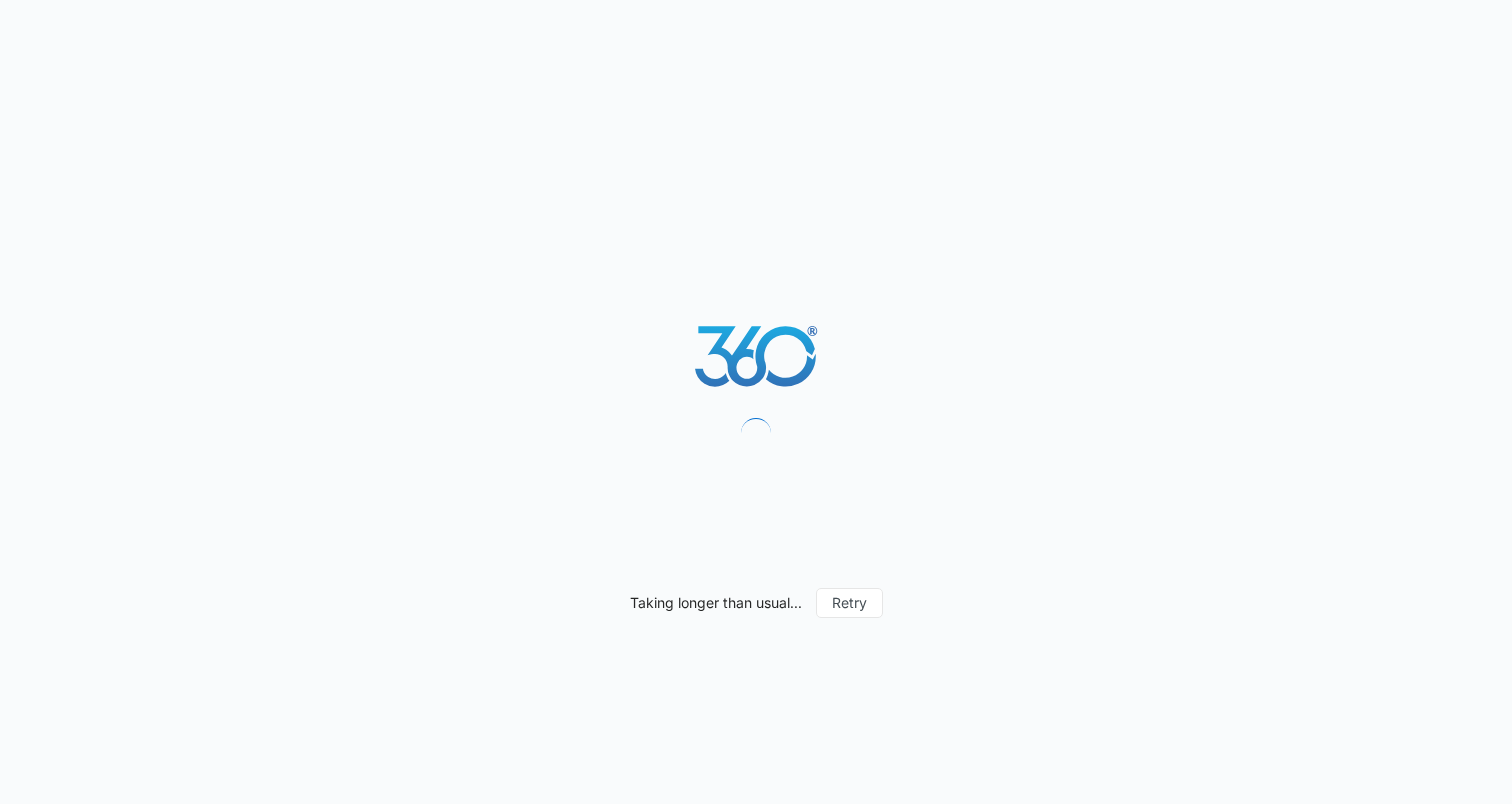 scroll, scrollTop: 0, scrollLeft: 0, axis: both 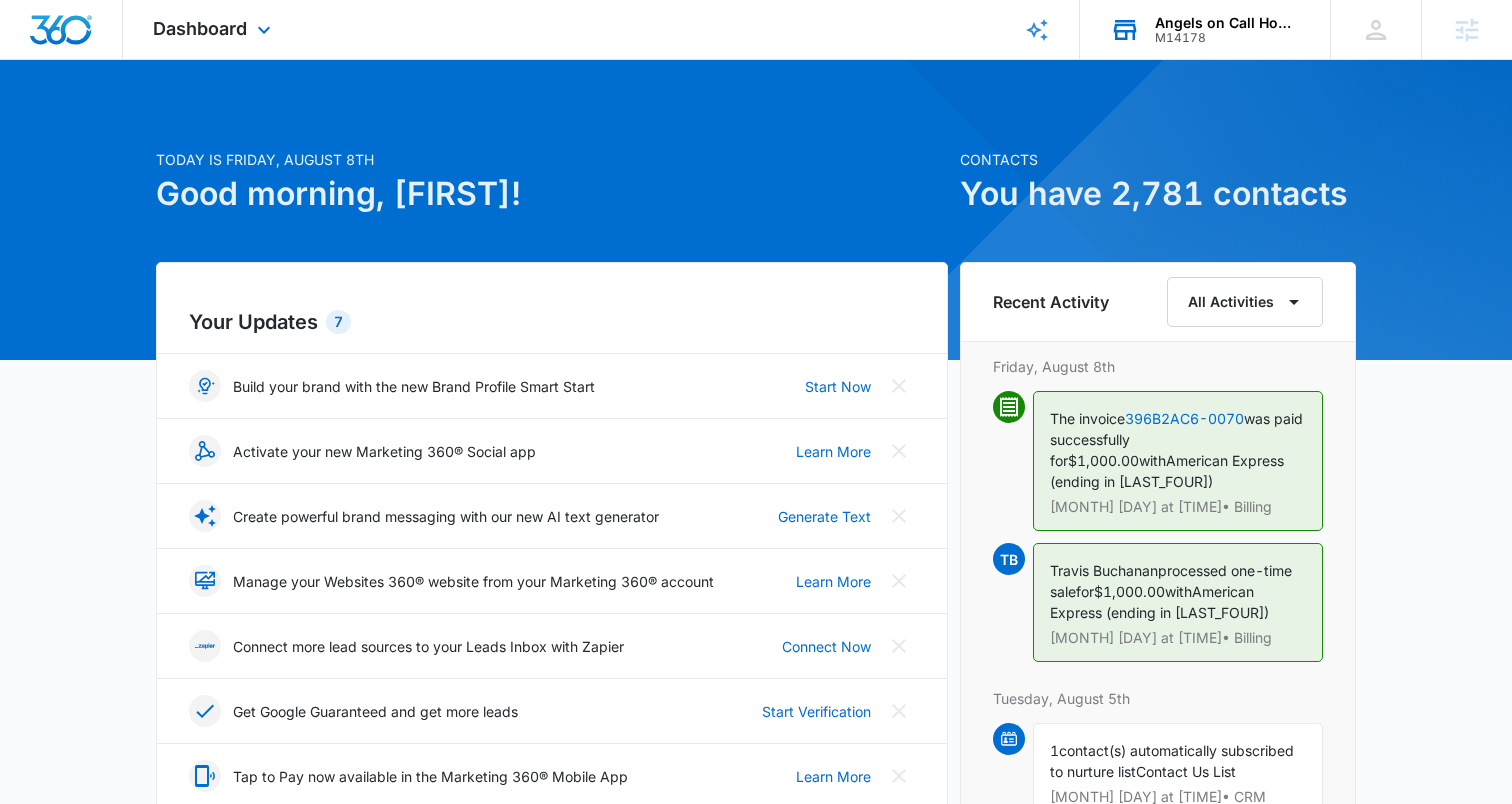 click on "M14178" at bounding box center (1228, 38) 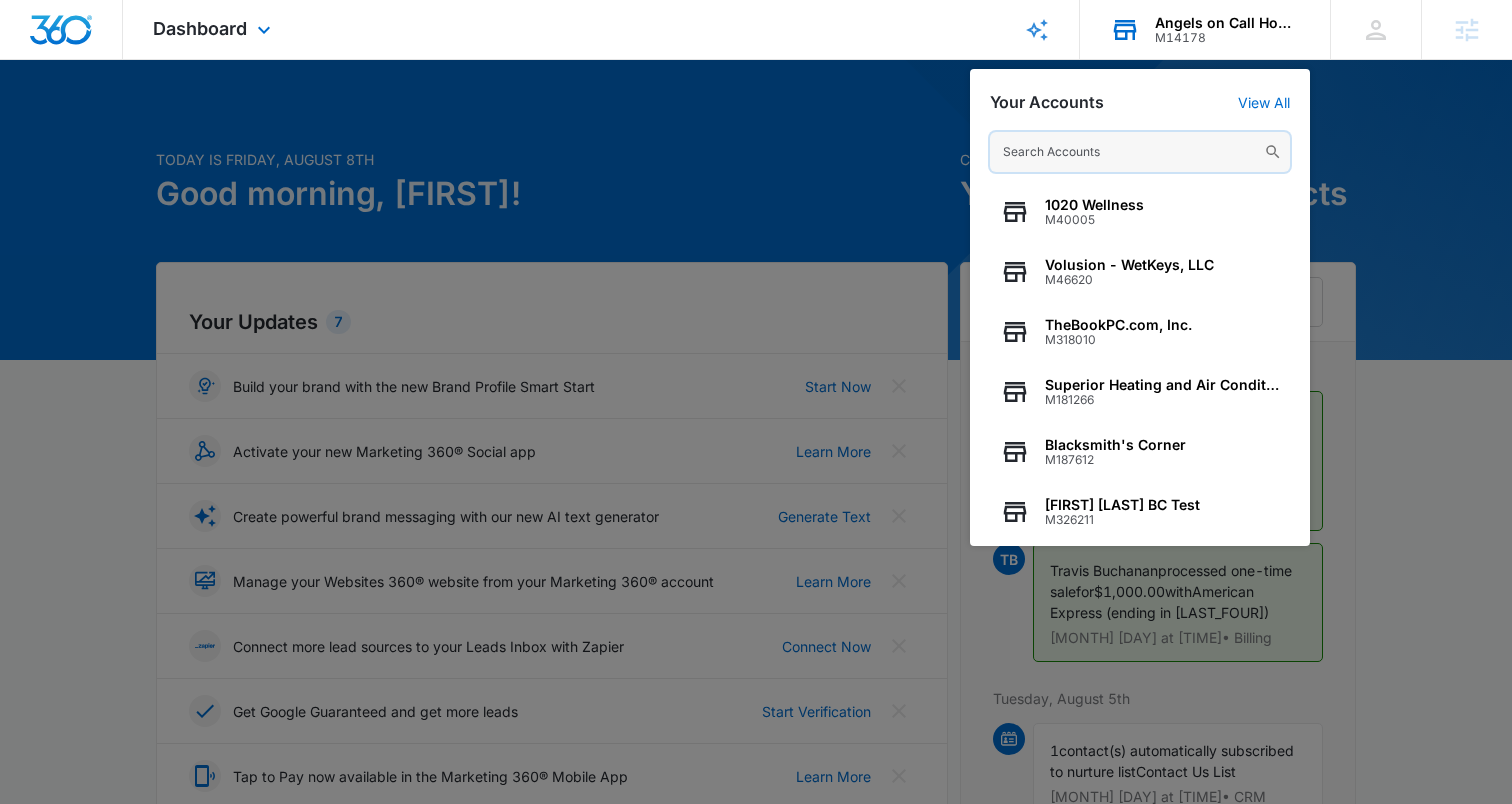 click at bounding box center (1140, 152) 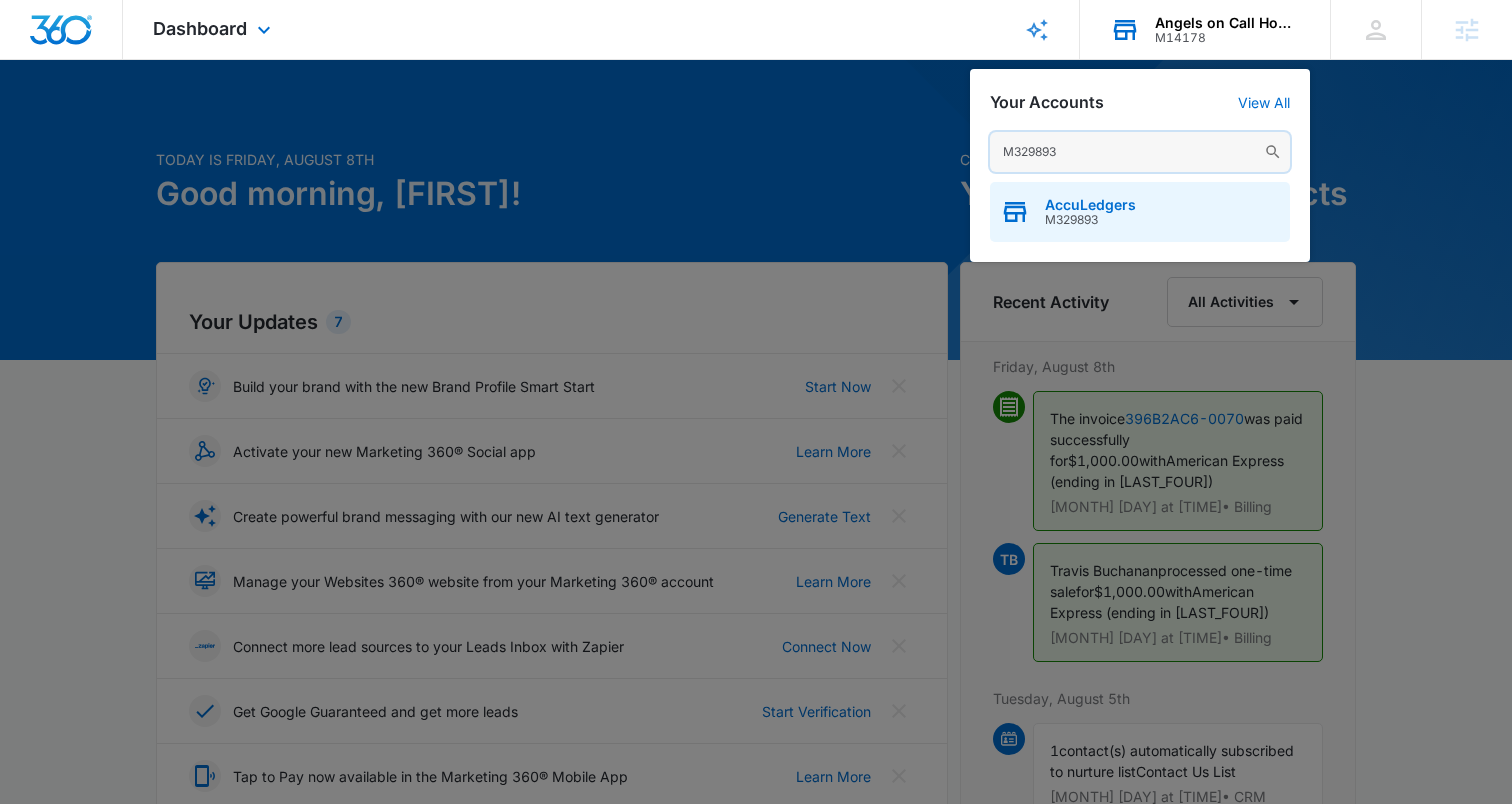 type on "M329893" 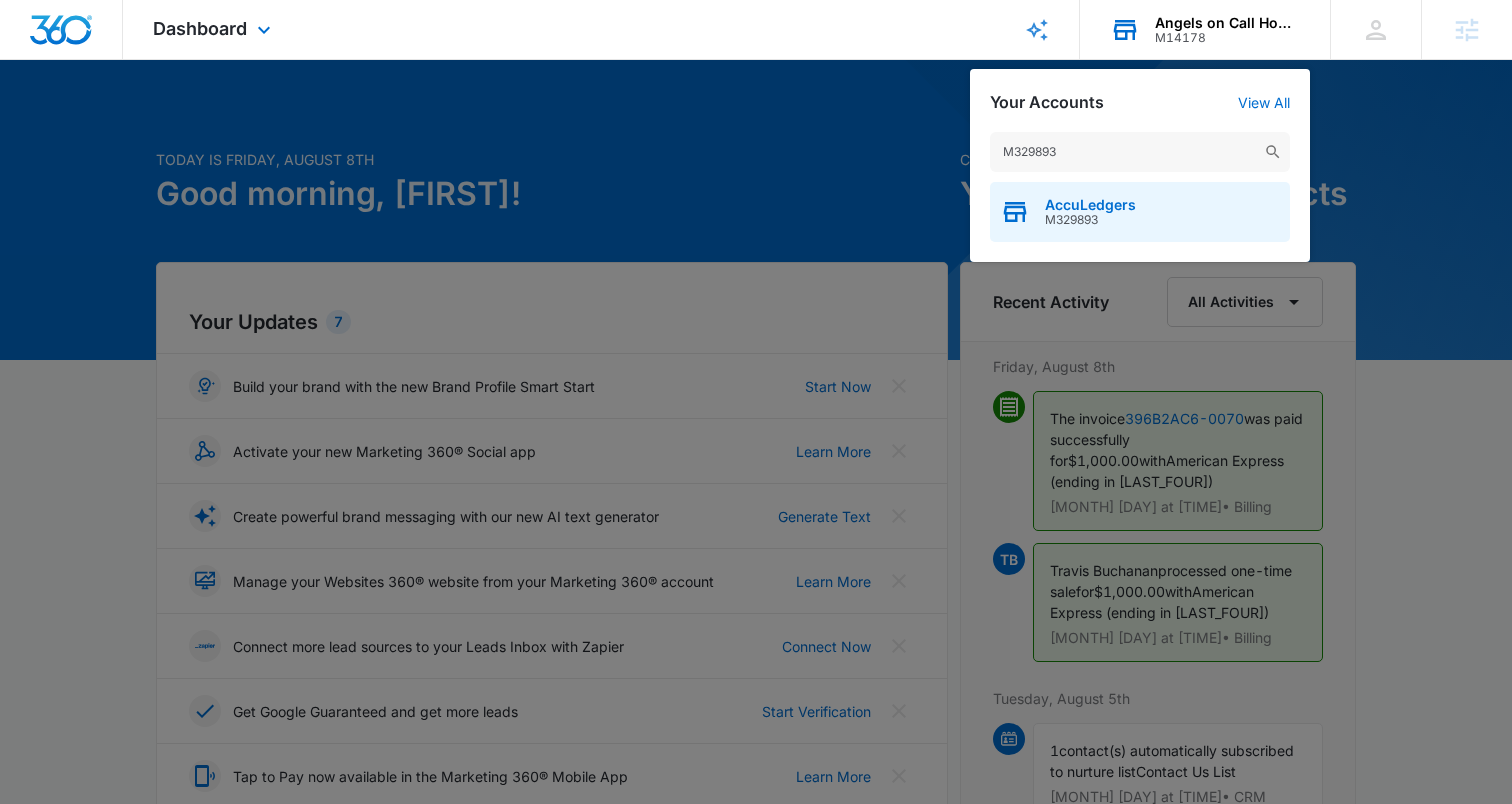 click on "M329893" at bounding box center [1090, 220] 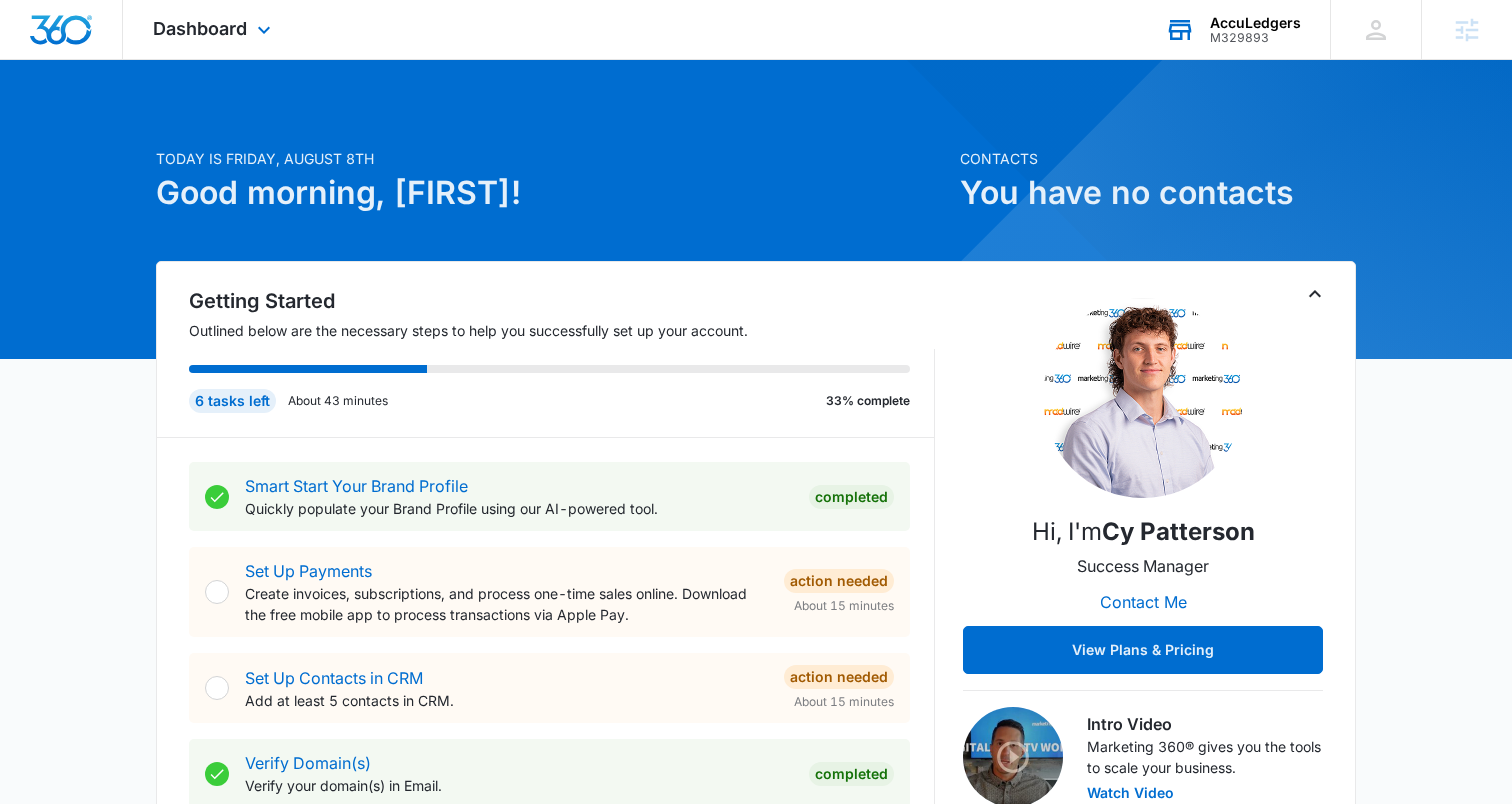 scroll, scrollTop: 10, scrollLeft: 0, axis: vertical 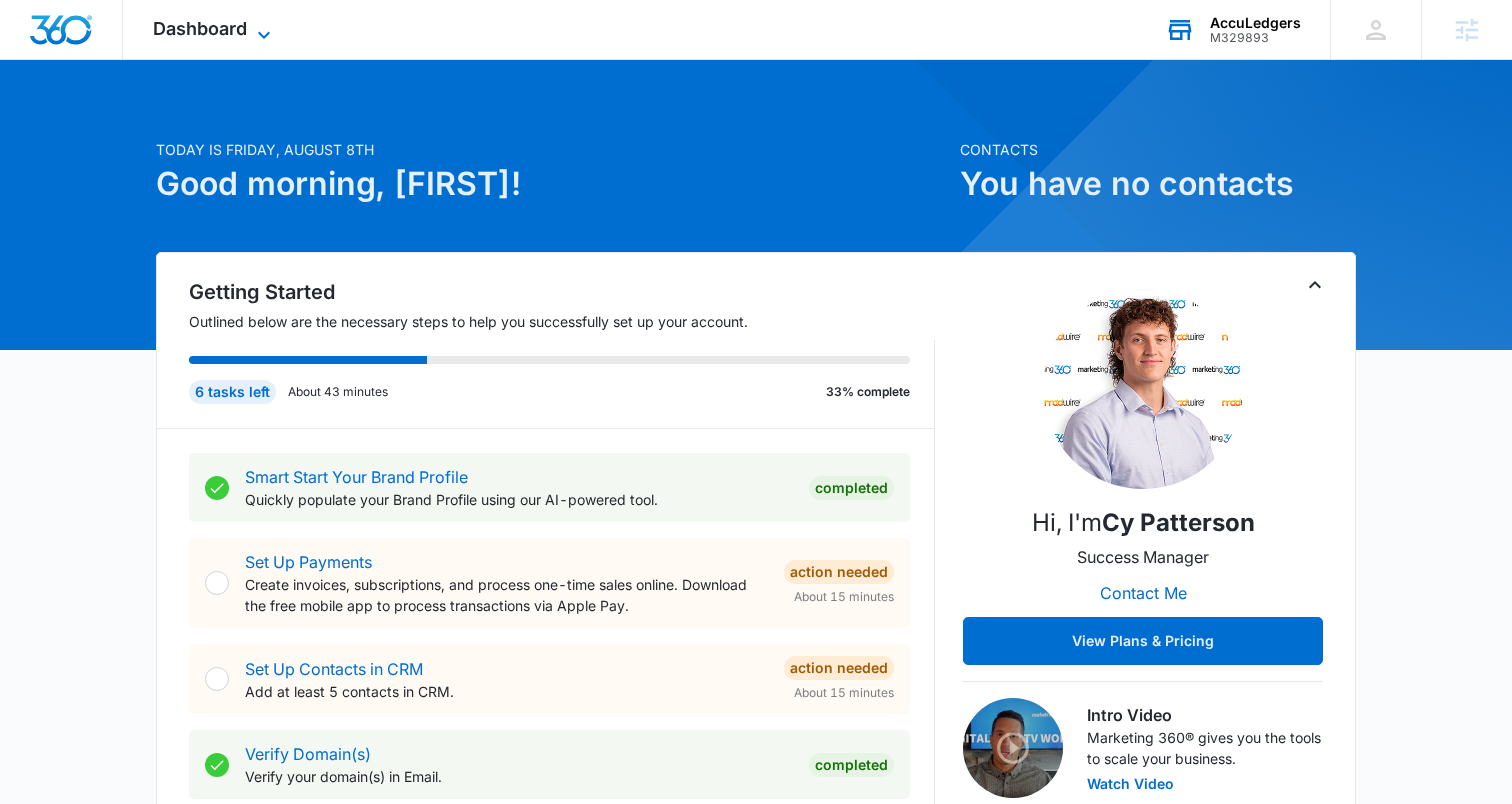 click 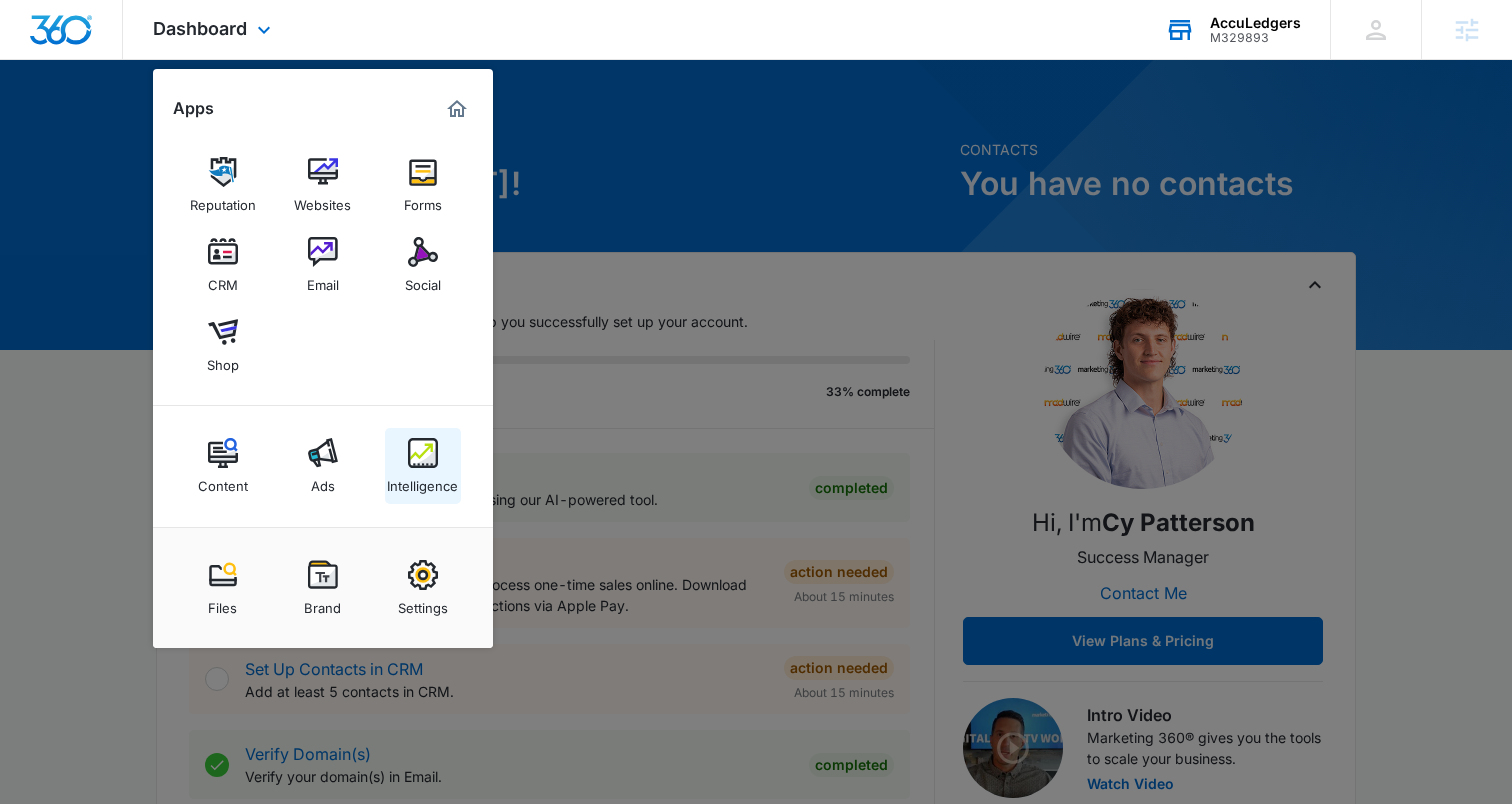 click on "Intelligence" at bounding box center [422, 481] 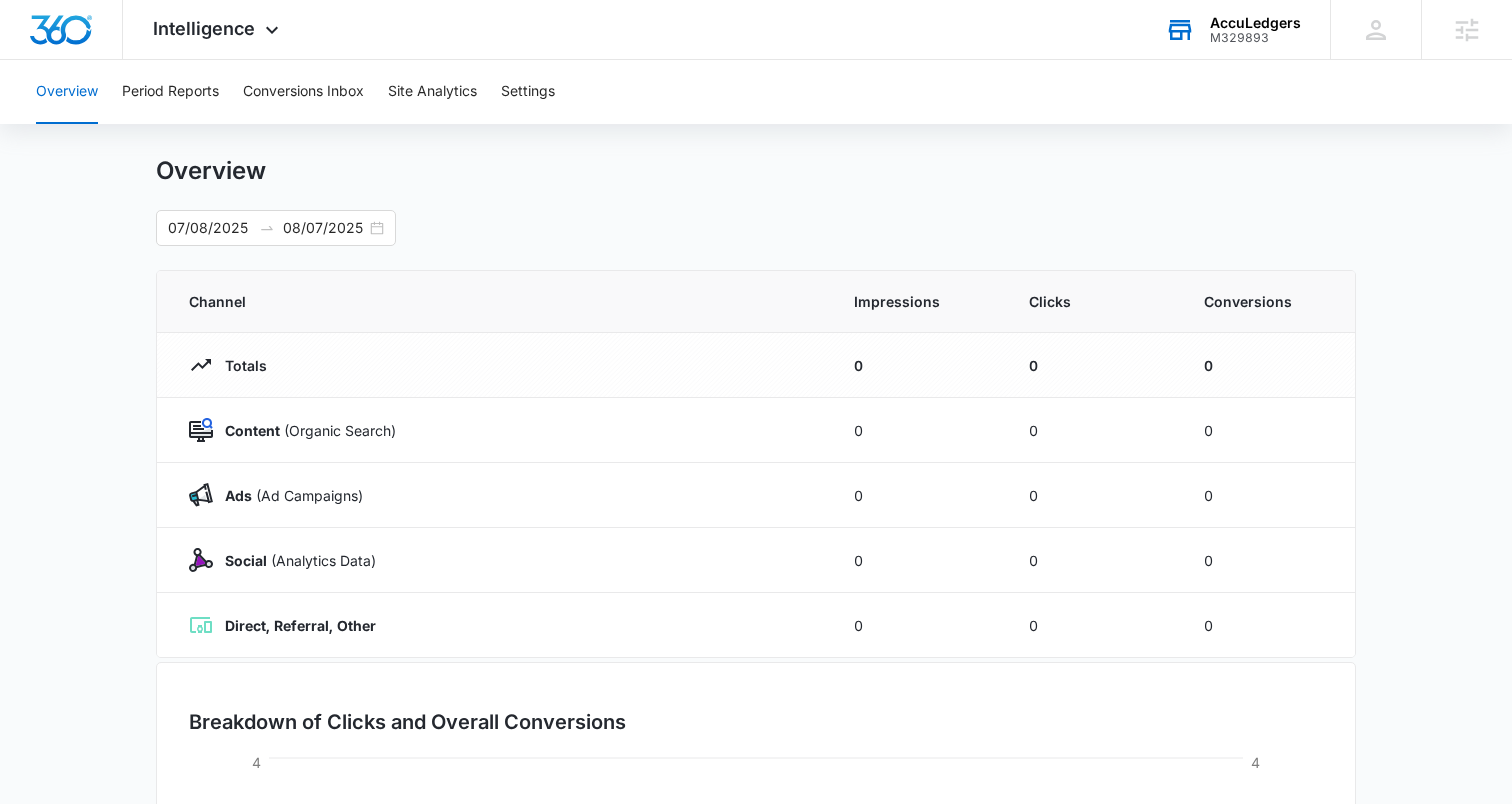 scroll, scrollTop: 0, scrollLeft: 0, axis: both 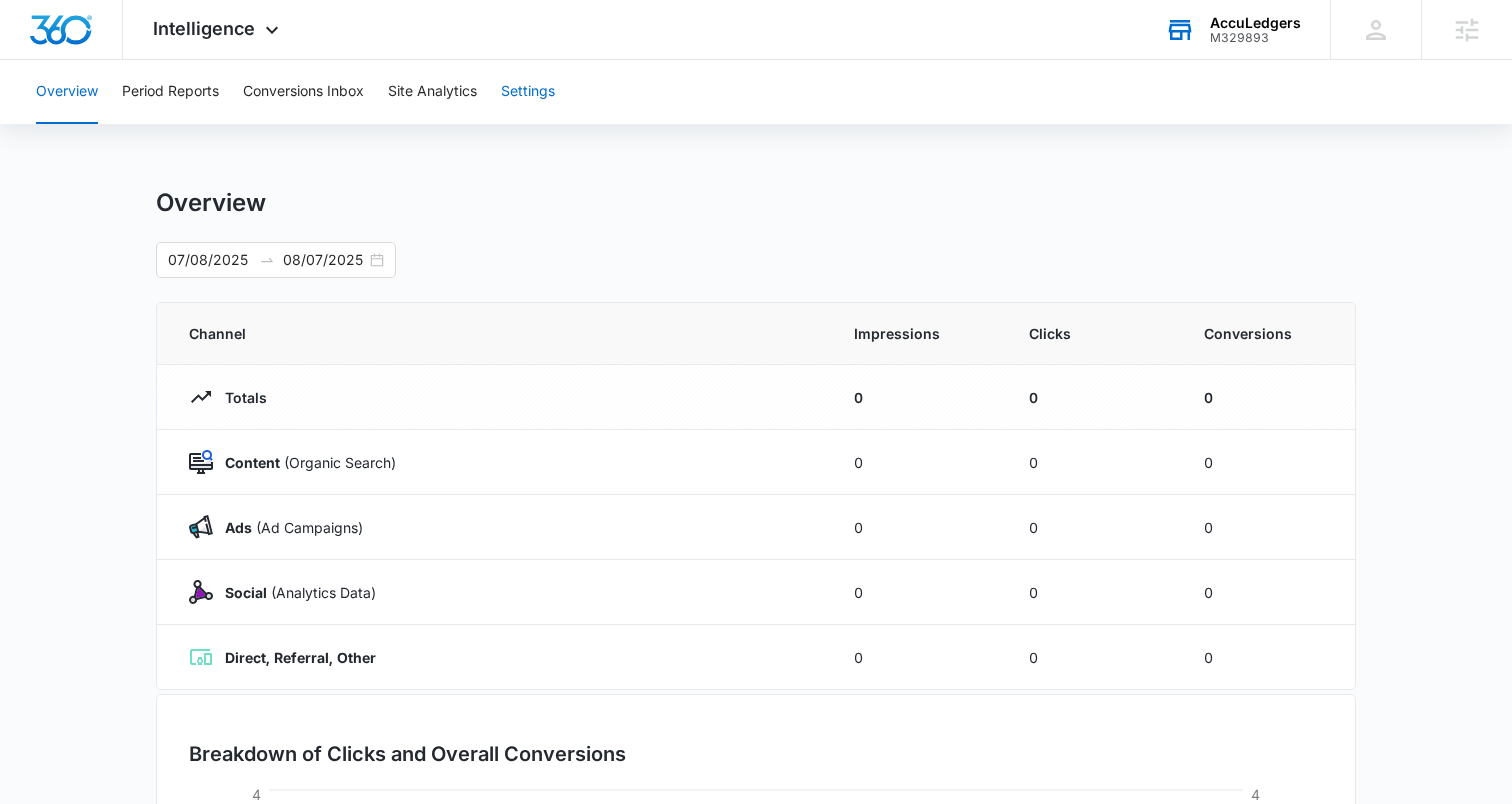 click on "Settings" at bounding box center (528, 92) 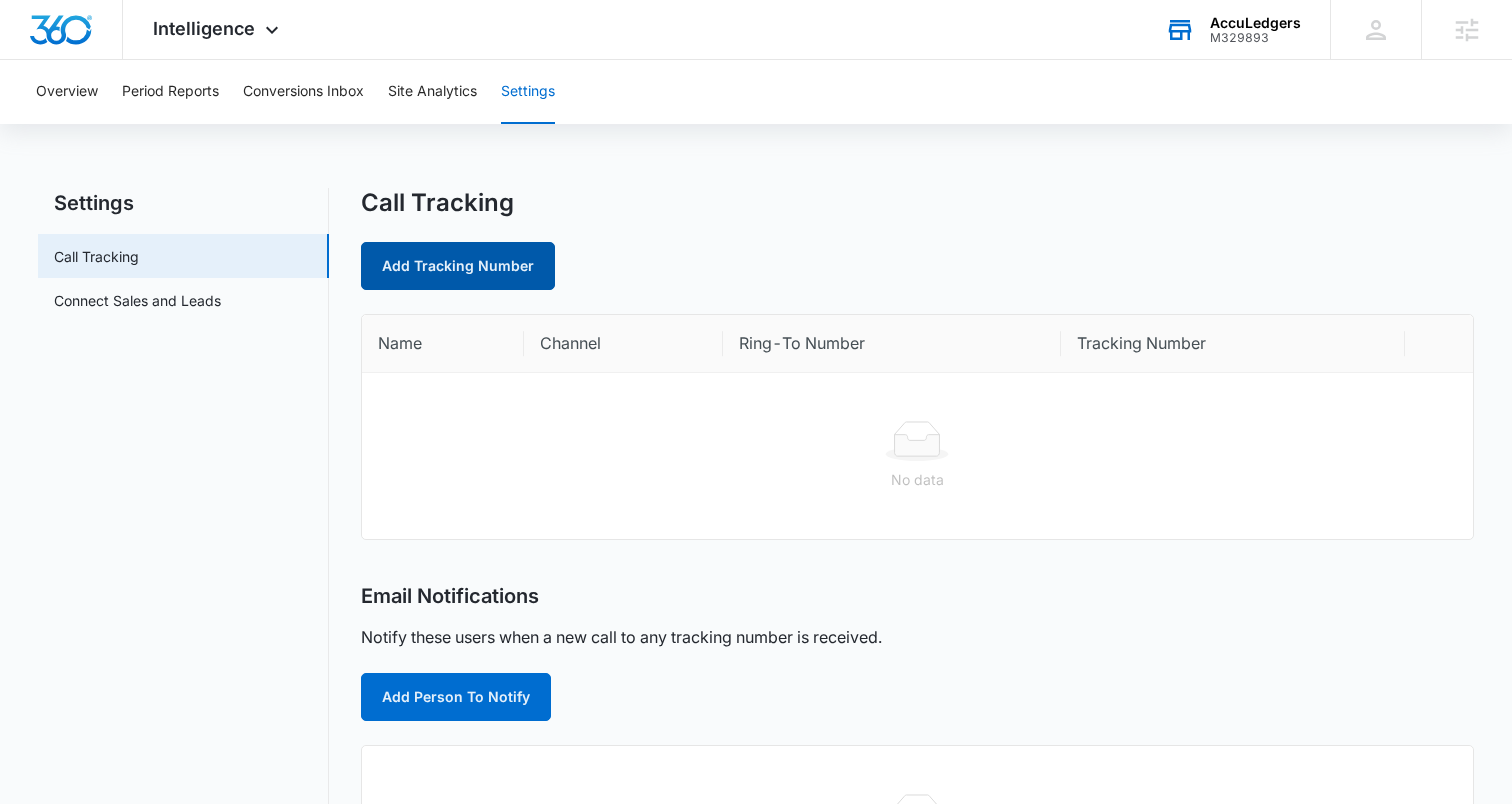 click on "Add Tracking Number" at bounding box center [458, 266] 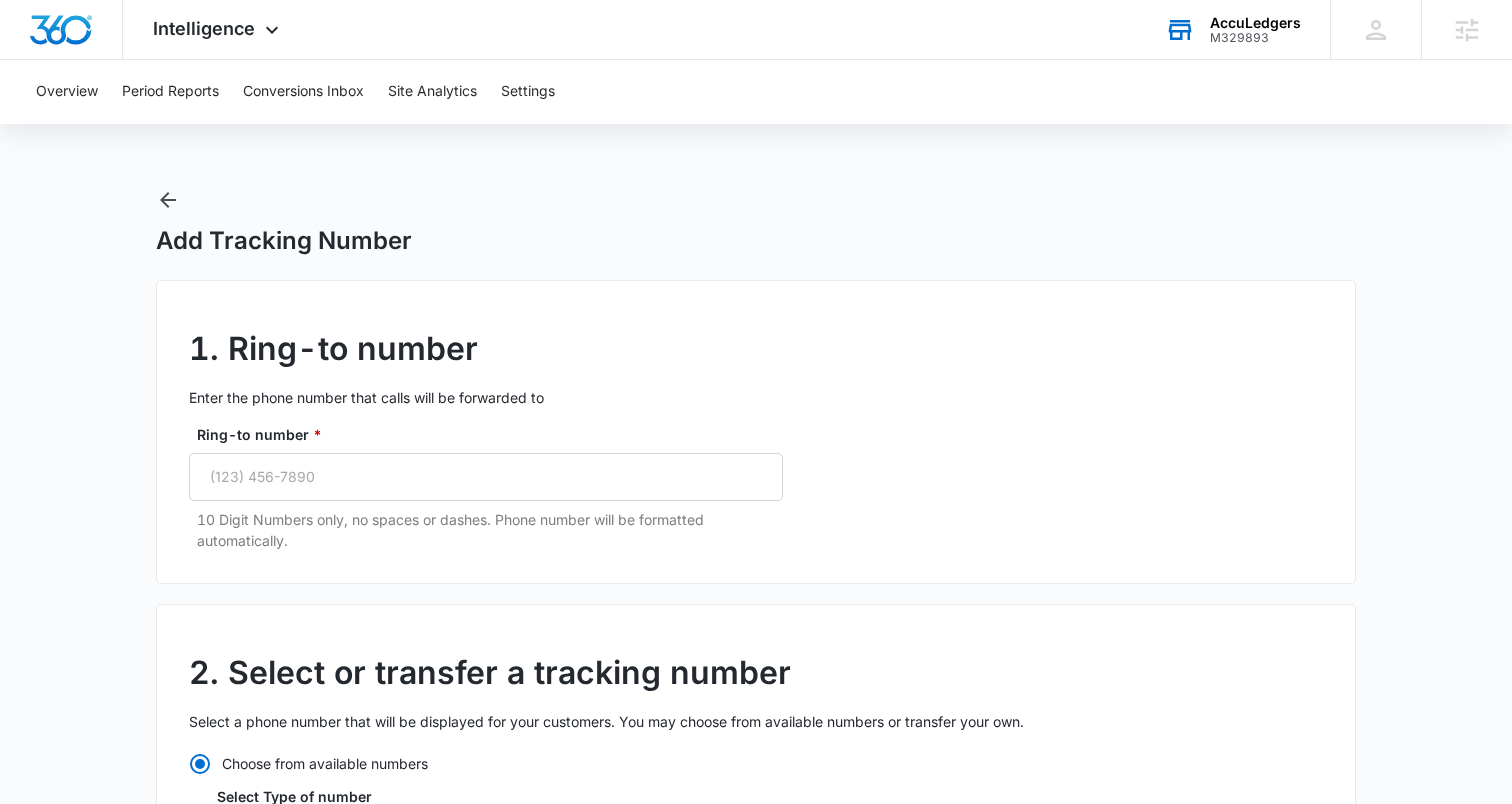 radio on "true" 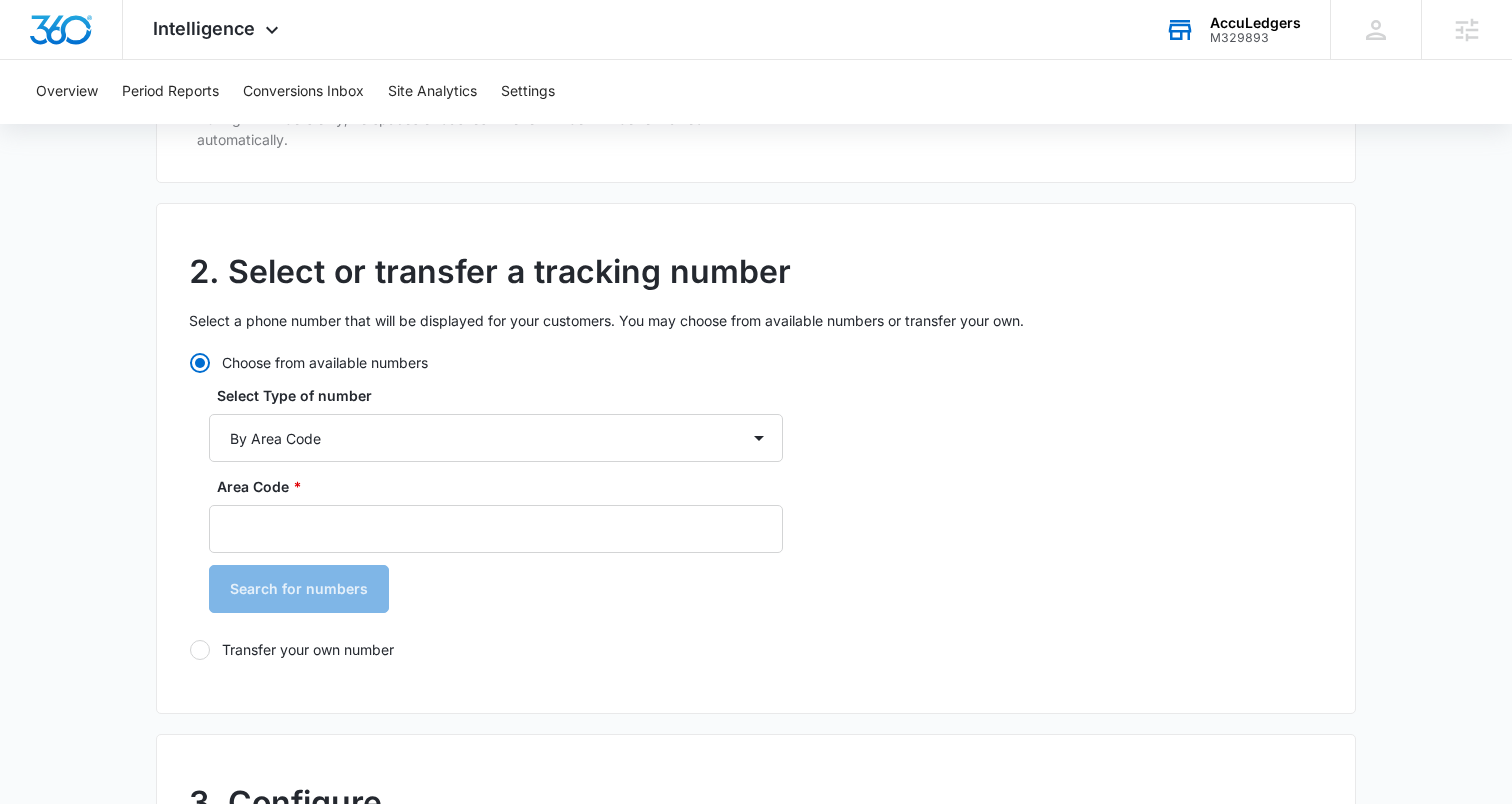 scroll, scrollTop: 405, scrollLeft: 0, axis: vertical 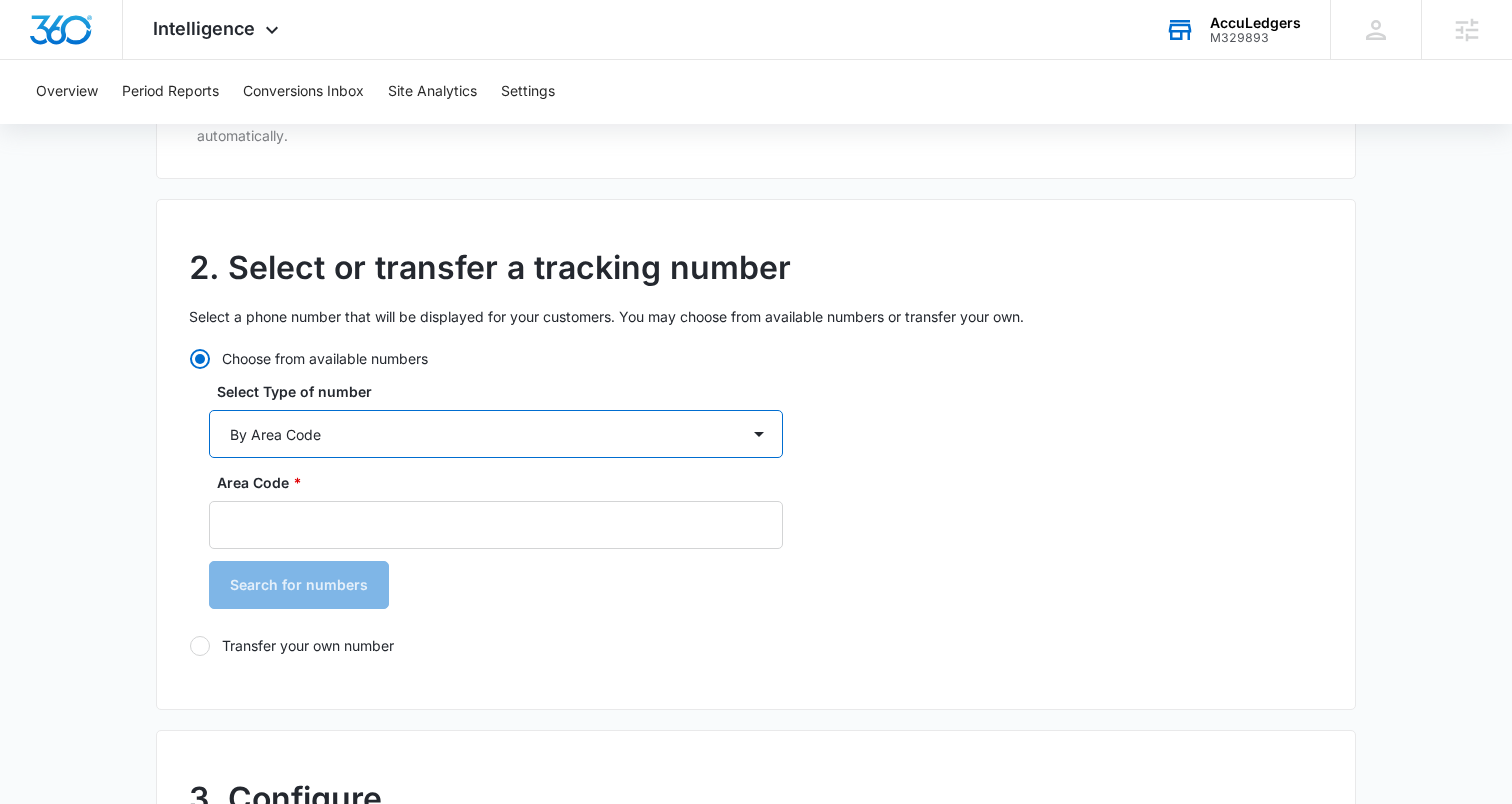 click on "By City & State By State Only By Zip Code By Area Code Toll Free Numbers" at bounding box center [496, 434] 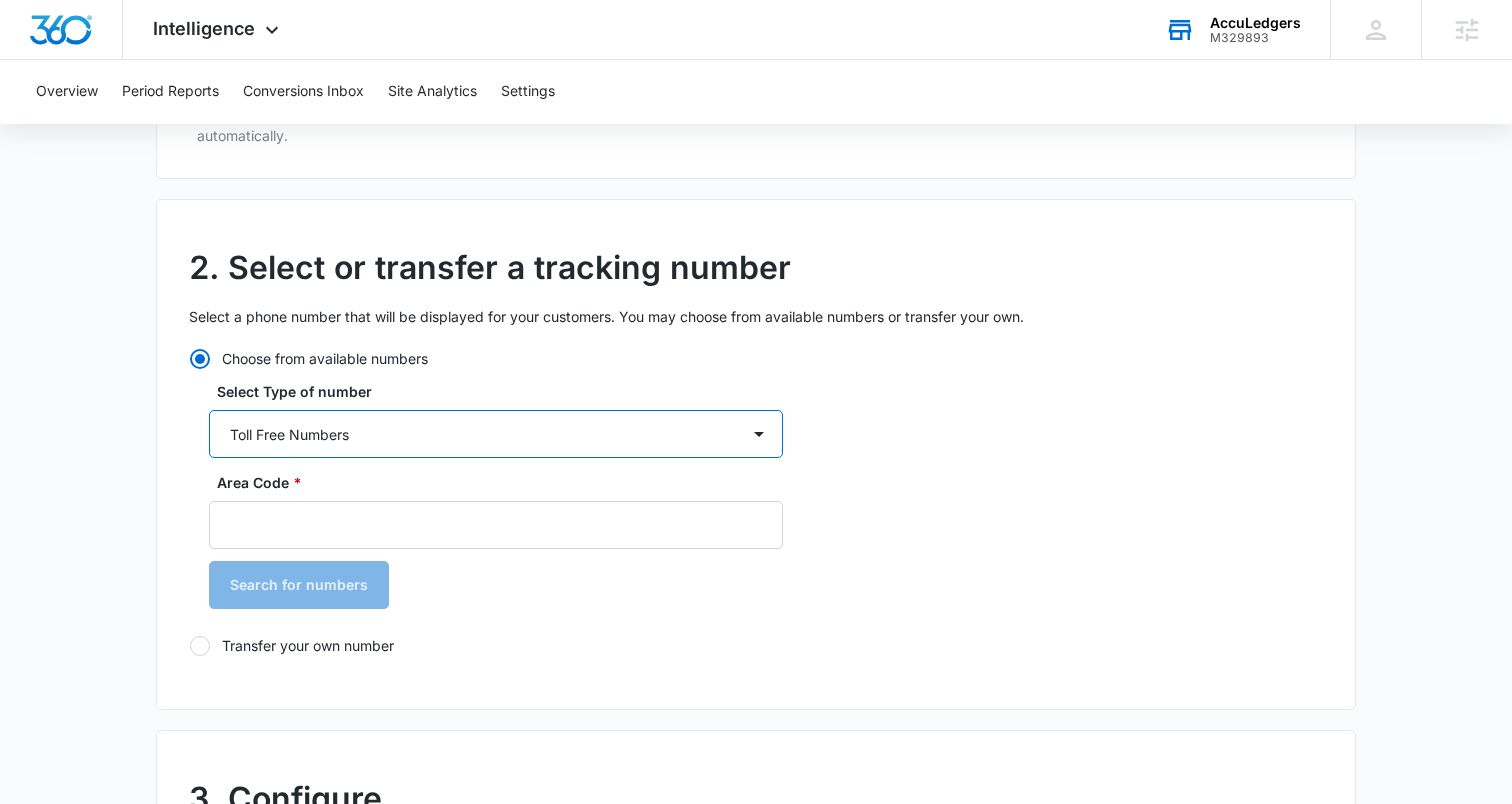 click on "By City & State By State Only By Zip Code By Area Code Toll Free Numbers" at bounding box center [496, 434] 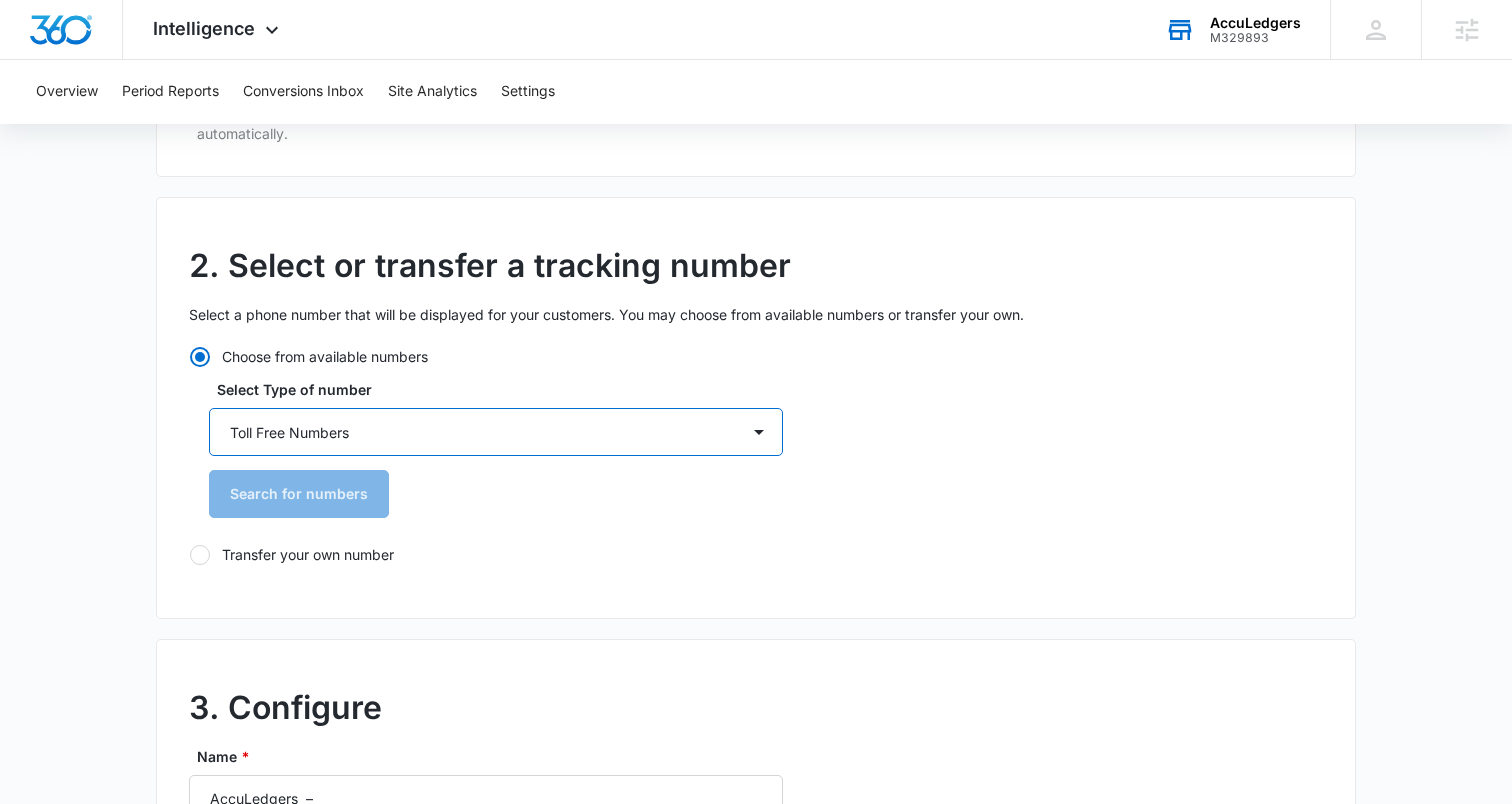 scroll, scrollTop: 414, scrollLeft: 0, axis: vertical 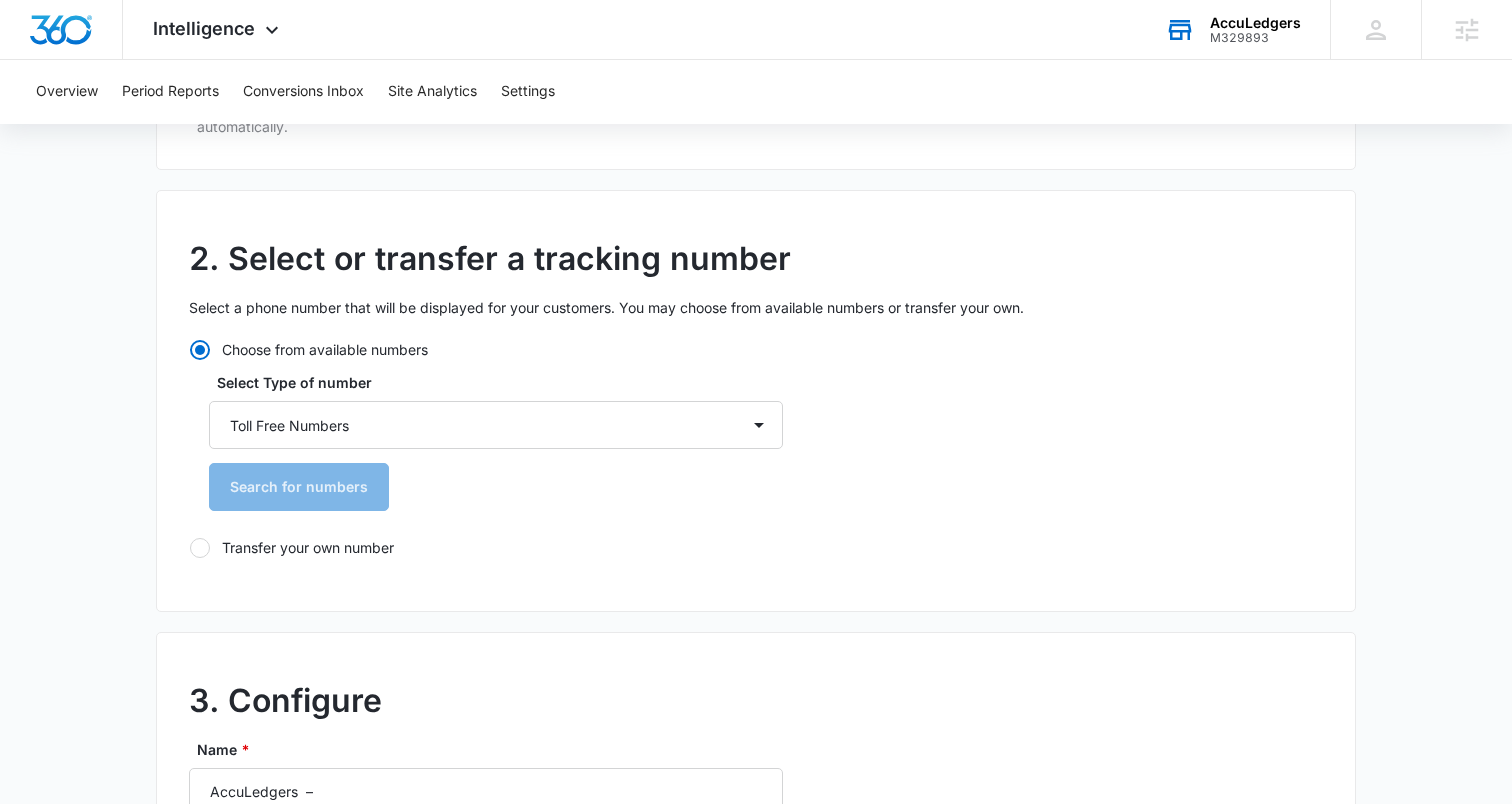 click at bounding box center (200, 548) 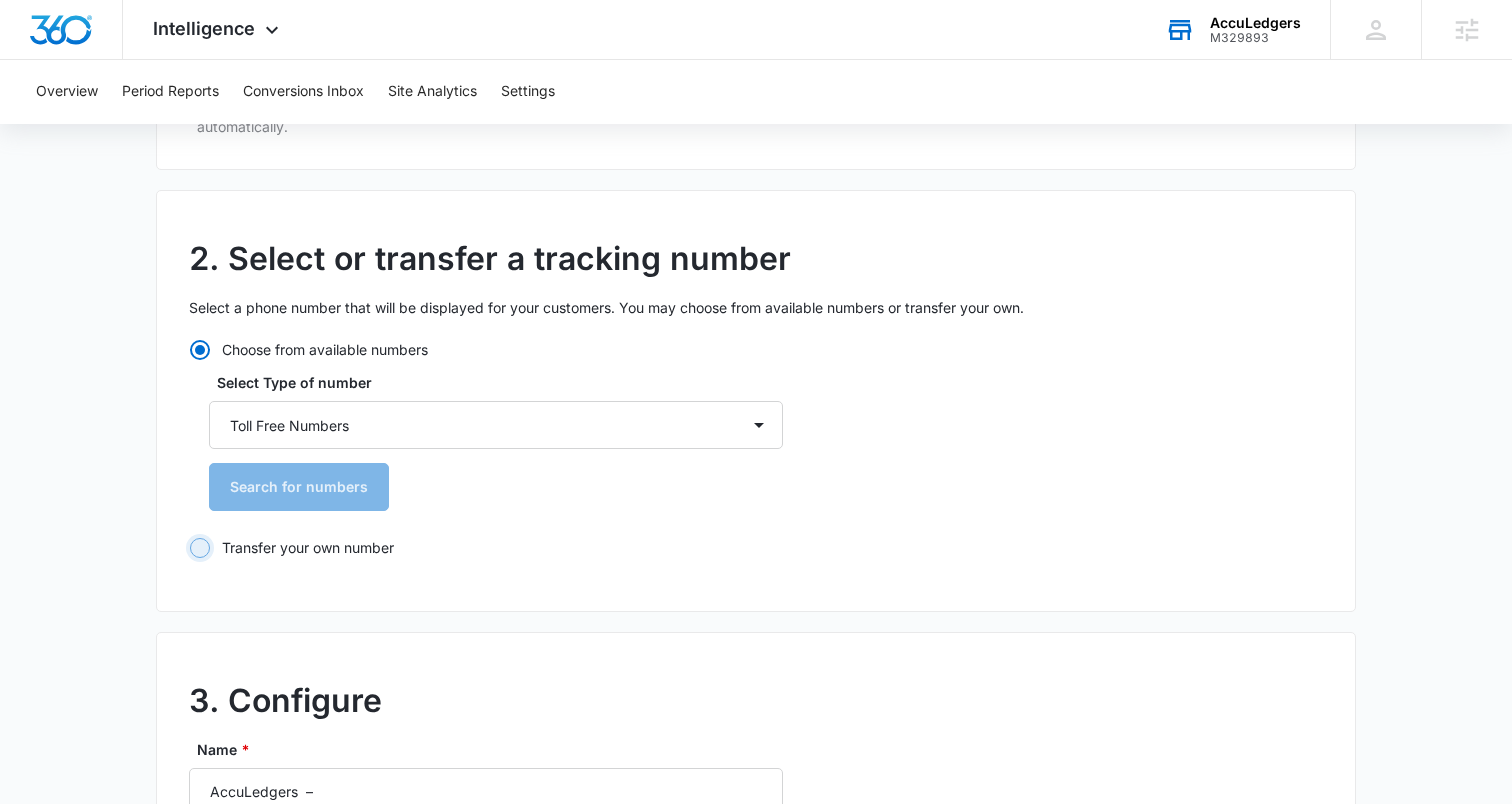 click on "Transfer your own number" at bounding box center [189, 547] 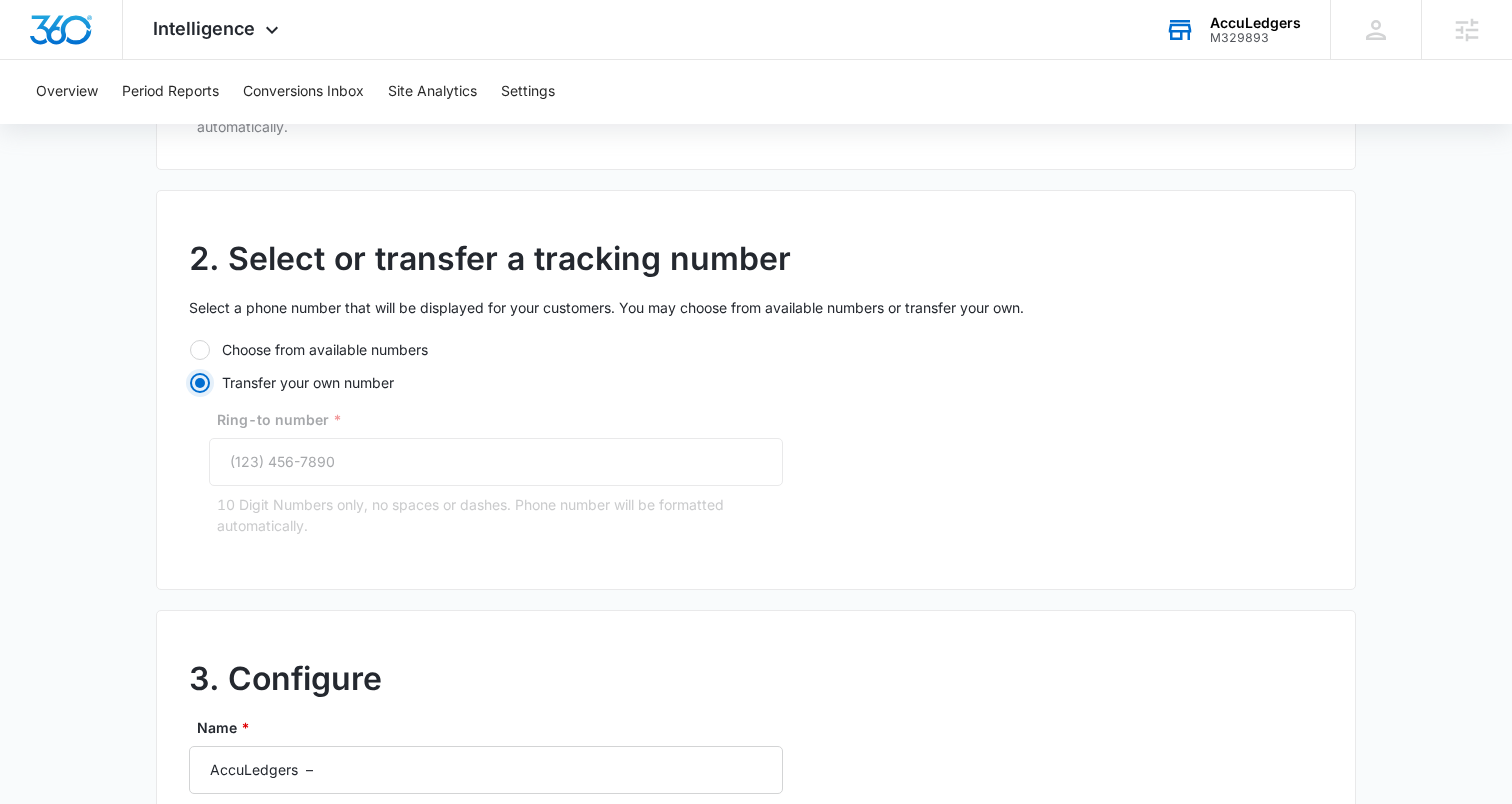 scroll, scrollTop: 413, scrollLeft: 0, axis: vertical 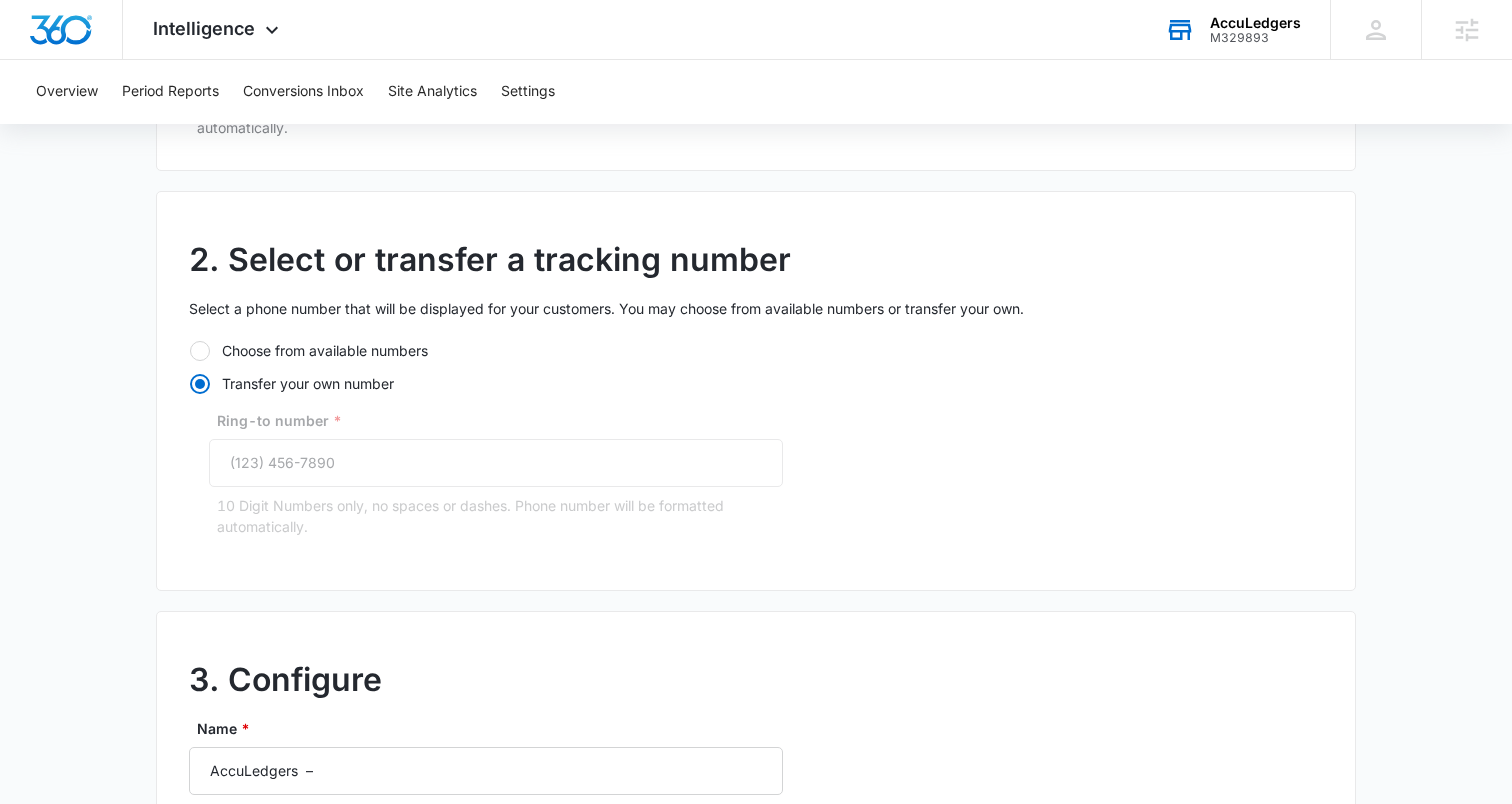 click at bounding box center (200, 351) 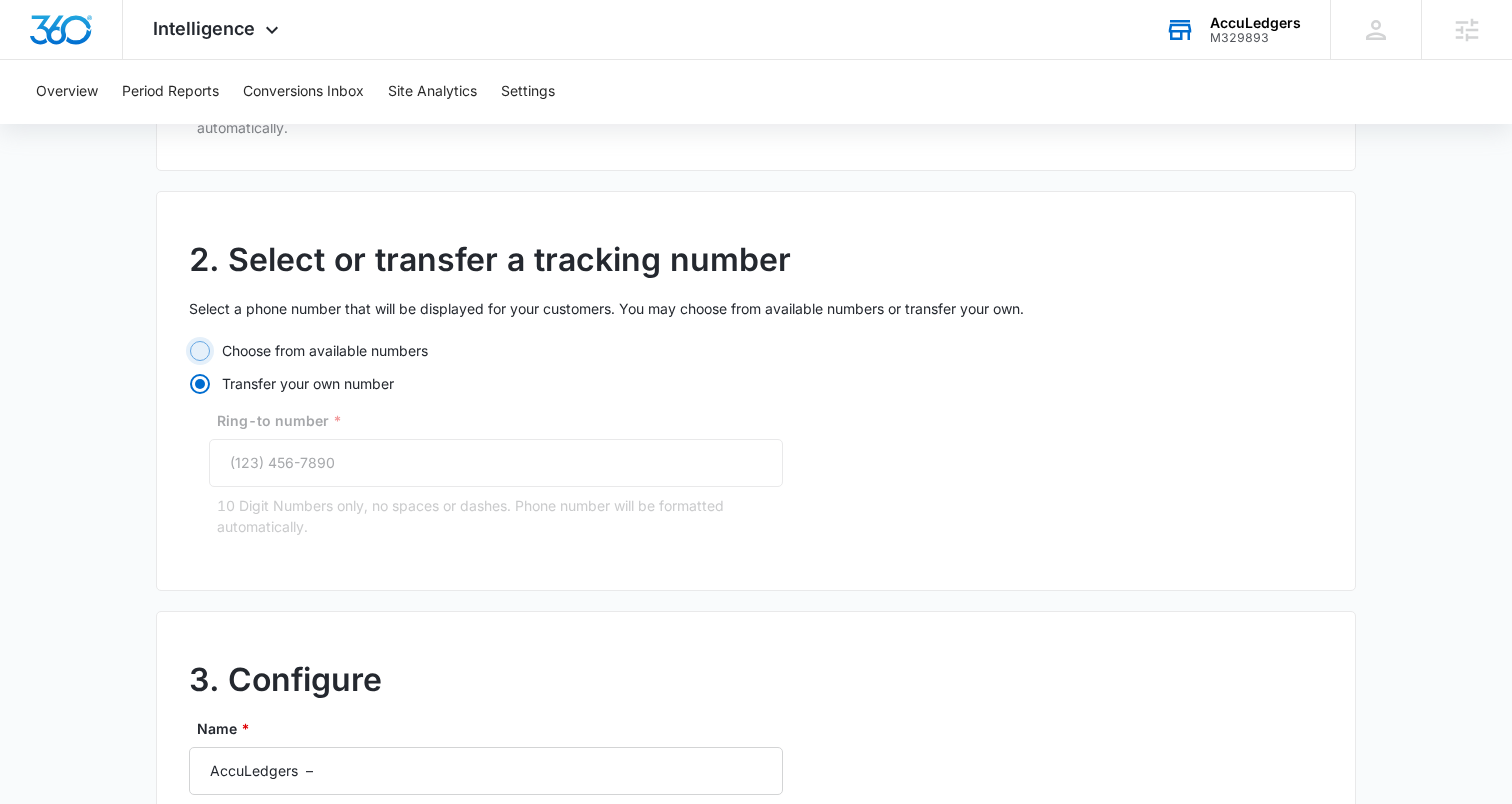 click on "Choose from available numbers" at bounding box center (189, 350) 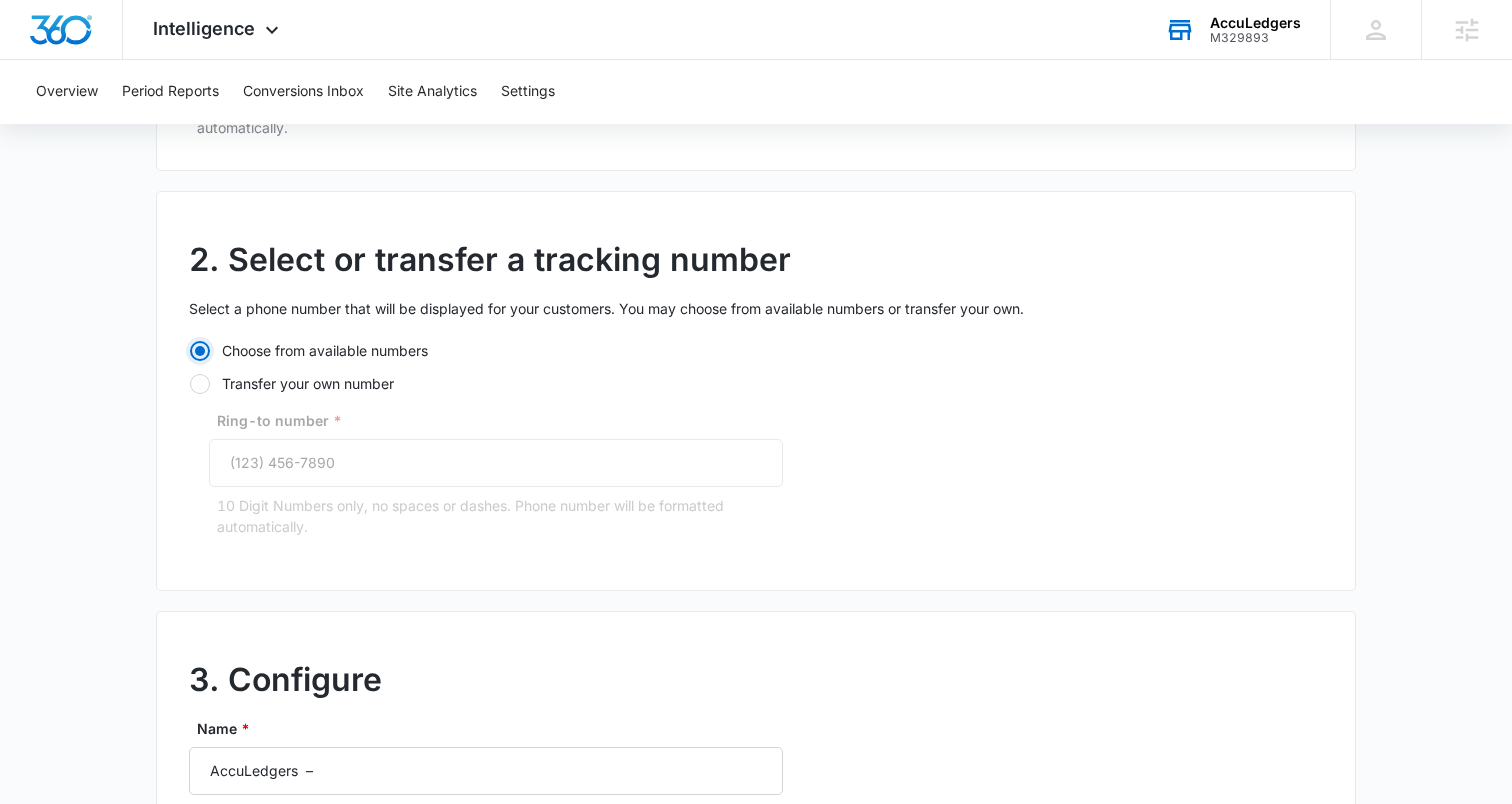 select on "by_toll_free" 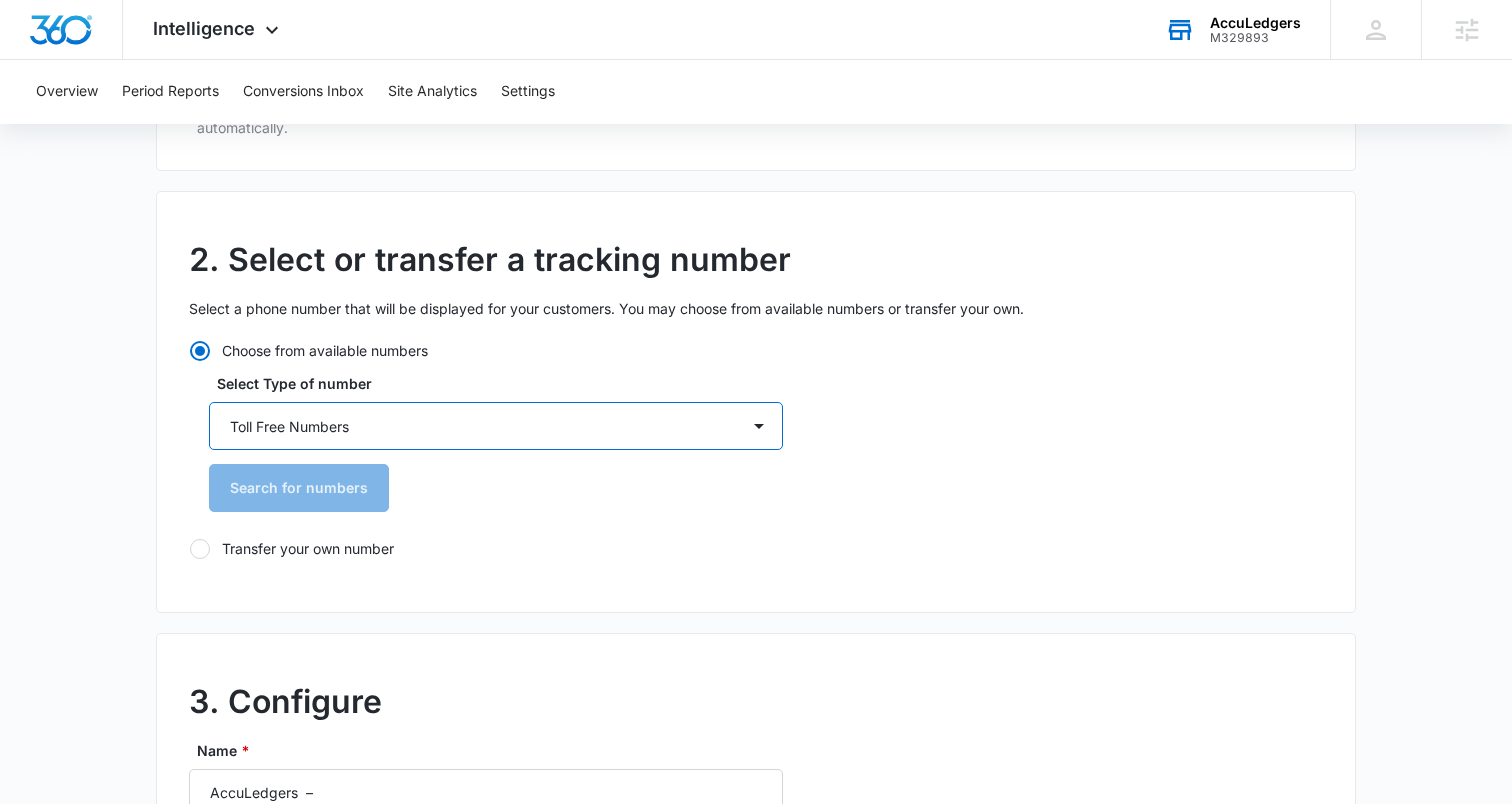 click on "By City & State By State Only By Zip Code By Area Code Toll Free Numbers" at bounding box center [496, 426] 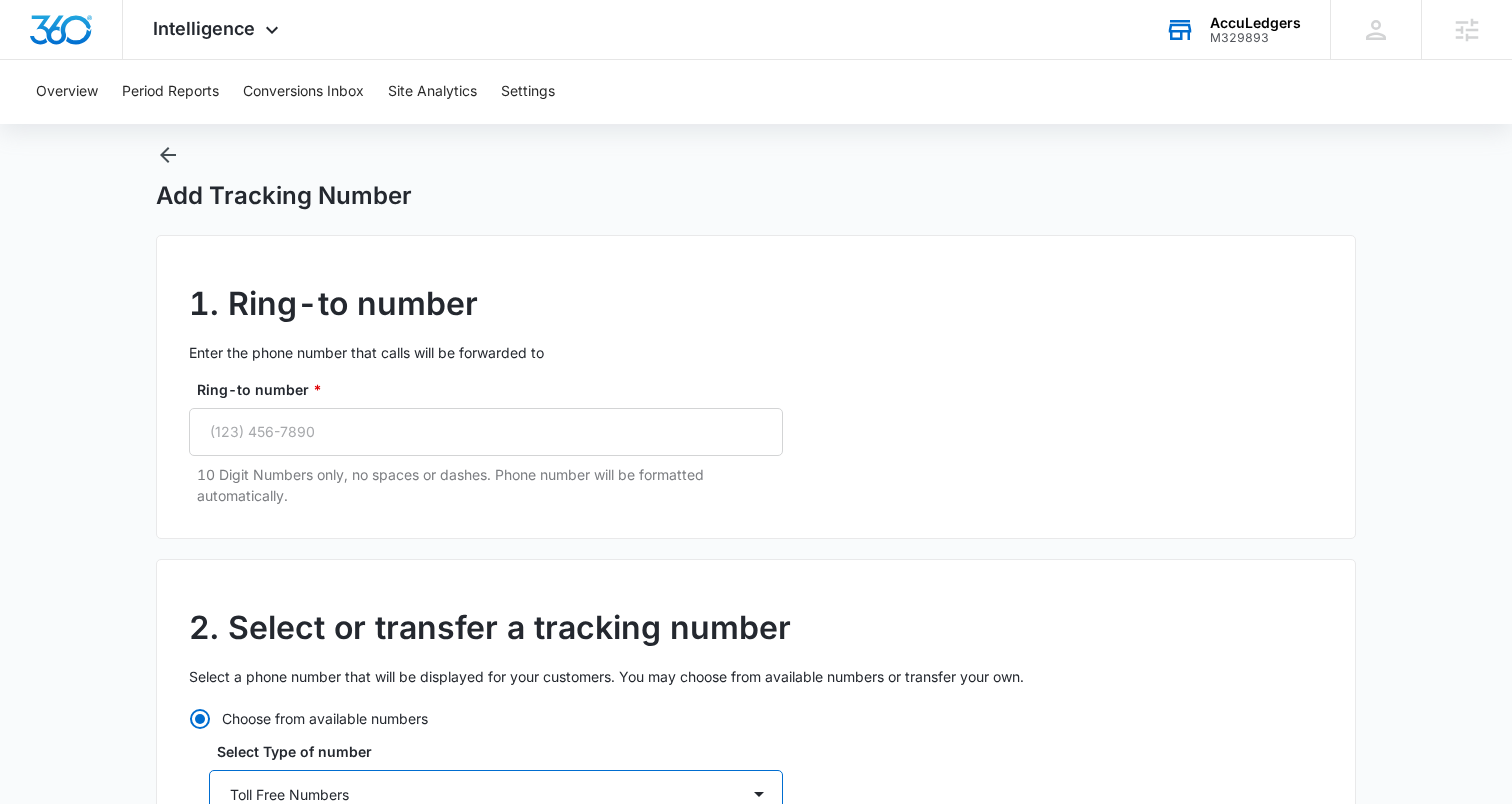 scroll, scrollTop: 10, scrollLeft: 0, axis: vertical 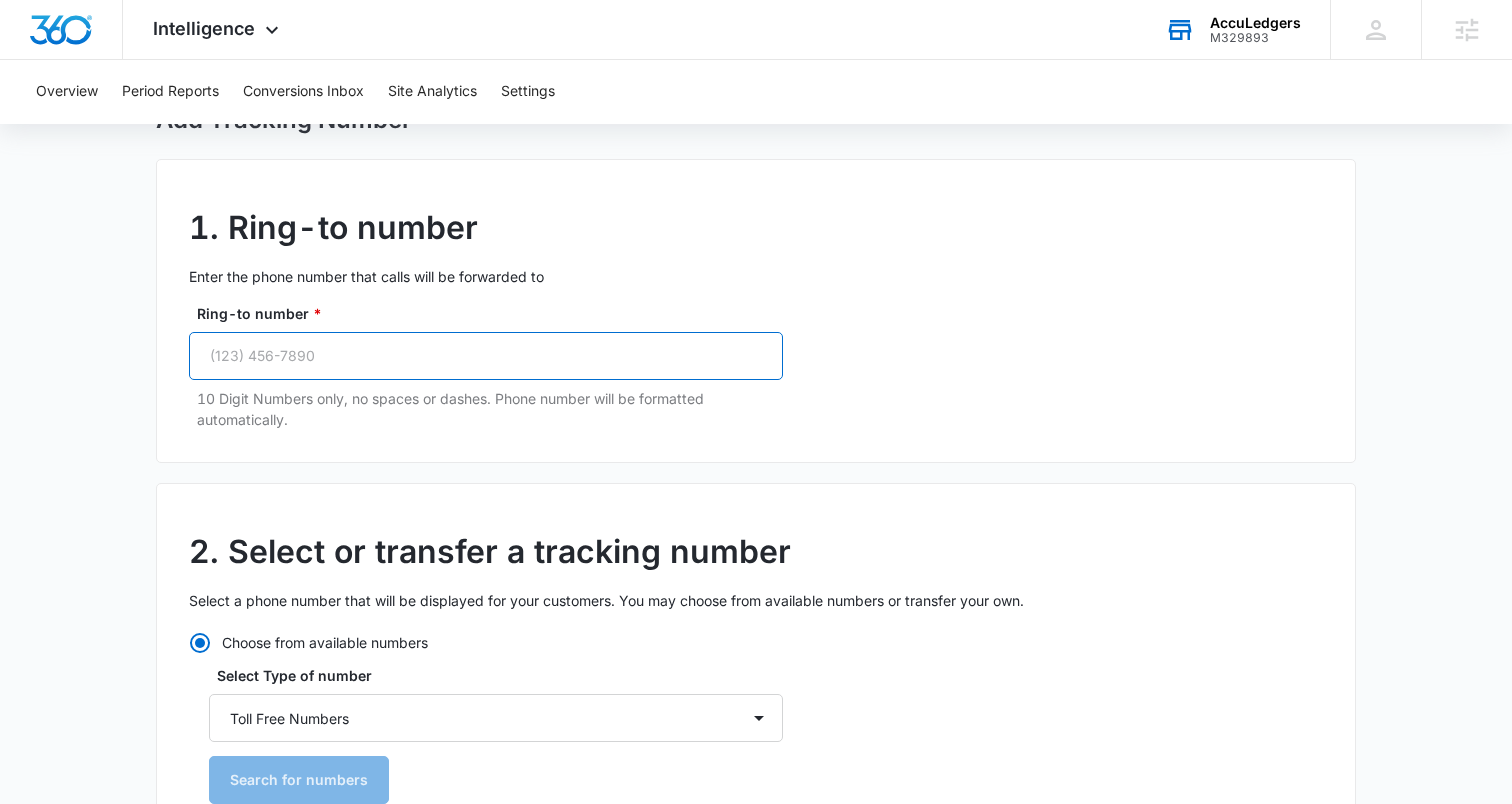 click on "Ring-to number *" at bounding box center [486, 356] 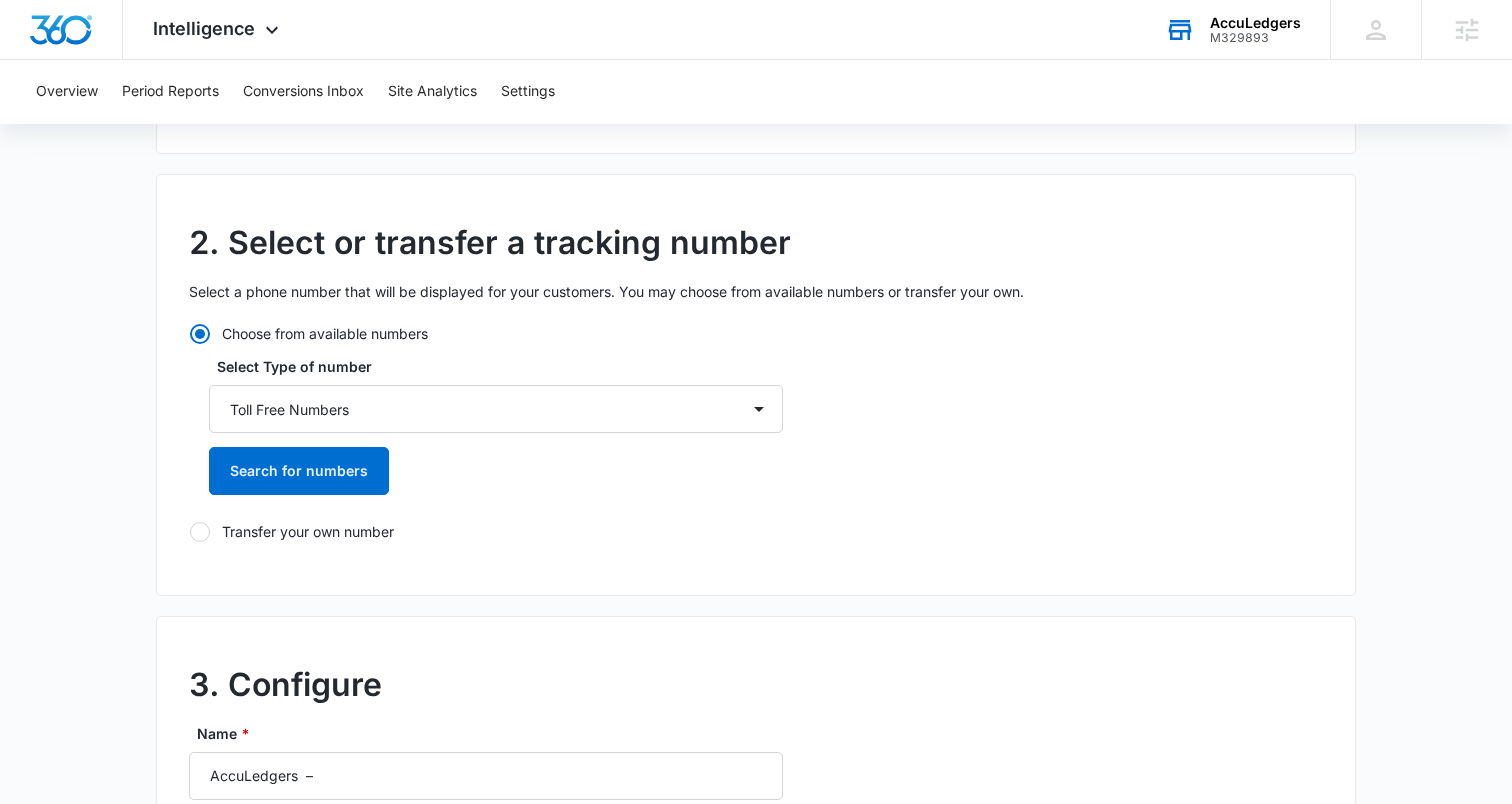 scroll, scrollTop: 432, scrollLeft: 0, axis: vertical 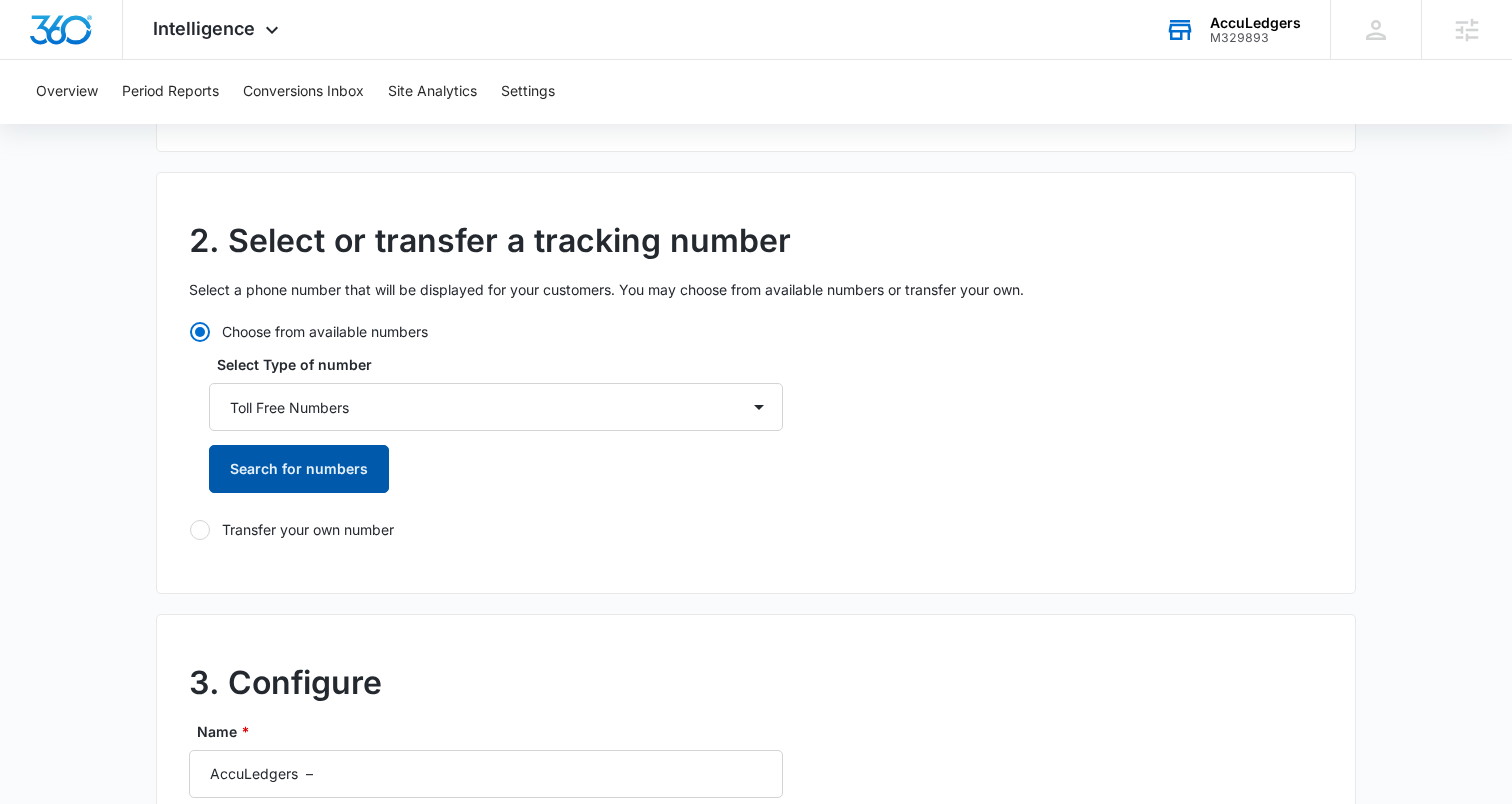 type on "[PHONE]" 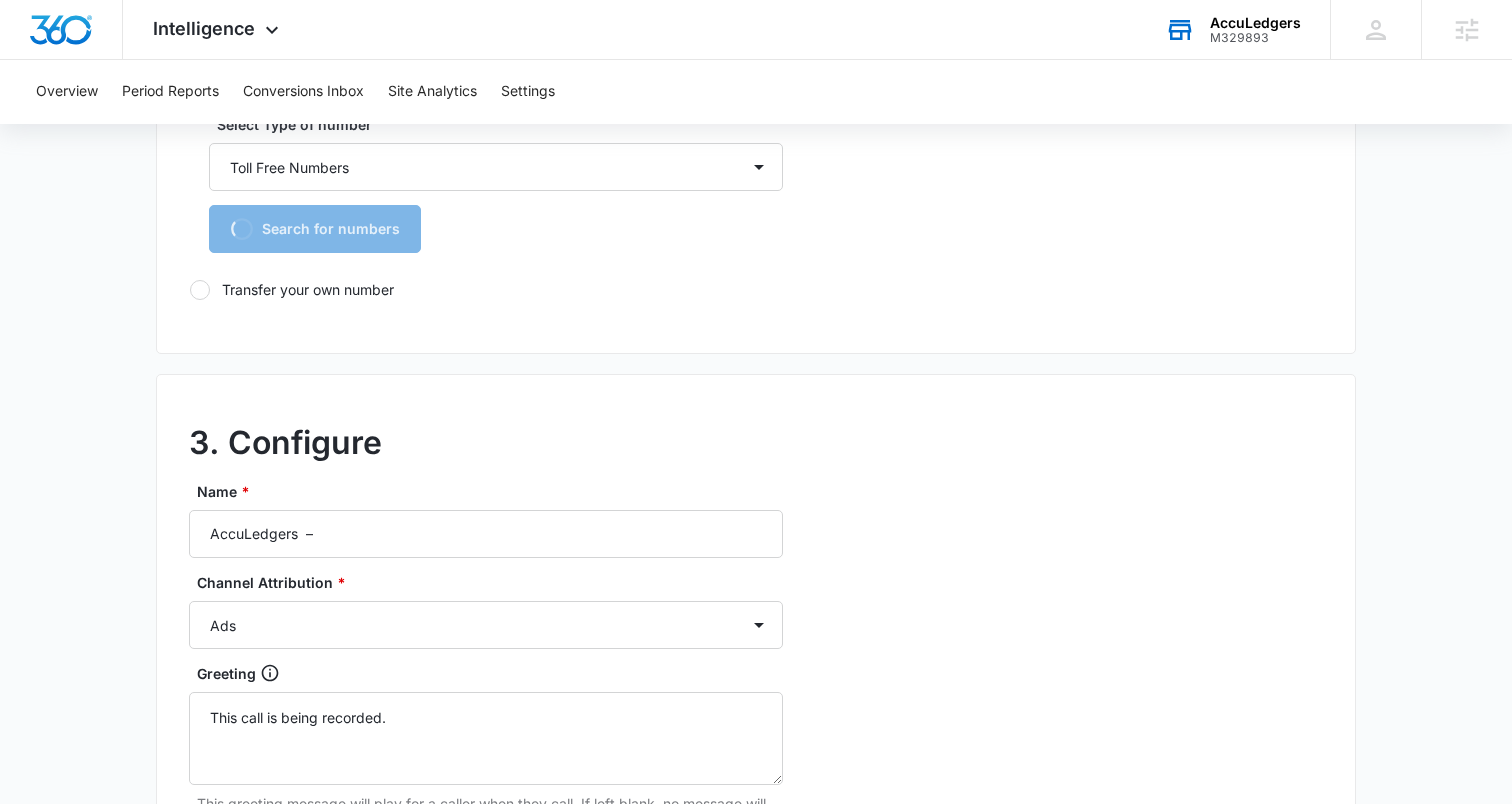 scroll, scrollTop: 686, scrollLeft: 0, axis: vertical 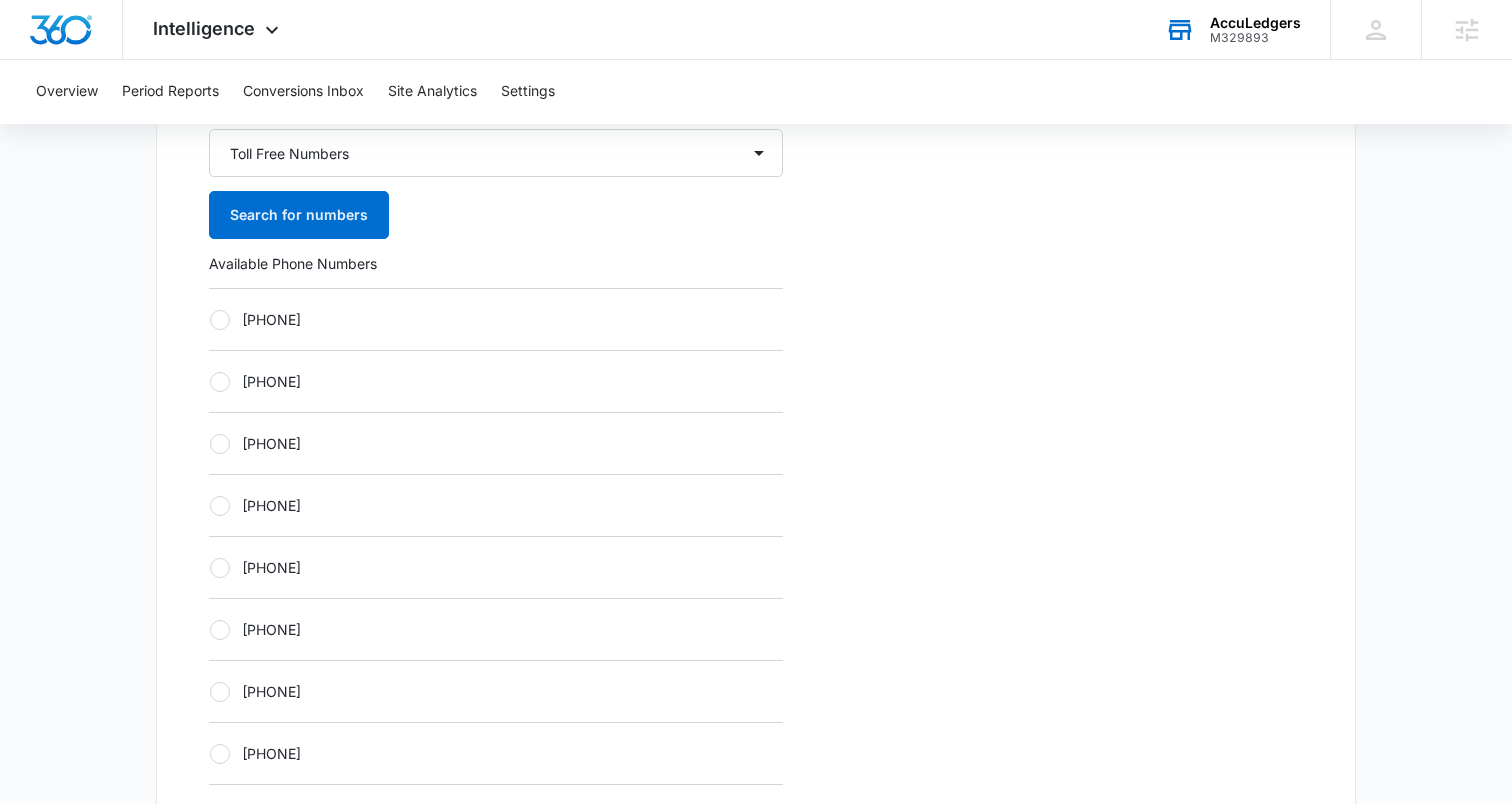 click at bounding box center [220, 320] 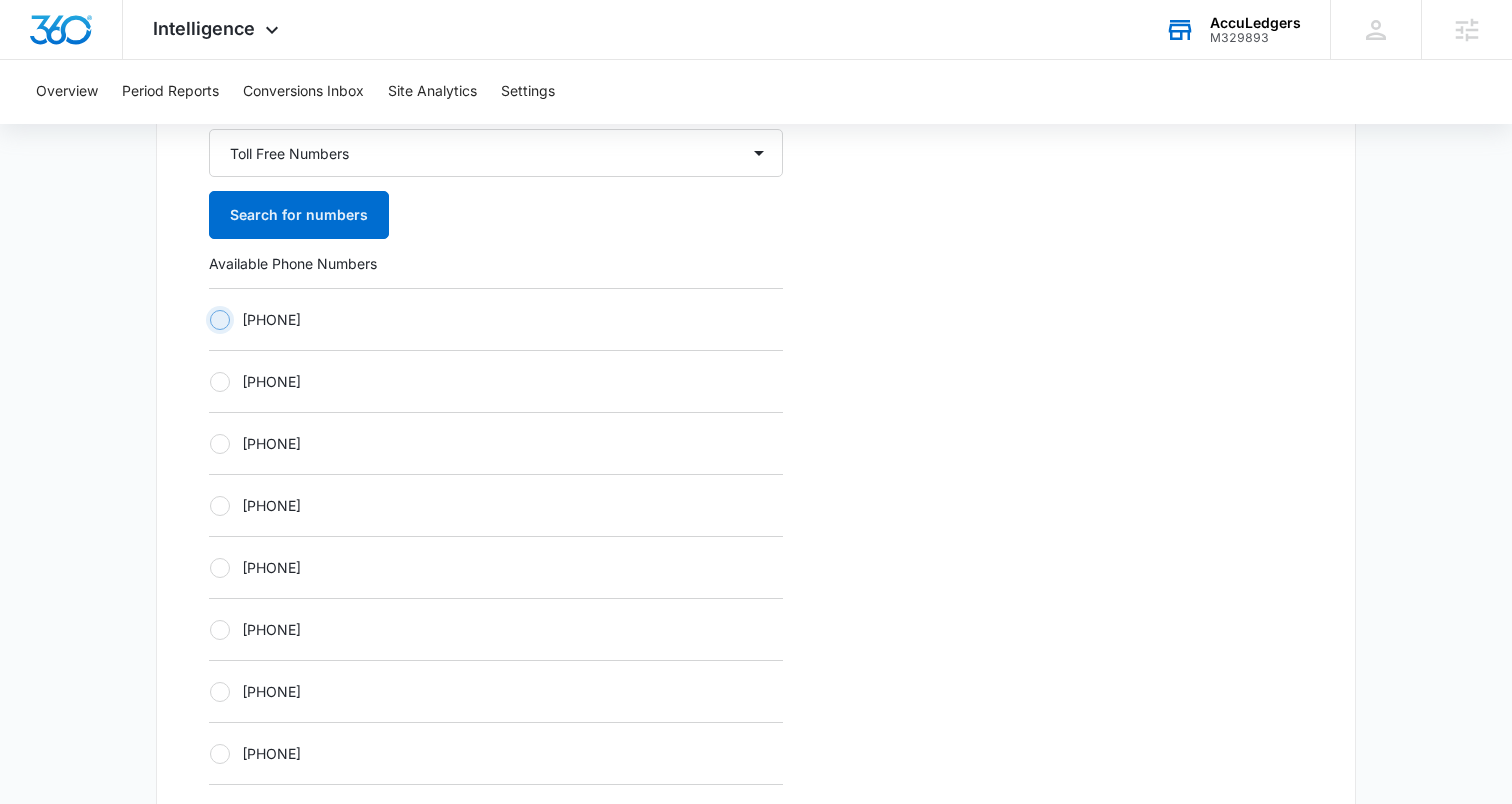 click on "[PHONE]" at bounding box center (209, 319) 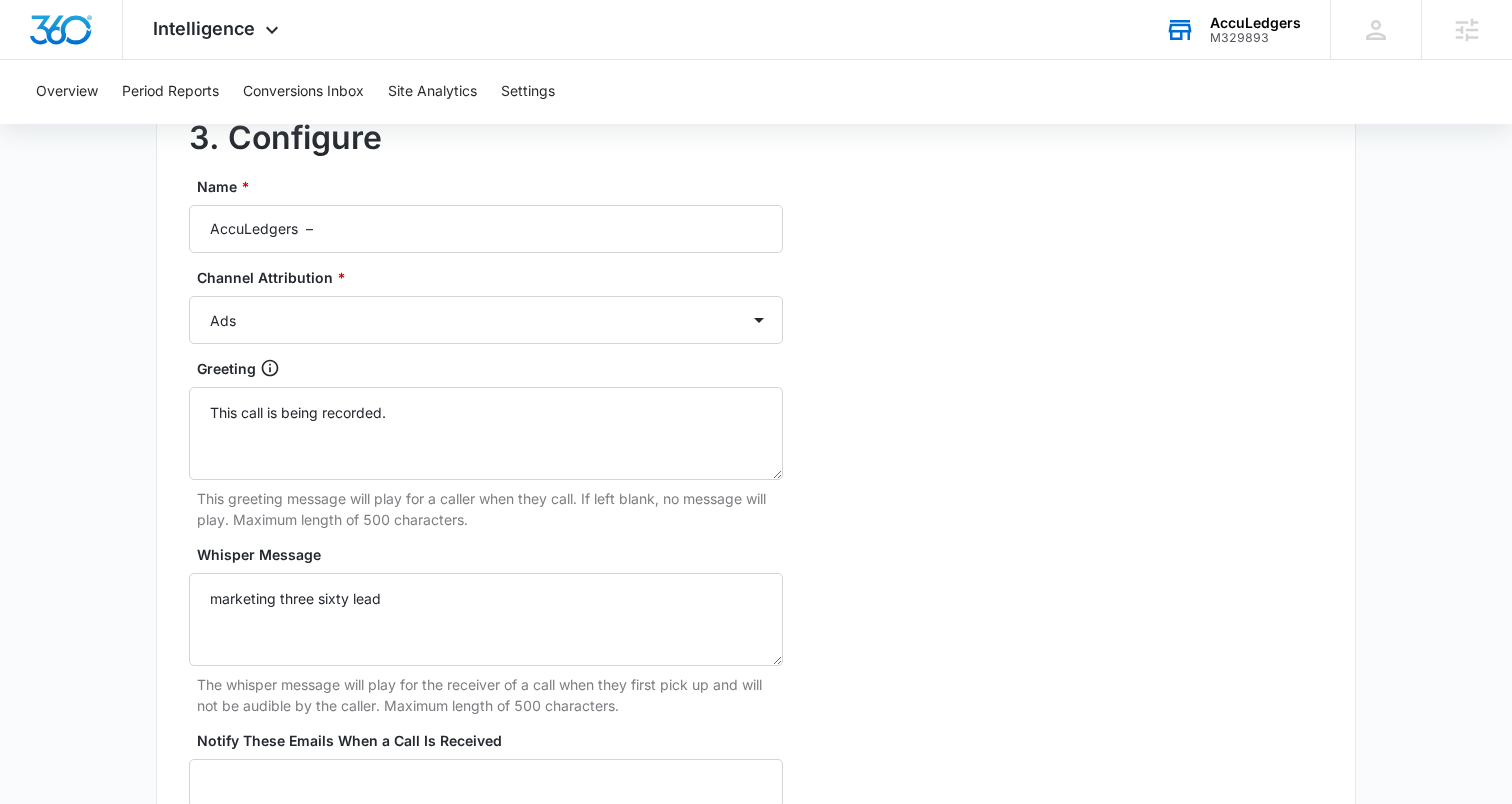 scroll, scrollTop: 1631, scrollLeft: 0, axis: vertical 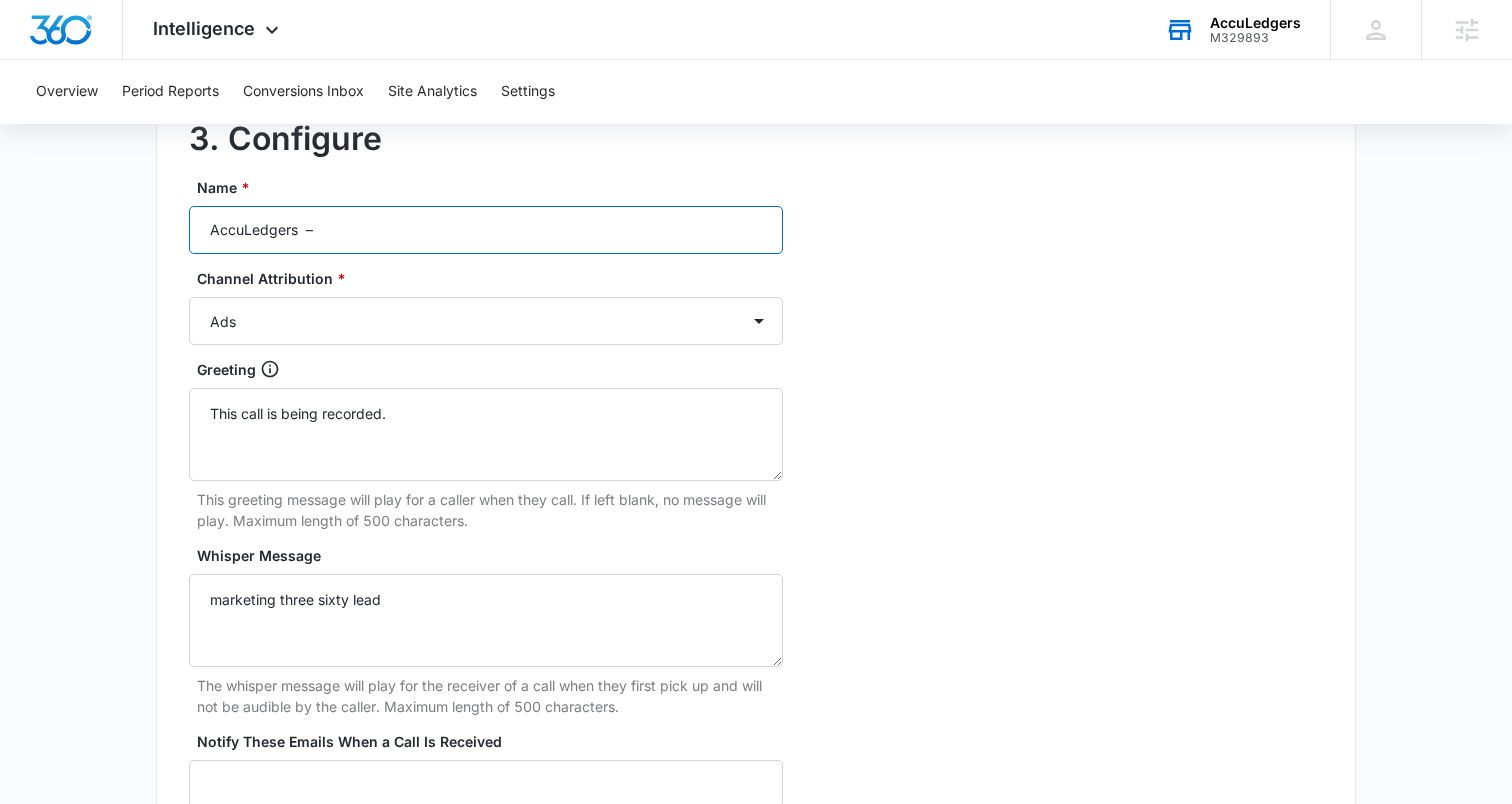 click on "AccuLedgers  –" at bounding box center [486, 230] 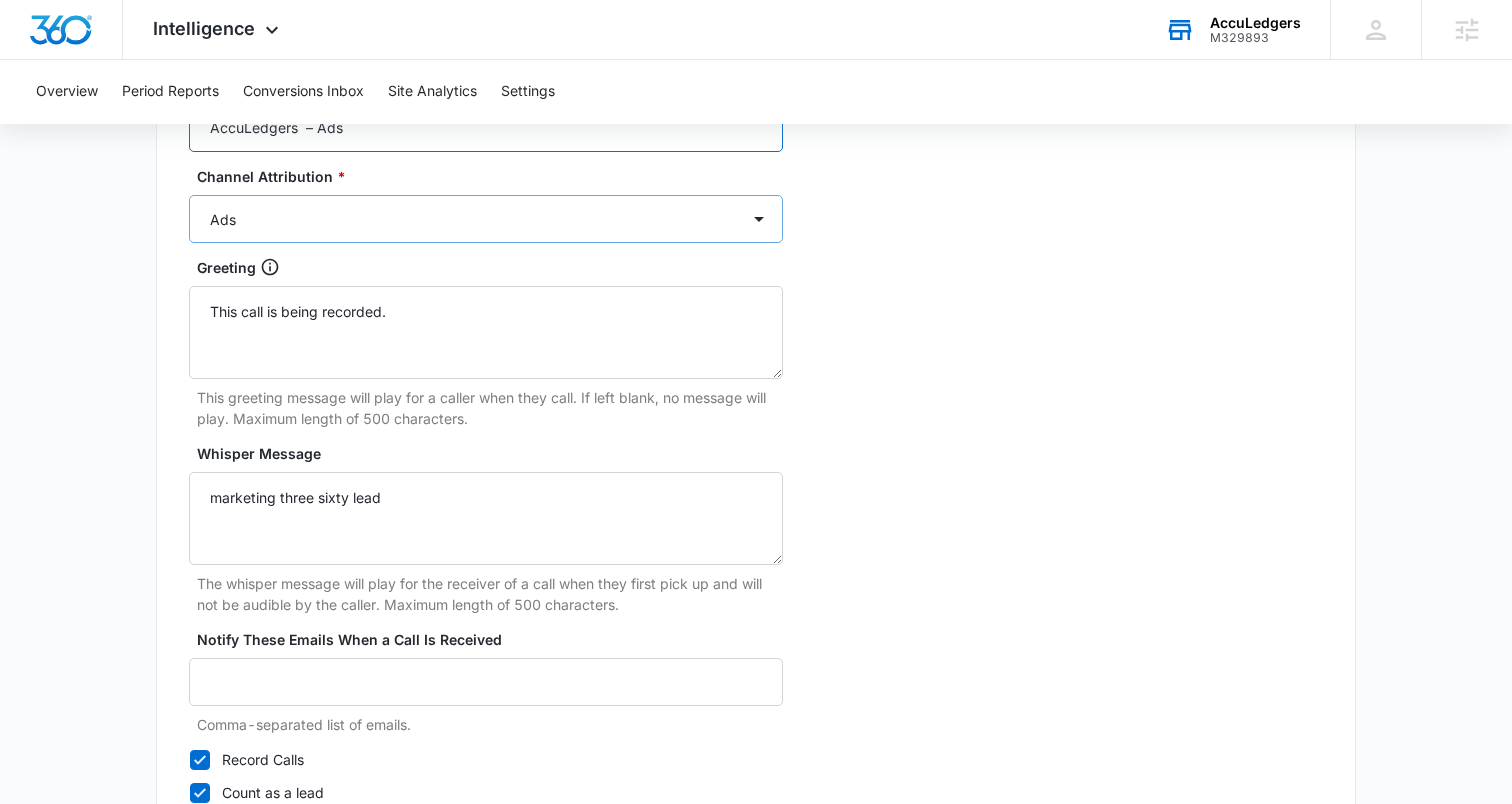 scroll, scrollTop: 1731, scrollLeft: 0, axis: vertical 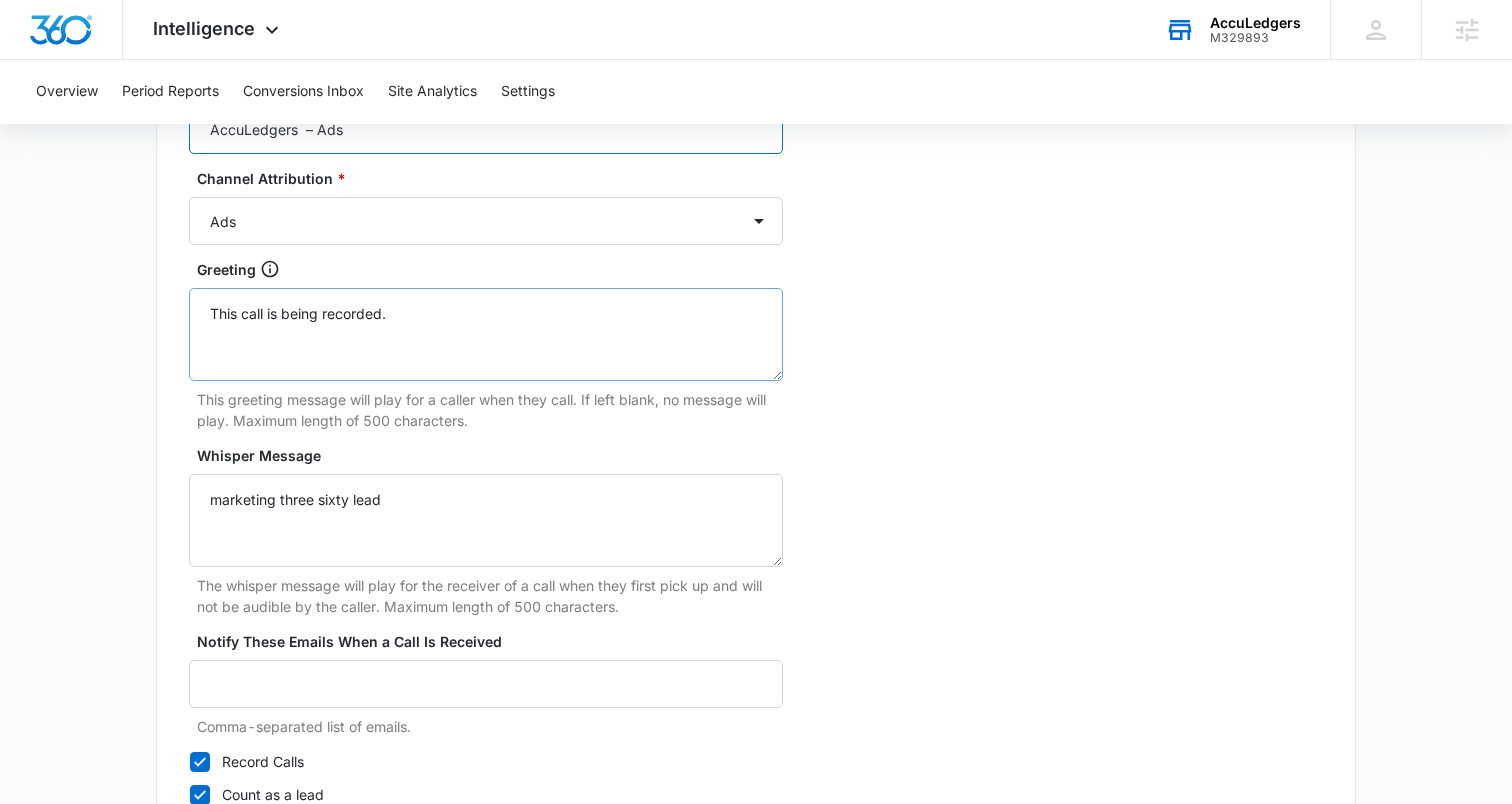 type on "AccuLedgers  – Ads" 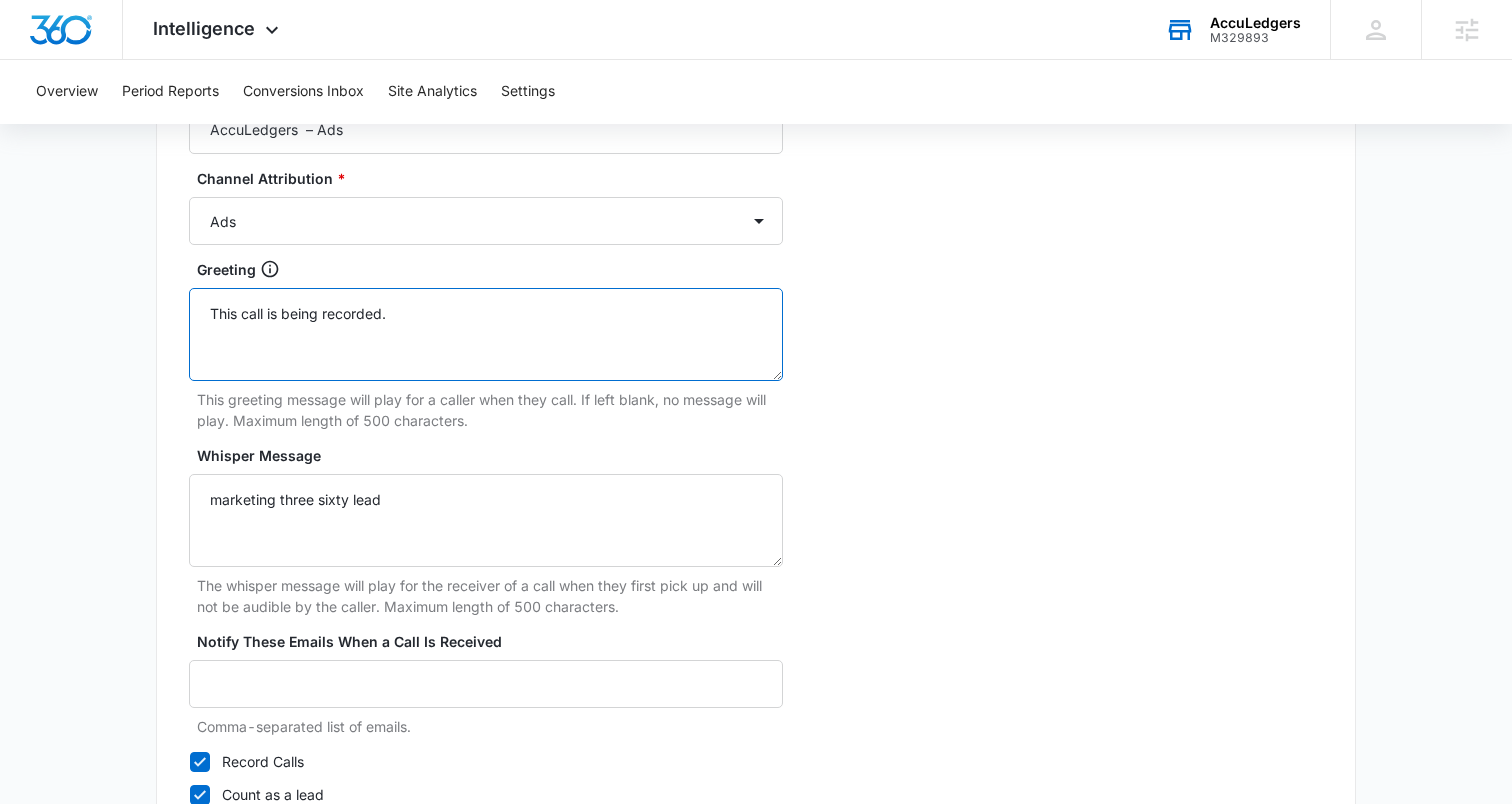 click on "This call is being recorded." at bounding box center [486, 334] 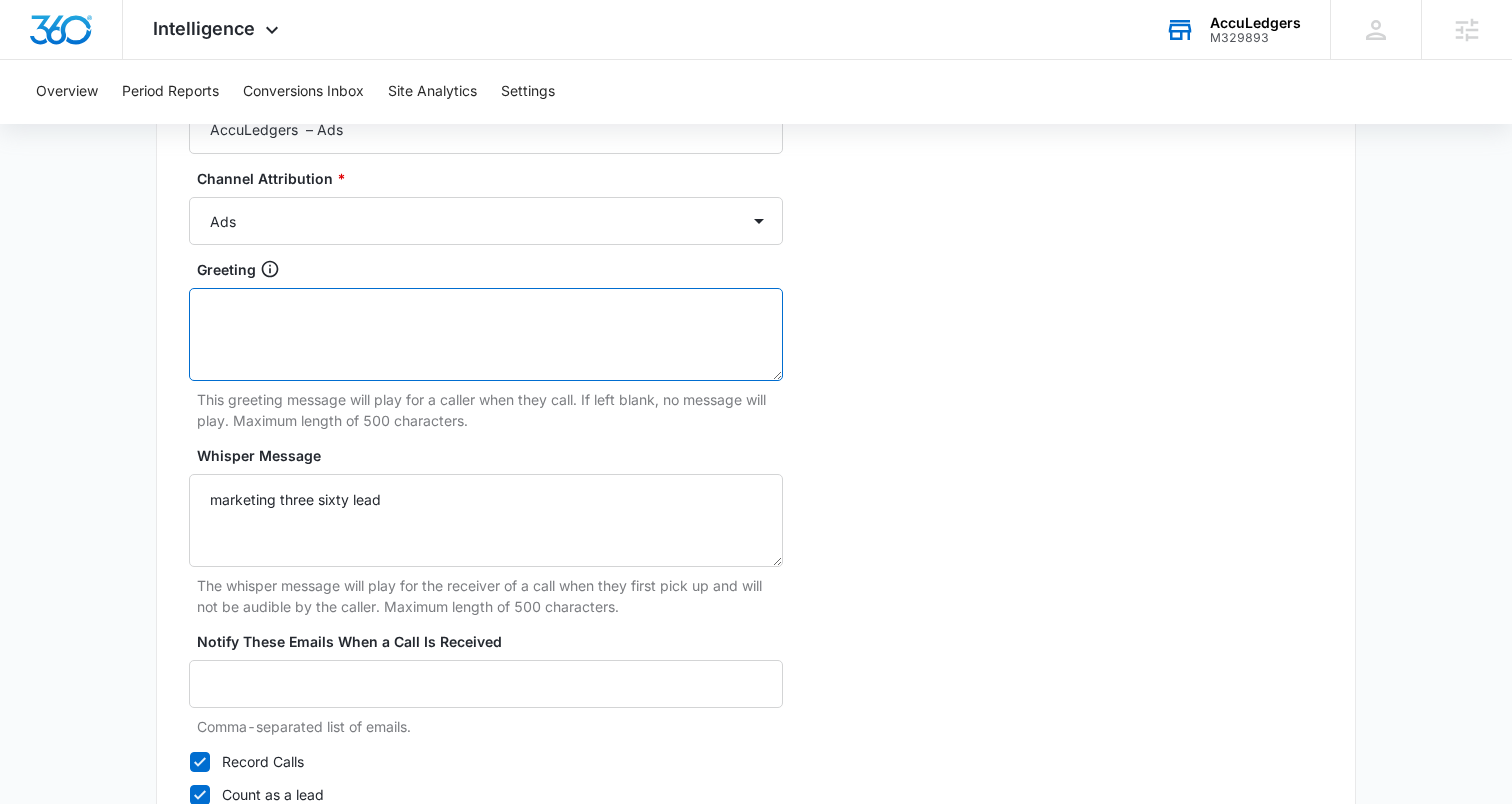 scroll, scrollTop: 1891, scrollLeft: 0, axis: vertical 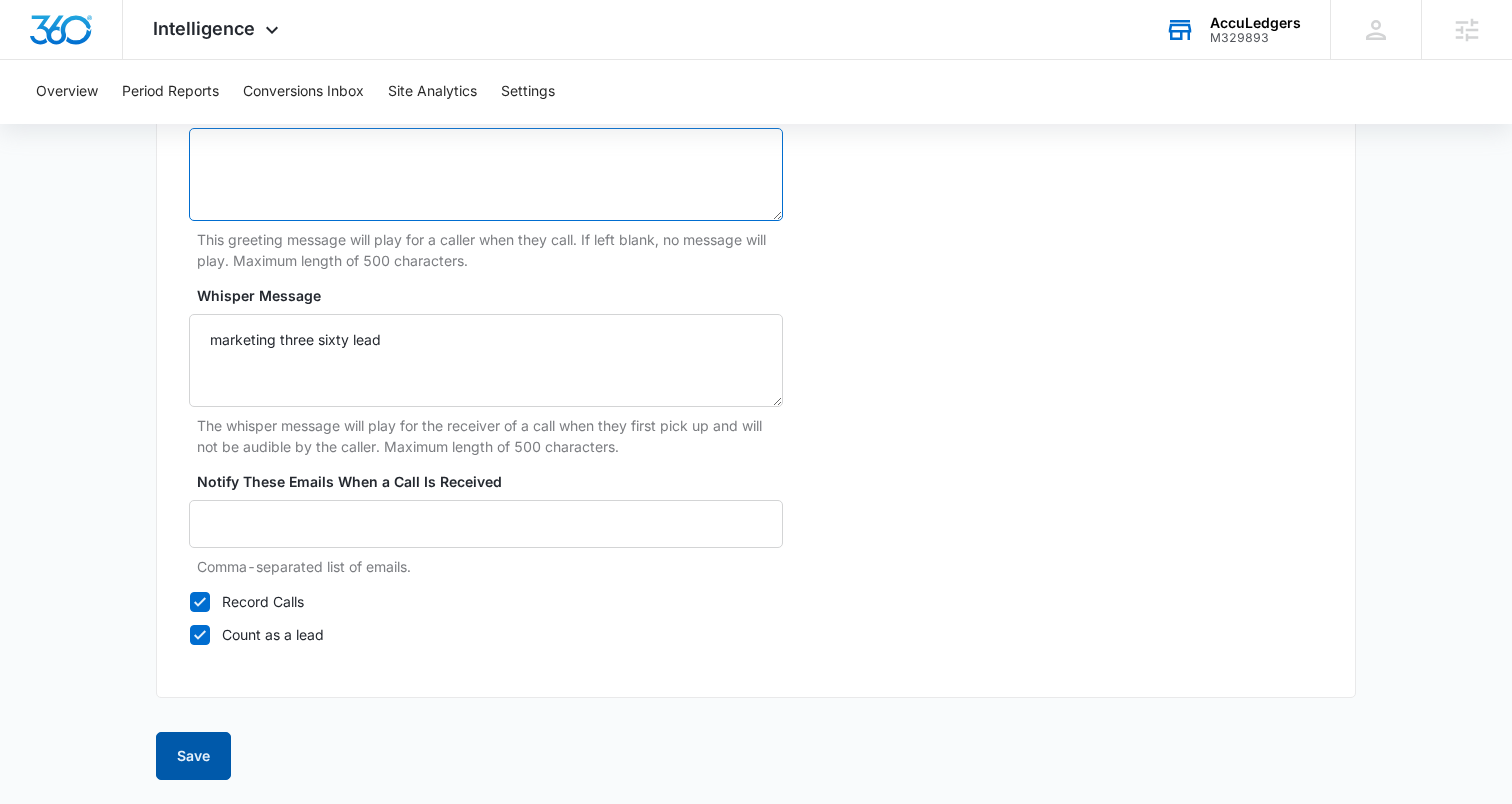 type 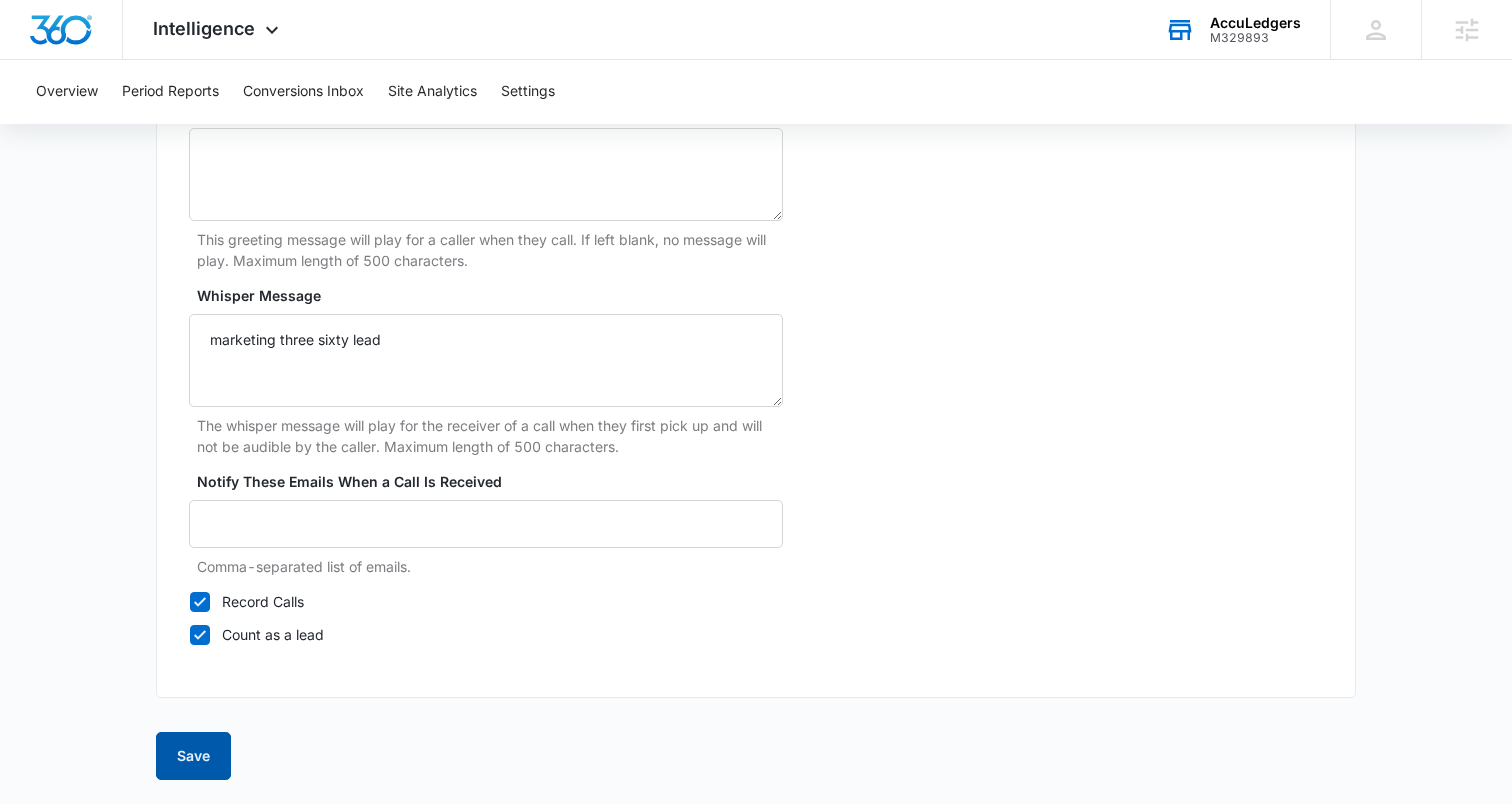 click on "Save" at bounding box center (193, 756) 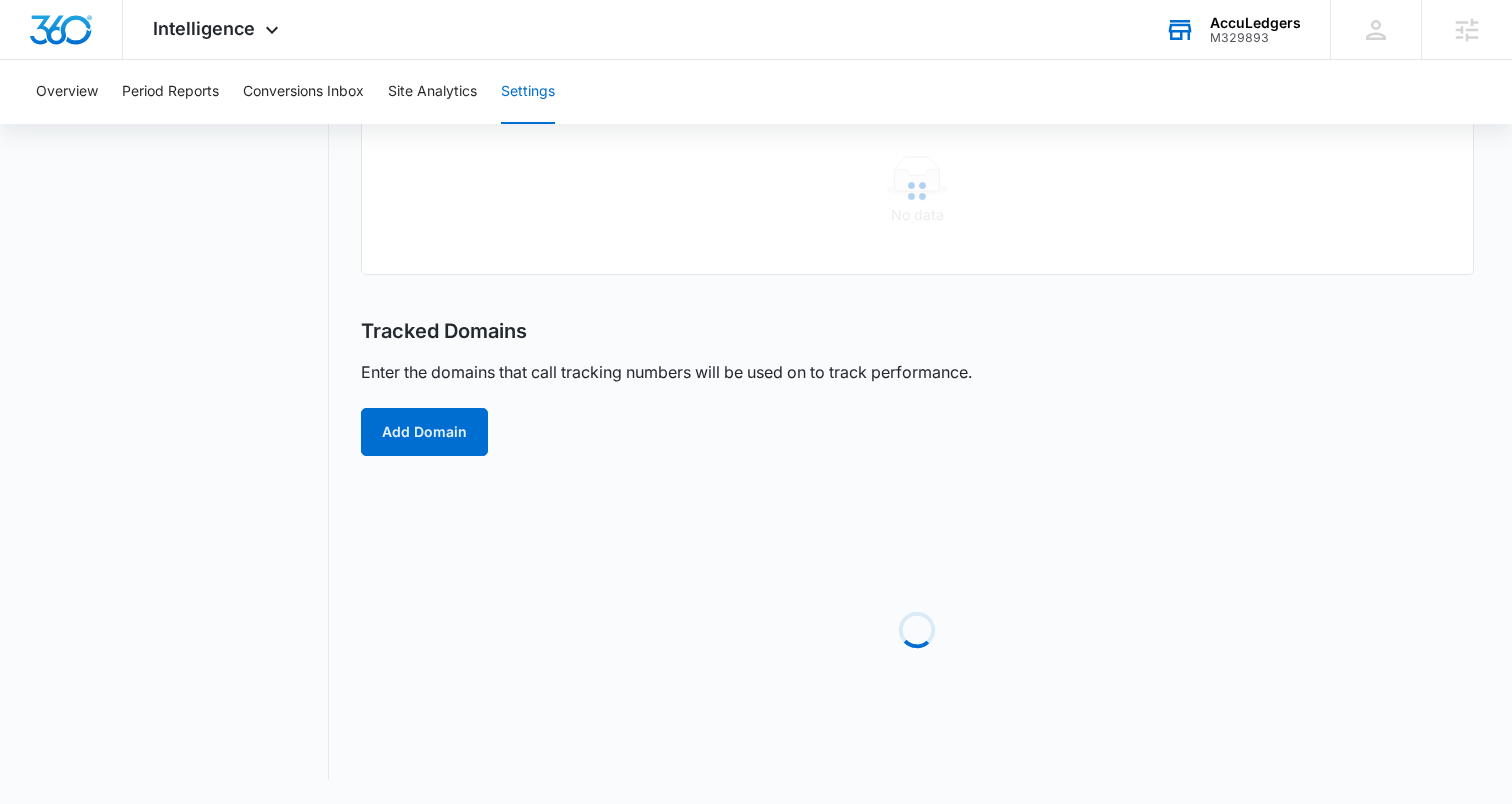 scroll, scrollTop: 0, scrollLeft: 0, axis: both 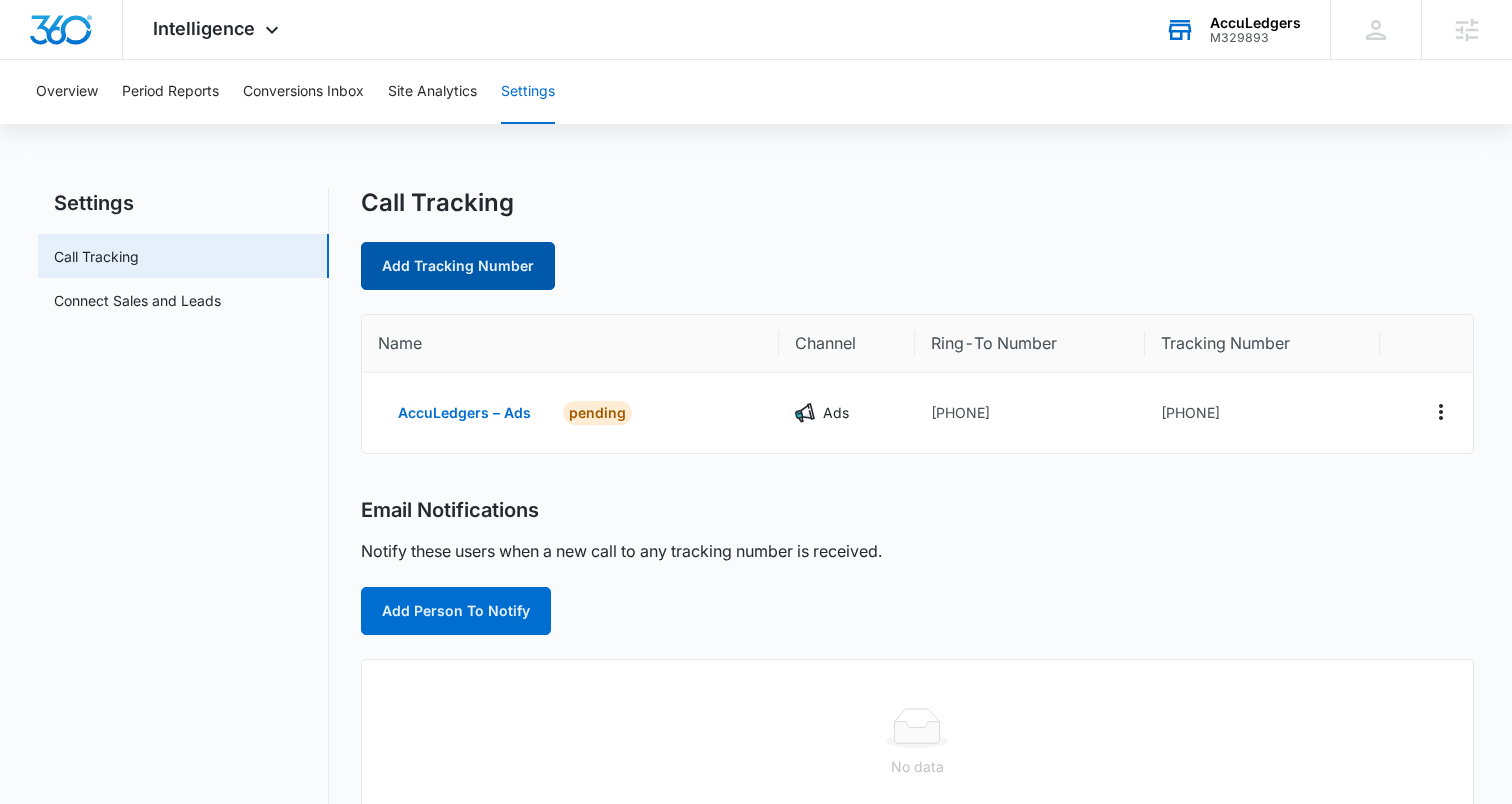 click on "Add Tracking Number" at bounding box center [458, 266] 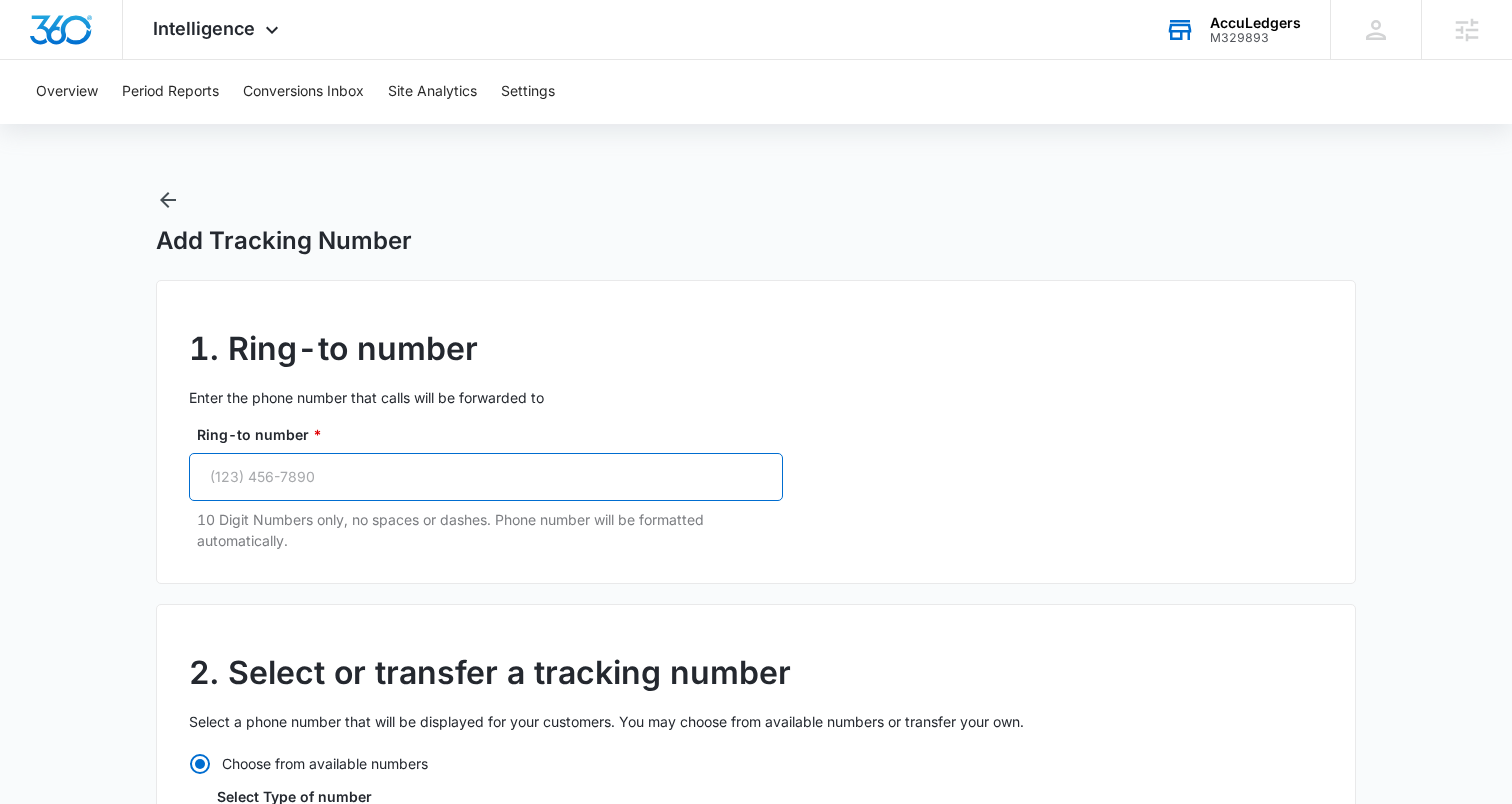click on "Ring-to number *" at bounding box center (486, 477) 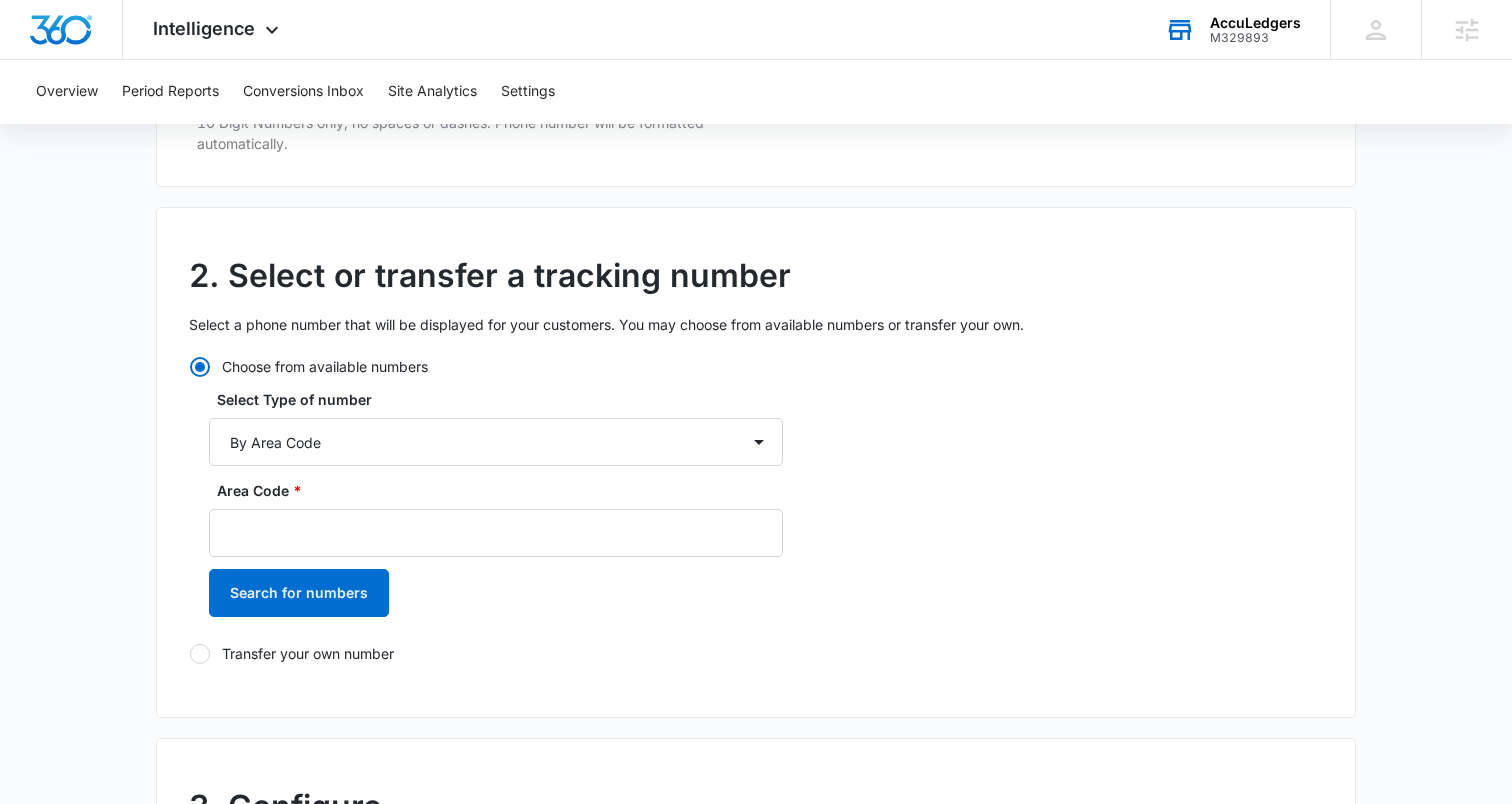 scroll, scrollTop: 423, scrollLeft: 0, axis: vertical 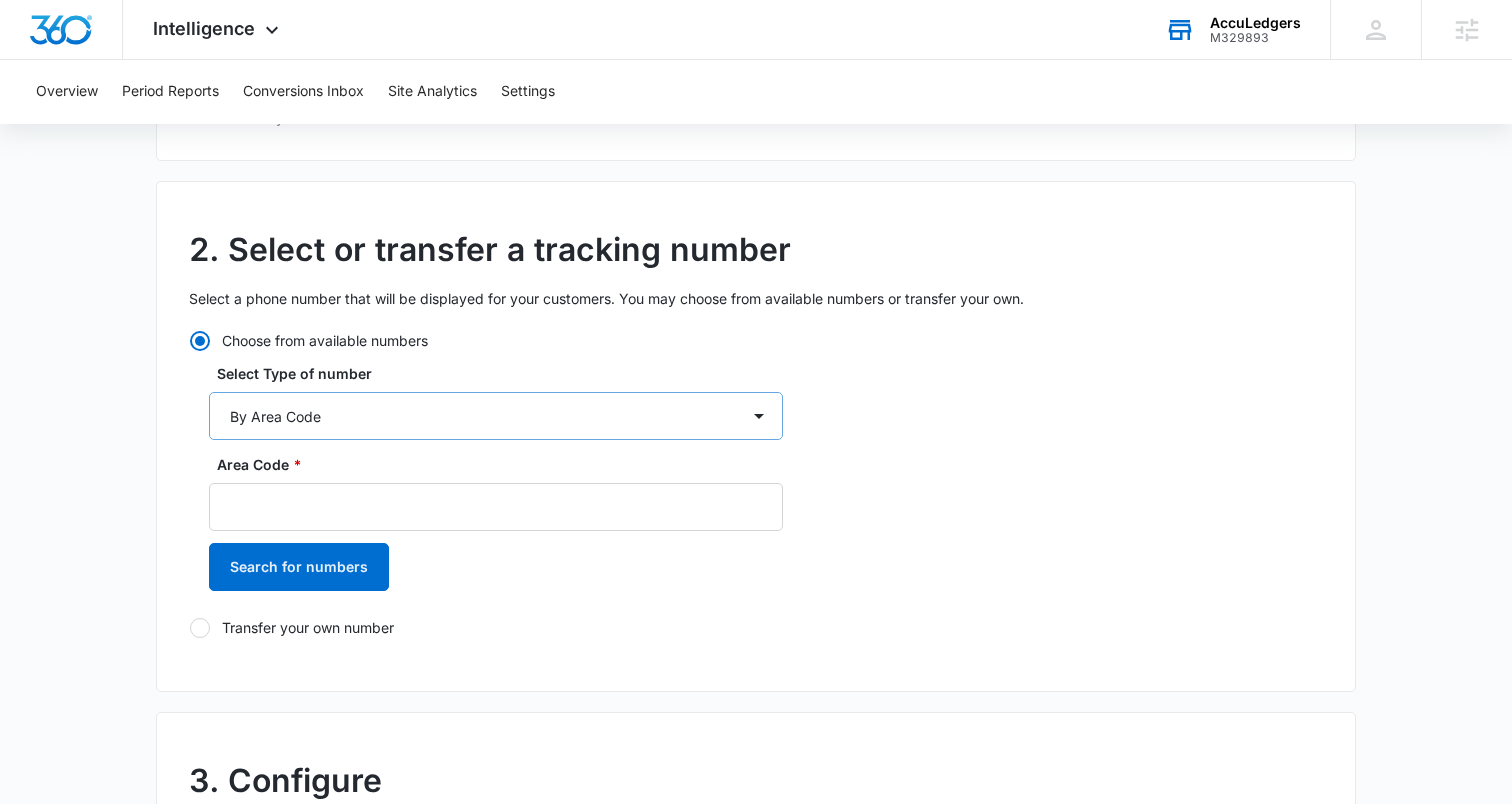 type on "[PHONE]" 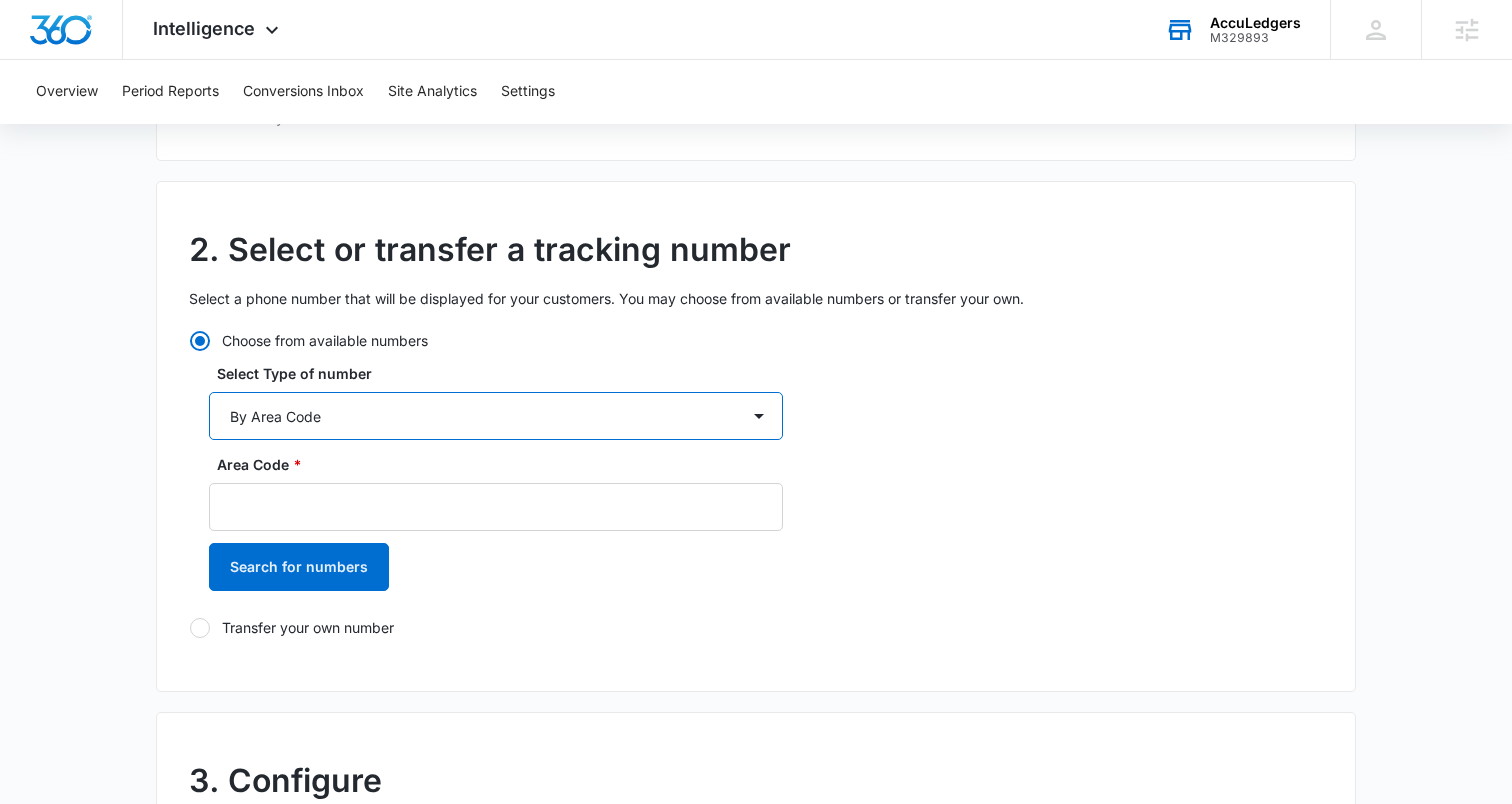 click on "By City & State By State Only By Zip Code By Area Code Toll Free Numbers" at bounding box center (496, 416) 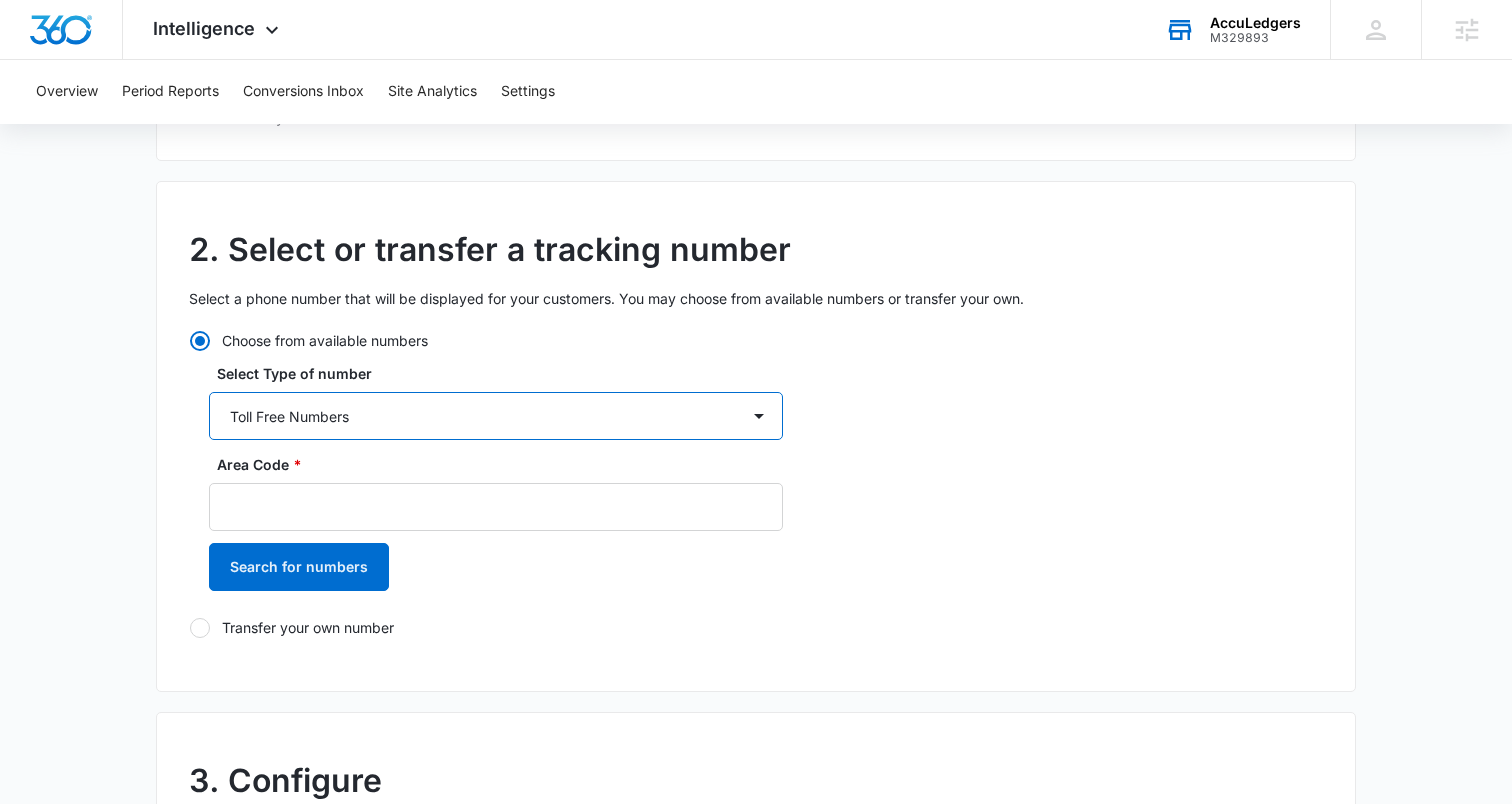 click on "By City & State By State Only By Zip Code By Area Code Toll Free Numbers" at bounding box center [496, 416] 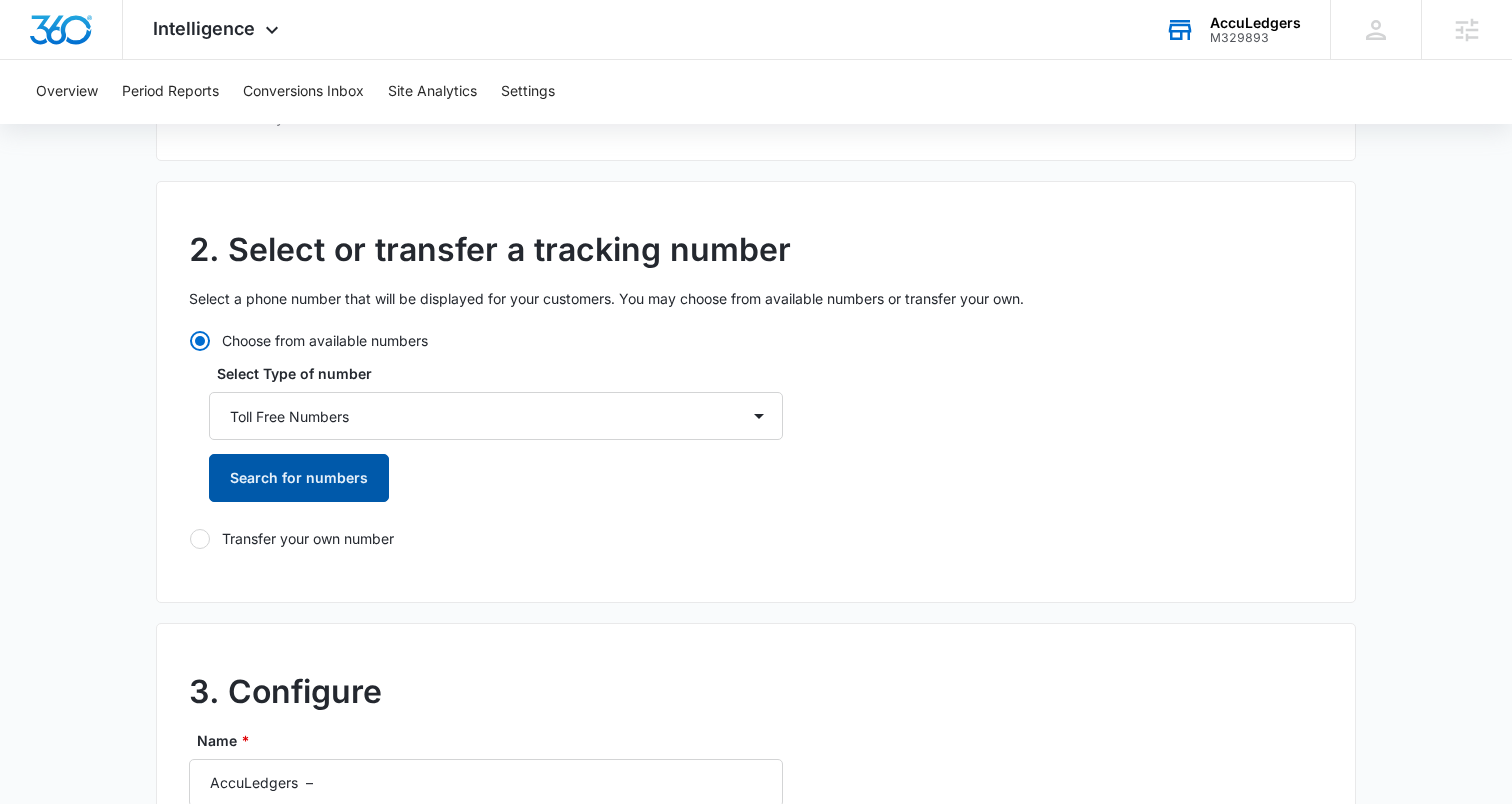 click on "Search for numbers" at bounding box center (299, 478) 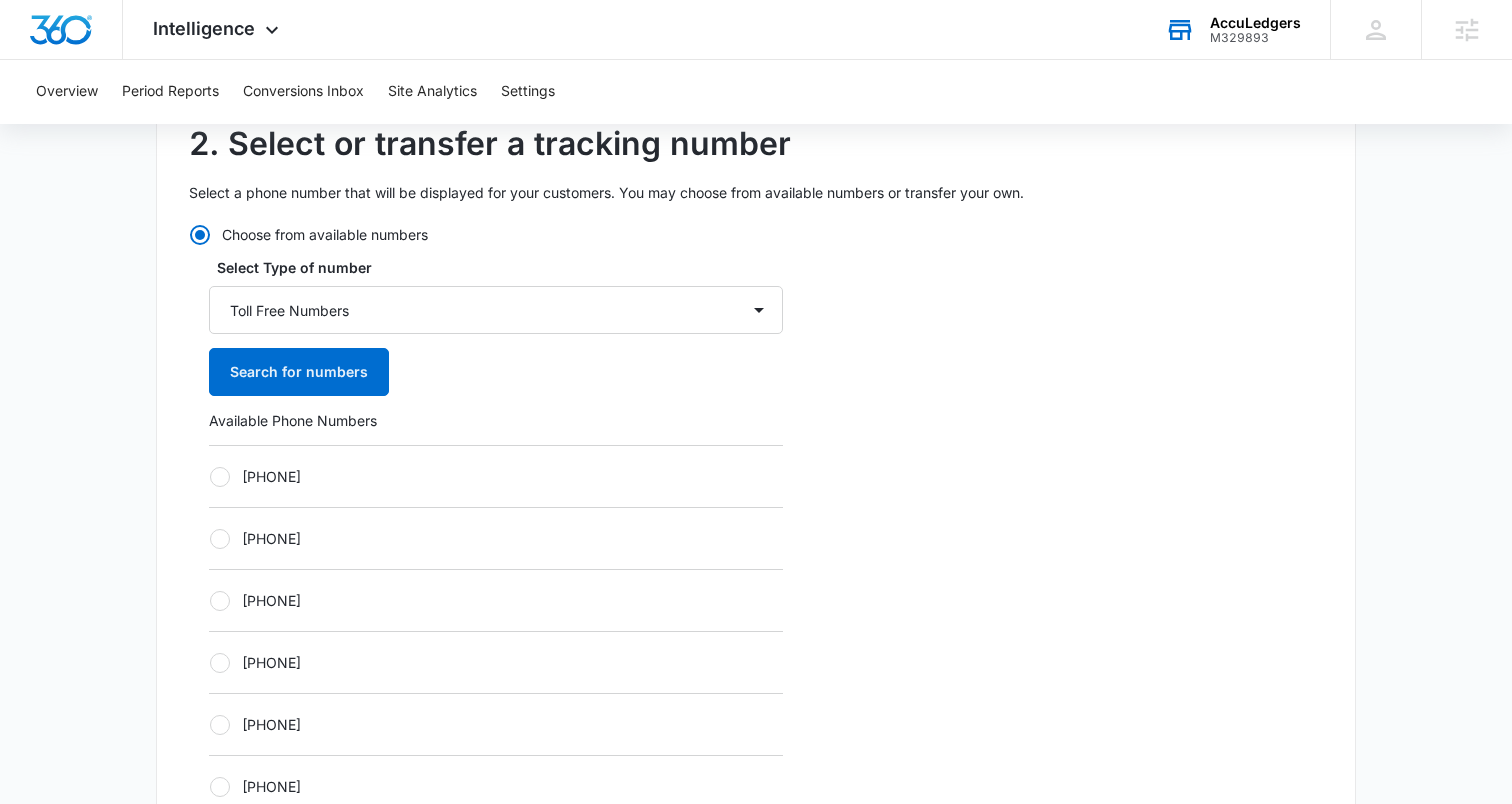 scroll, scrollTop: 612, scrollLeft: 0, axis: vertical 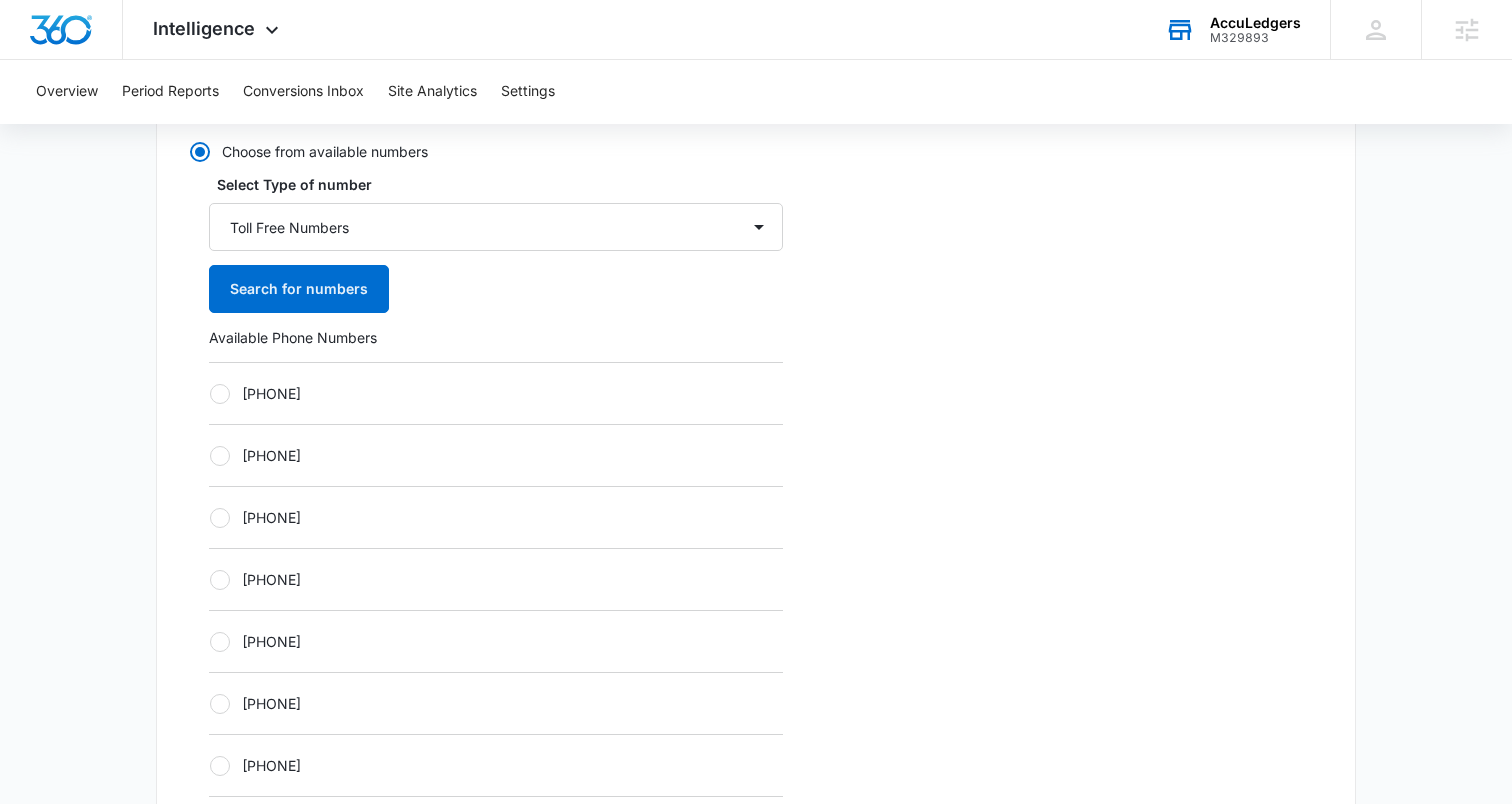 click at bounding box center [220, 394] 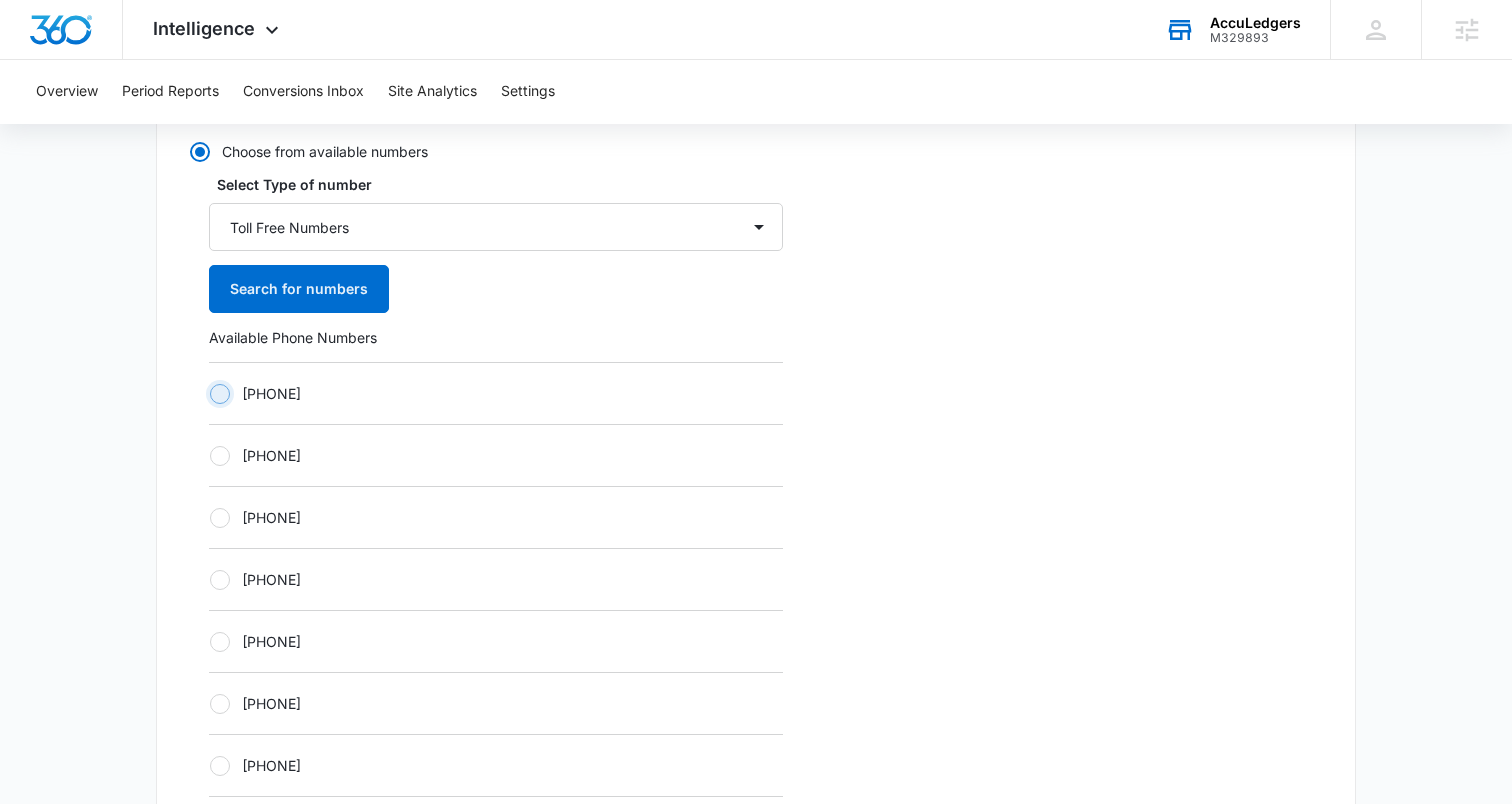 click on "[PHONE]" at bounding box center [209, 393] 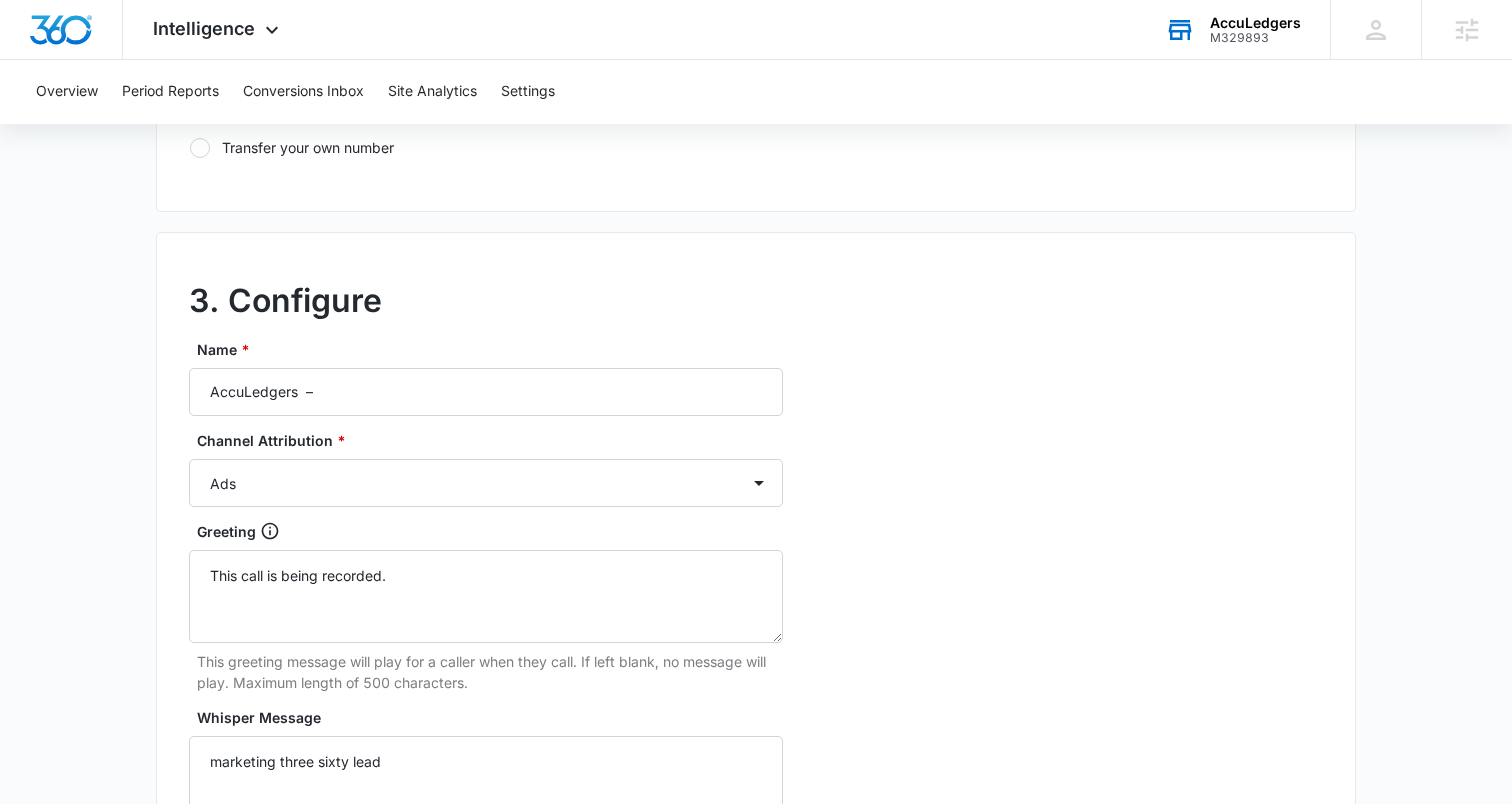 scroll, scrollTop: 1557, scrollLeft: 0, axis: vertical 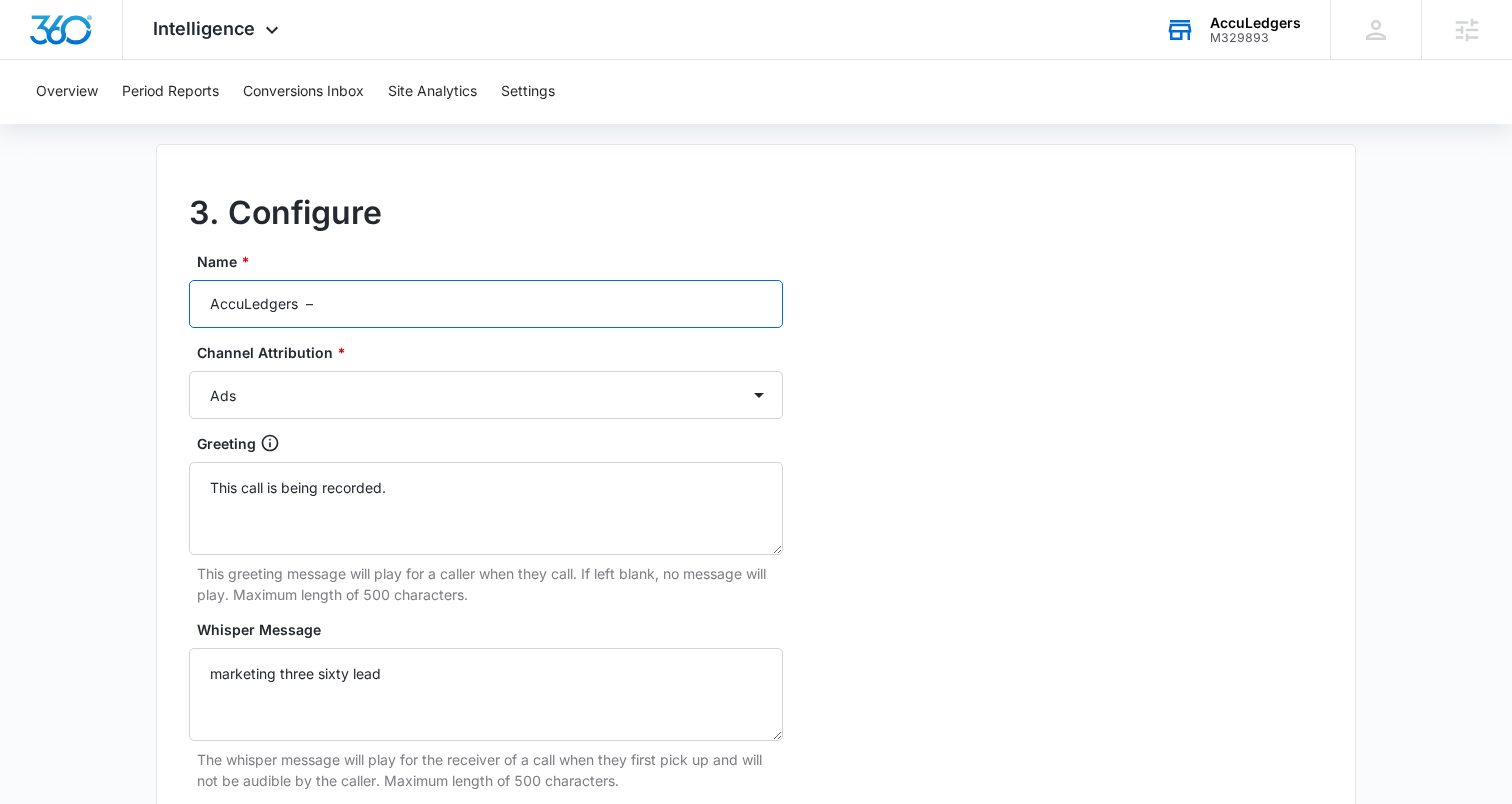 click on "AccuLedgers  –" at bounding box center (486, 304) 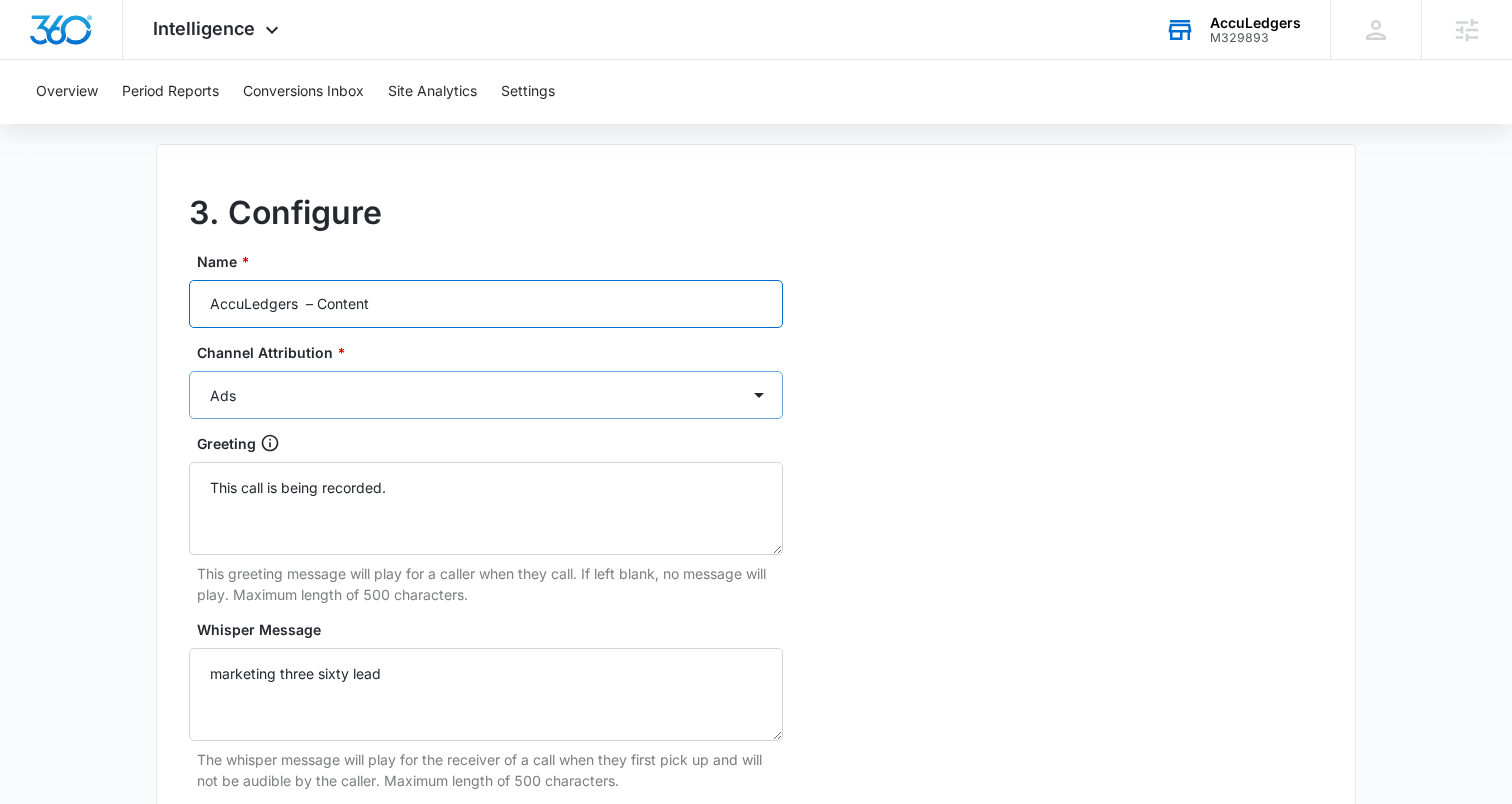 type on "AccuLedgers  – Content" 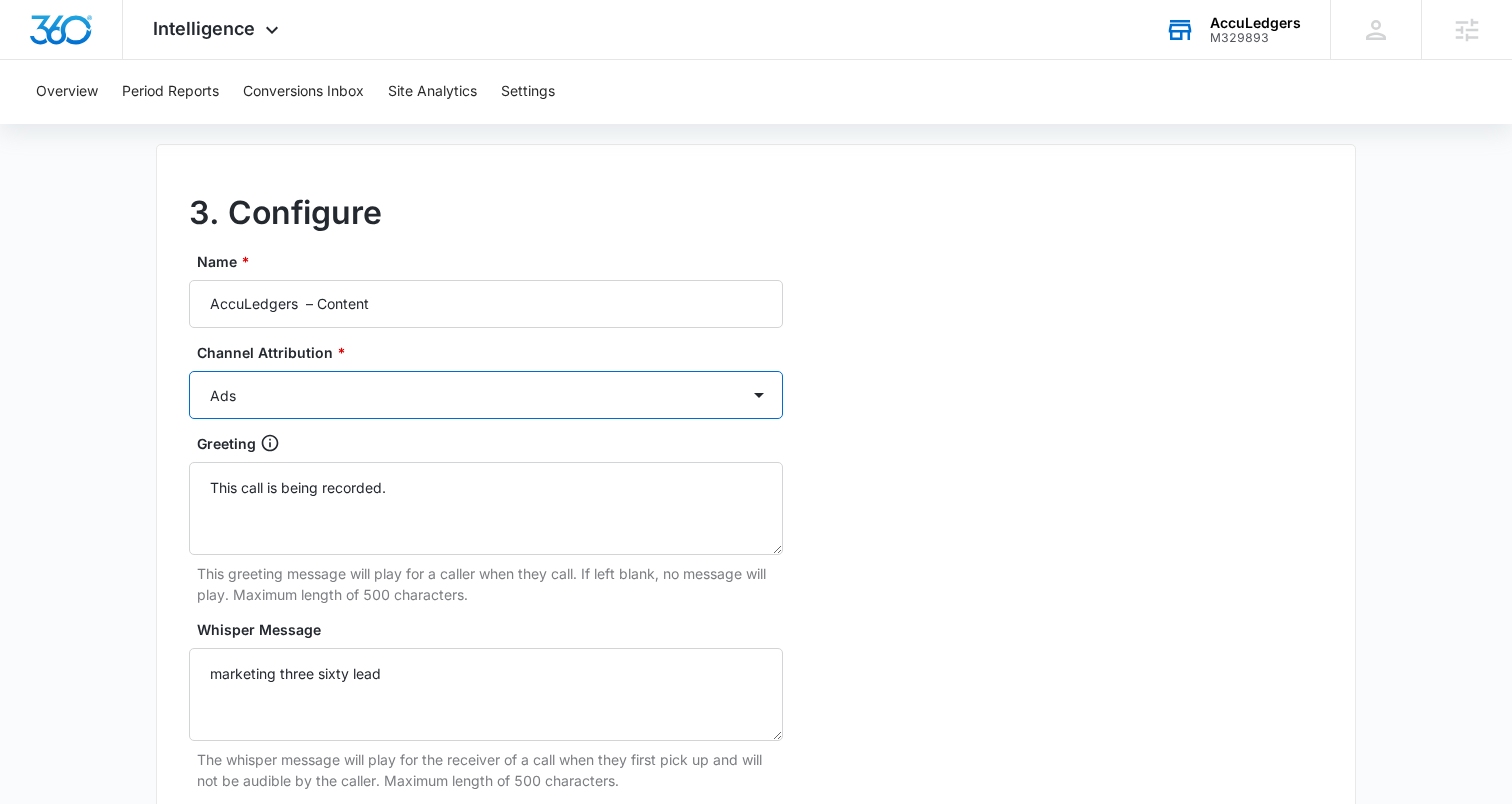 click on "Ads Local Service Ads Content Social Other" at bounding box center (486, 395) 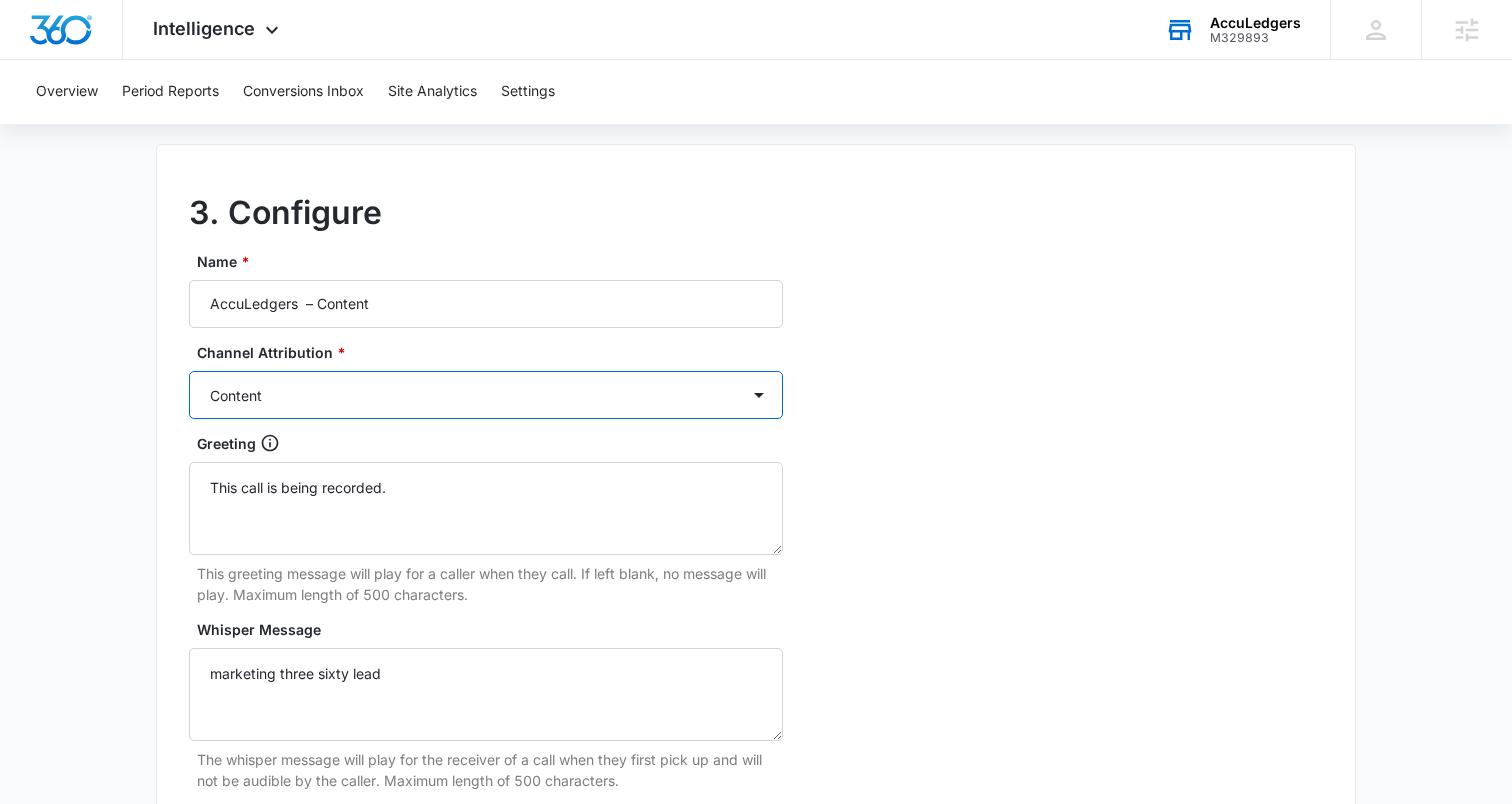 click on "Ads Local Service Ads Content Social Other" at bounding box center [486, 395] 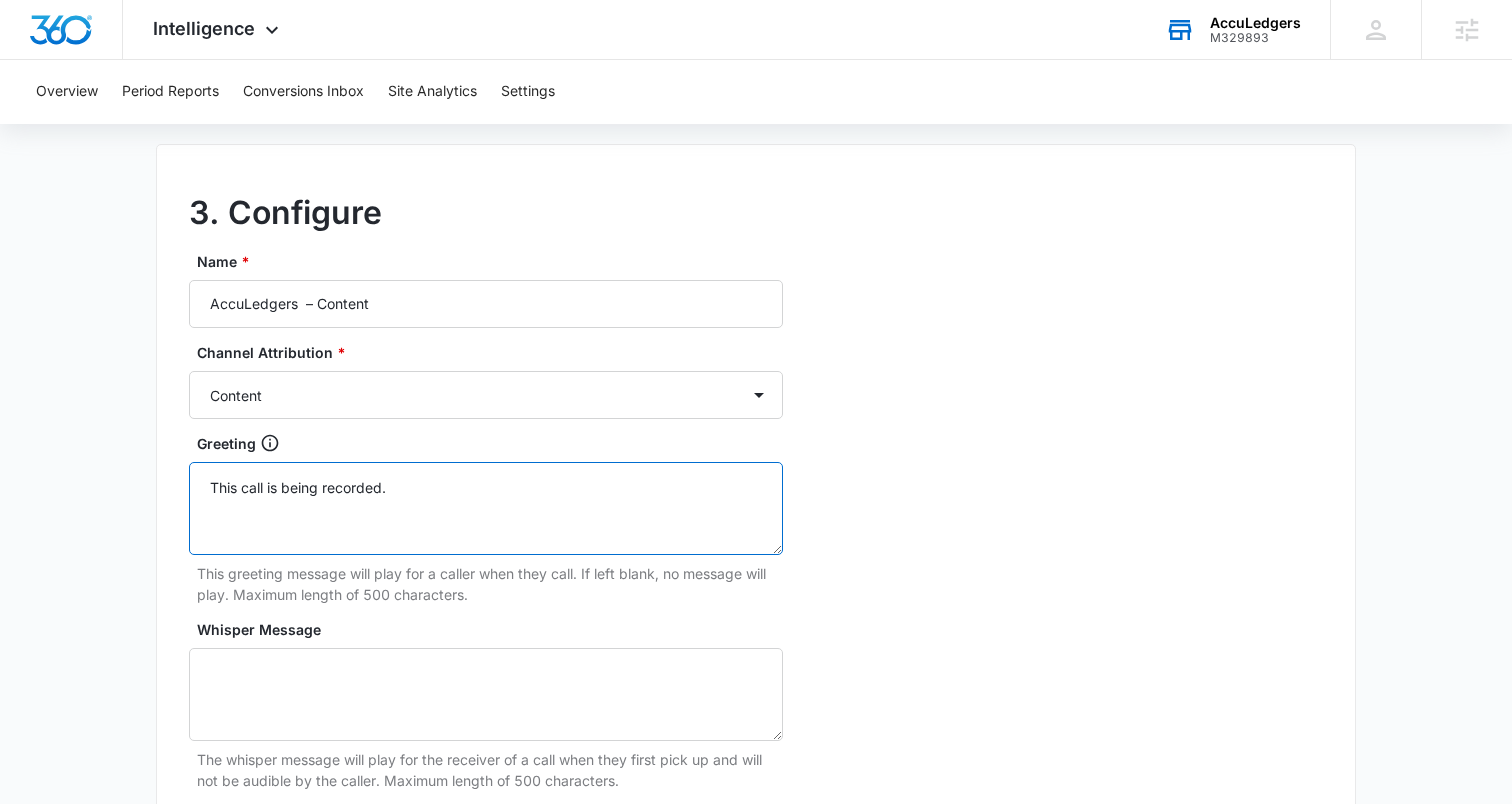 click on "This call is being recorded." at bounding box center (486, 508) 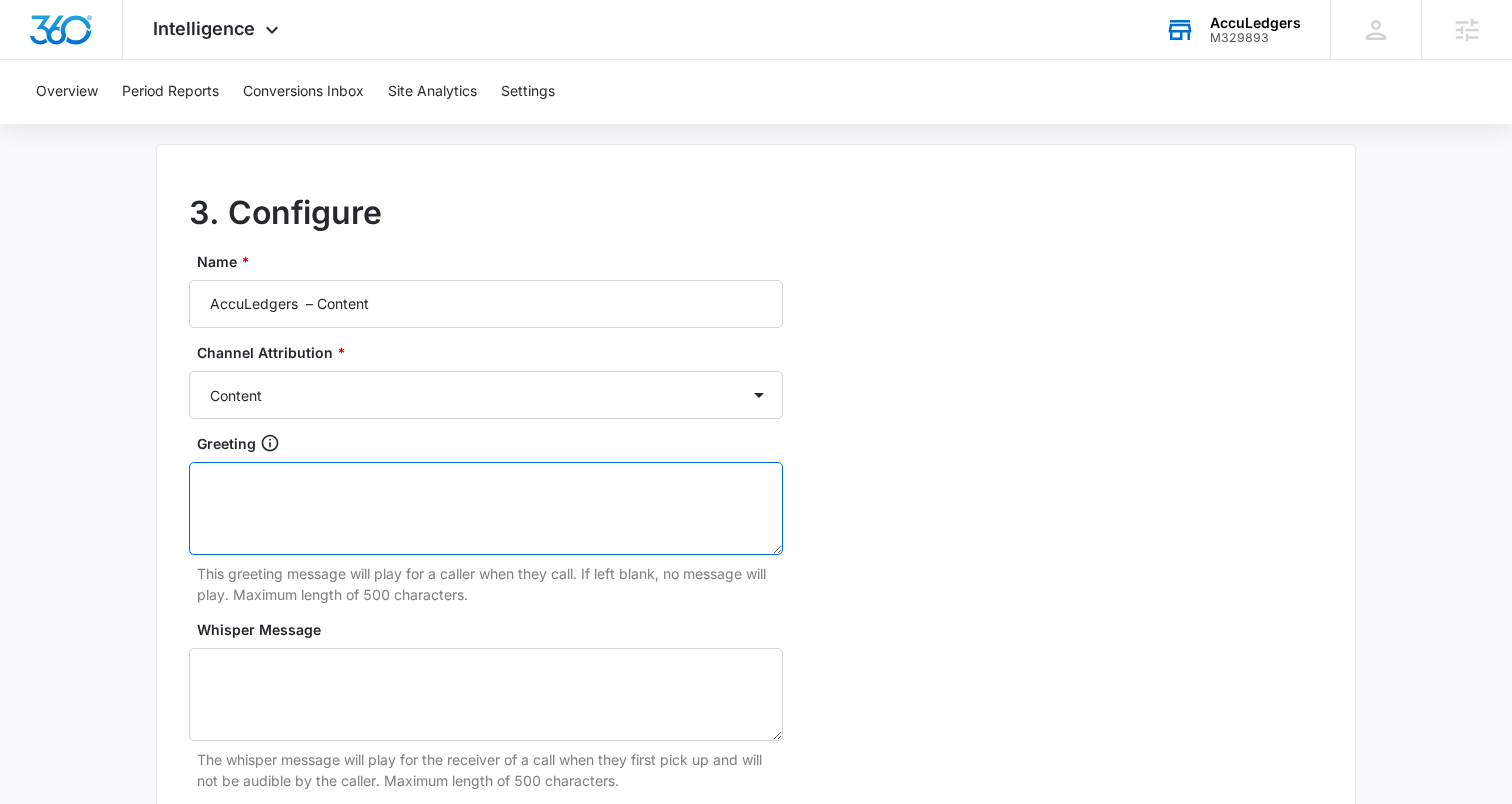 type 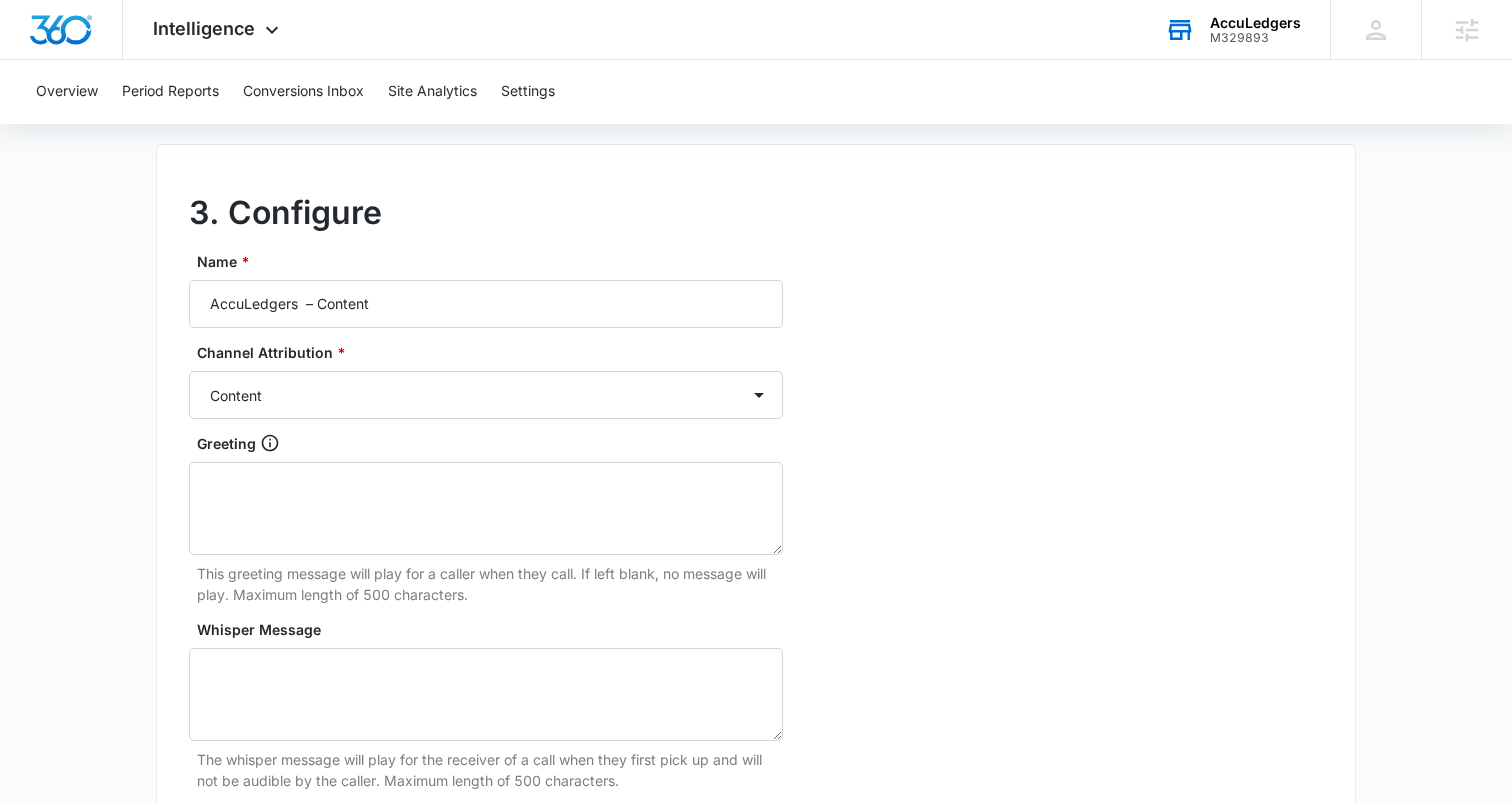 click on "Add Tracking Number 1.   Ring-to number Enter the phone number that calls will be forwarded to Ring-to number * [PHONE] 10 Digit Numbers only, no spaces or dashes. Phone number will be formatted automatically. 2.   Select or transfer a tracking number Select a phone number that will be displayed for your customers. You may choose from available numbers or transfer your own. Choose from available numbers Select Type of number By City & State By State Only By Zip Code By Area Code Toll Free Numbers Search for numbers Available Phone Numbers [PHONE] [PHONE] [PHONE] [PHONE] [PHONE] [PHONE] [PHONE] [PHONE] [PHONE] [PHONE] [PHONE] Transfer your own number 3.   Configure Name * AccuLedgers  – Content Channel Attribution * Ads Local Service Ads Content Social Other Greeting This greeting message will play for a caller when they call. If left blank, no message will play. Maximum length of 500 characters. Whisper Message Notify These Emails When a Call Is Received" at bounding box center [756, -116] 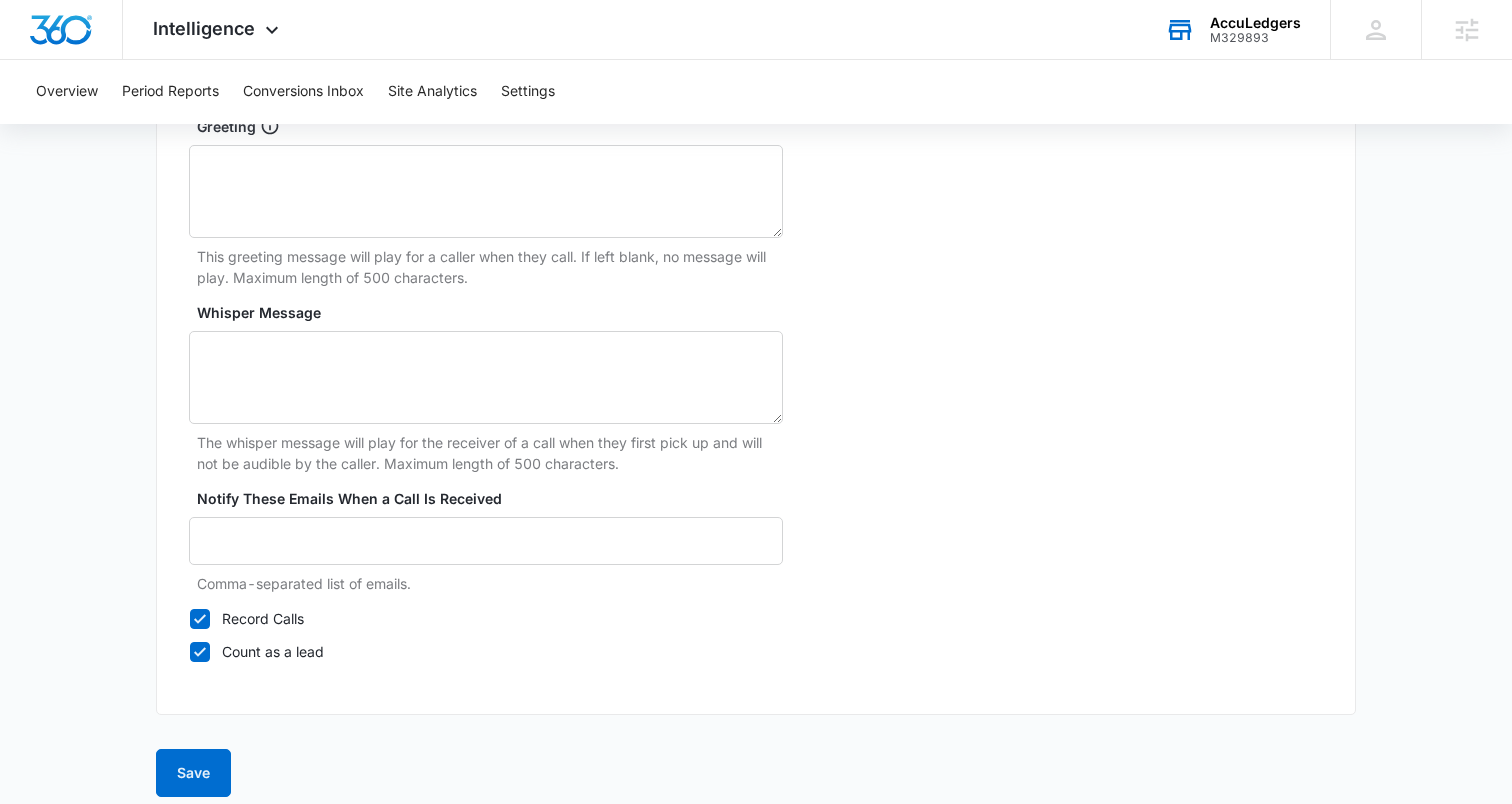 scroll, scrollTop: 1891, scrollLeft: 0, axis: vertical 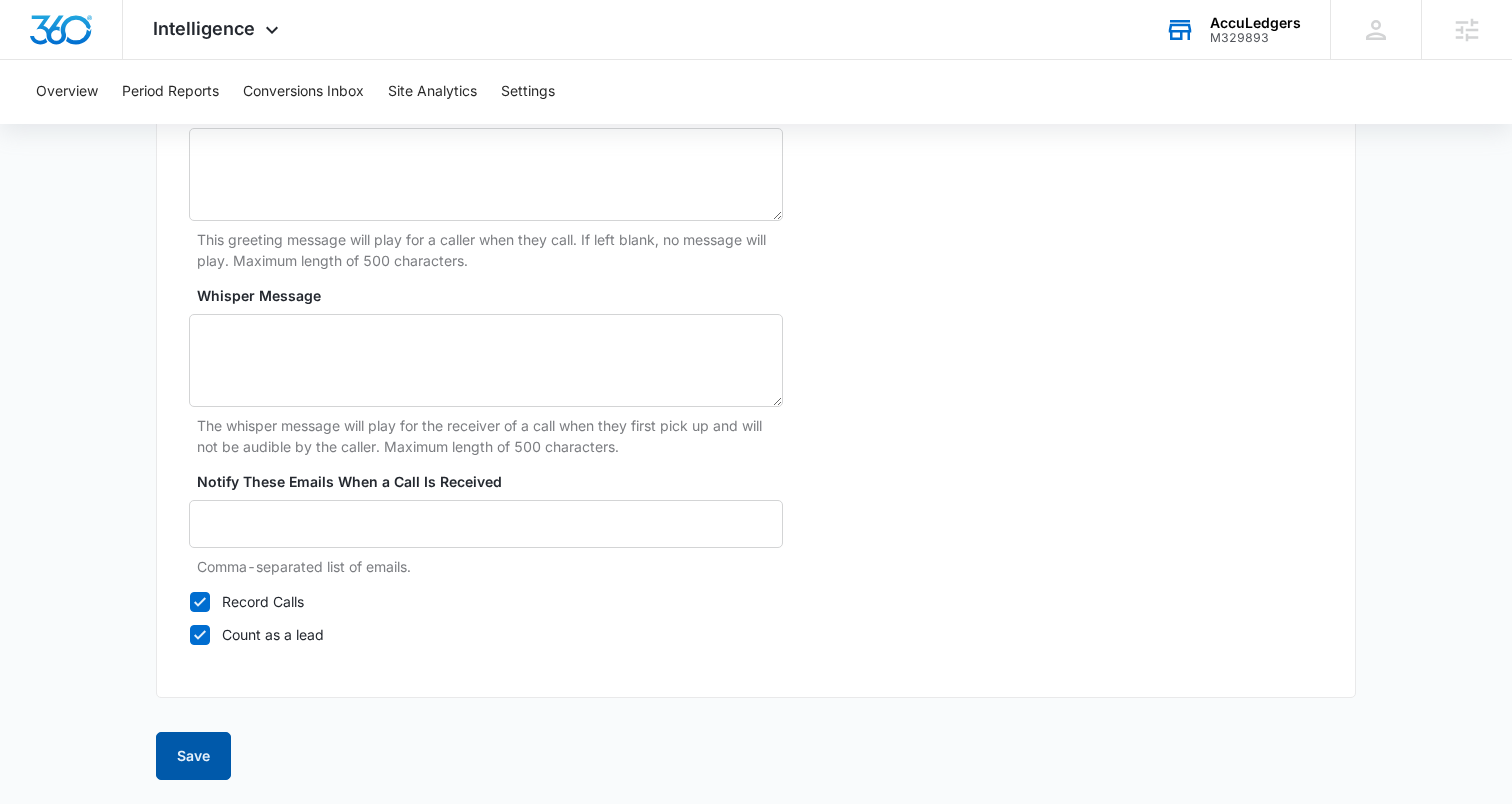 click on "Save" at bounding box center (193, 756) 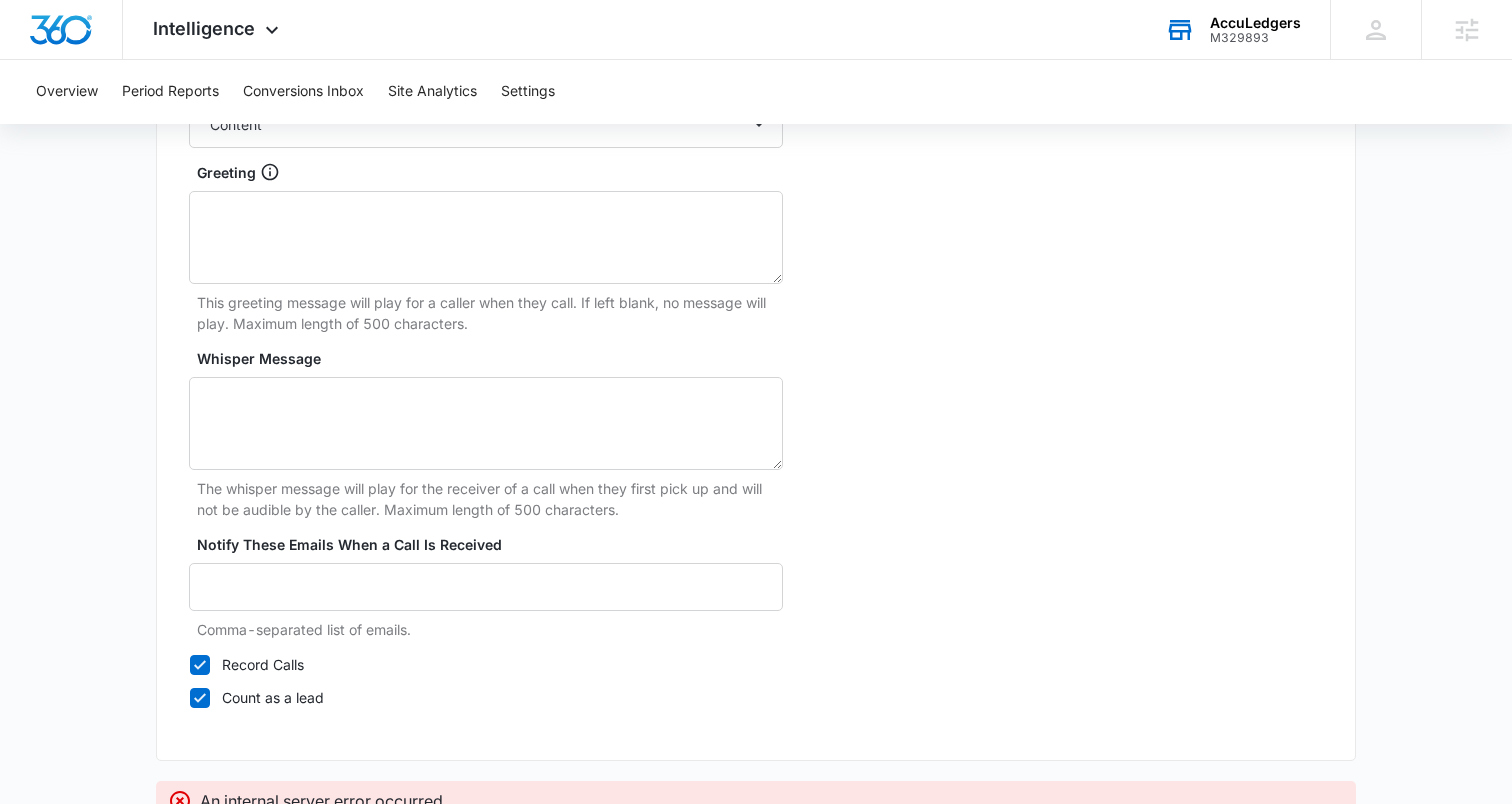 scroll, scrollTop: 1931, scrollLeft: 0, axis: vertical 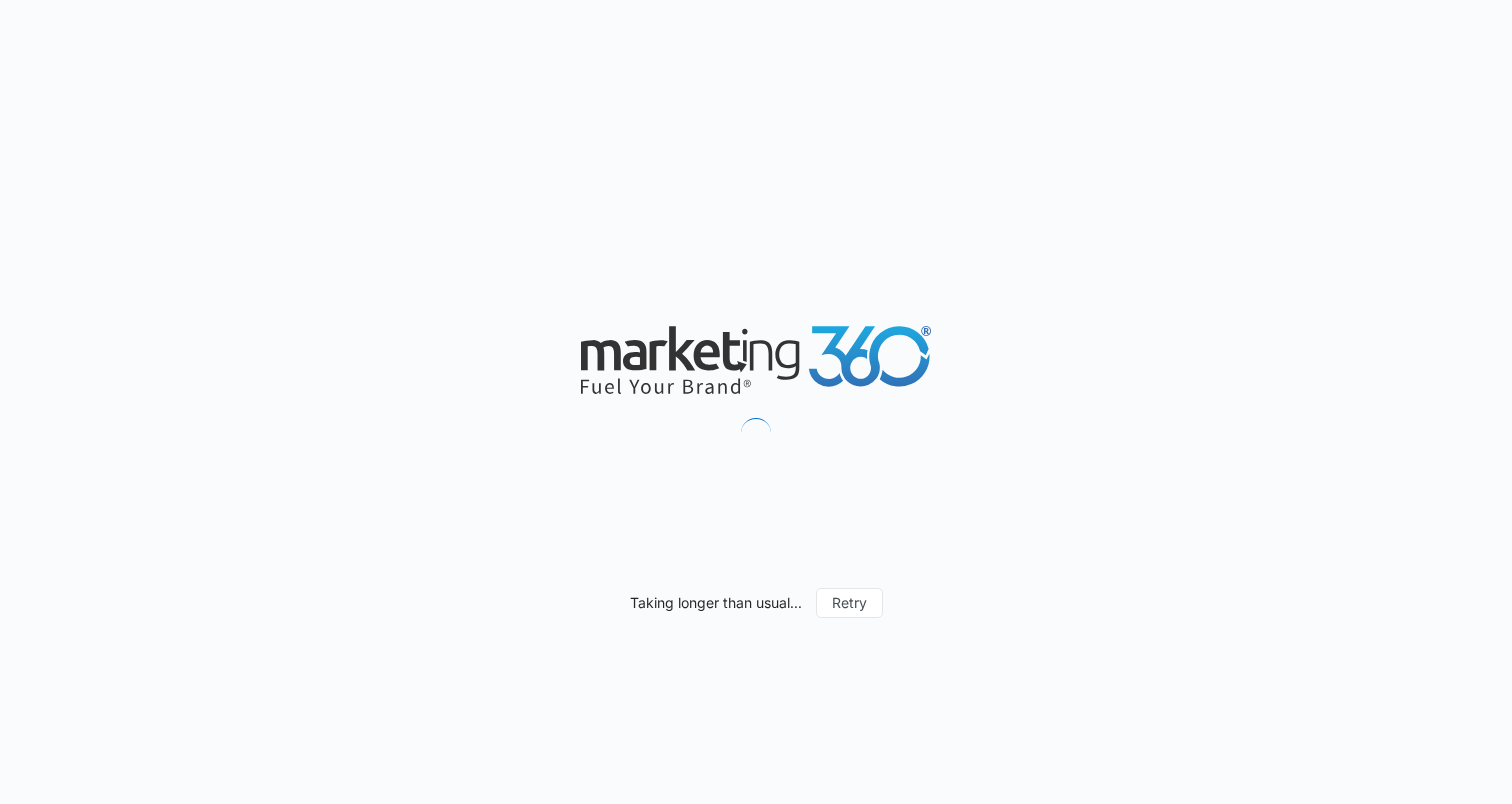 select on "by_area_code" 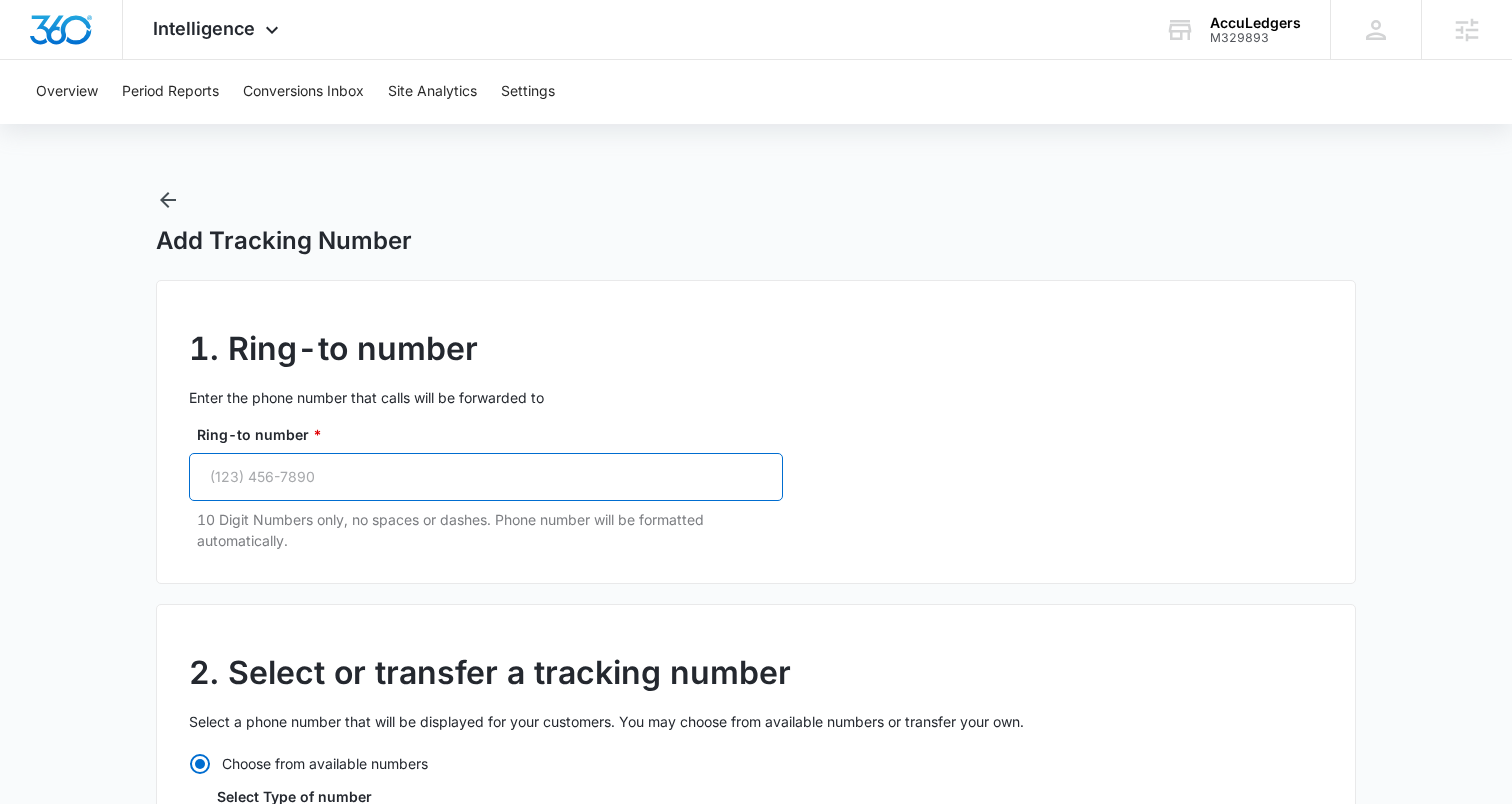 click on "Ring-to number *" at bounding box center (486, 477) 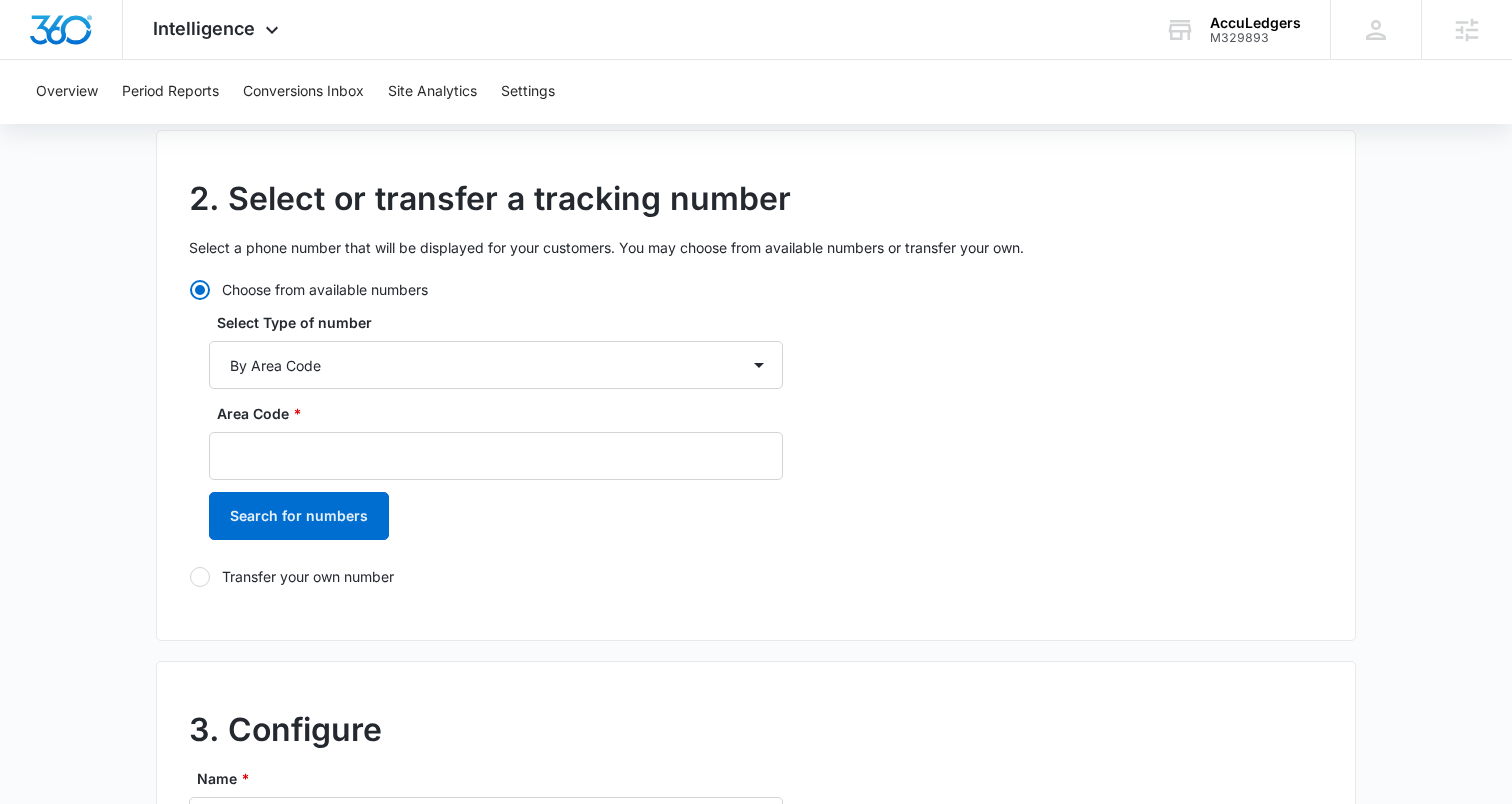 scroll, scrollTop: 633, scrollLeft: 0, axis: vertical 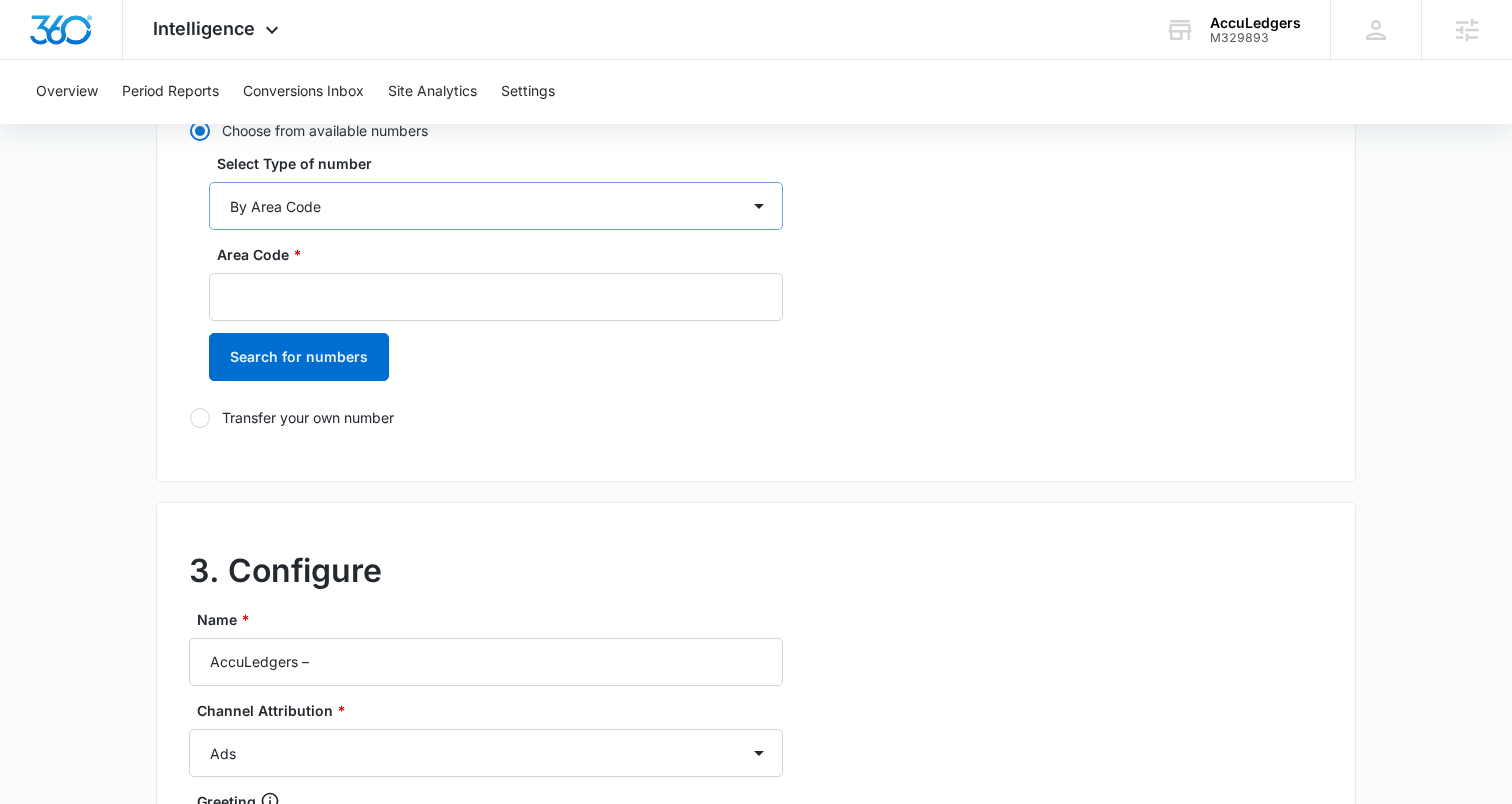 type on "(855) 433-2228" 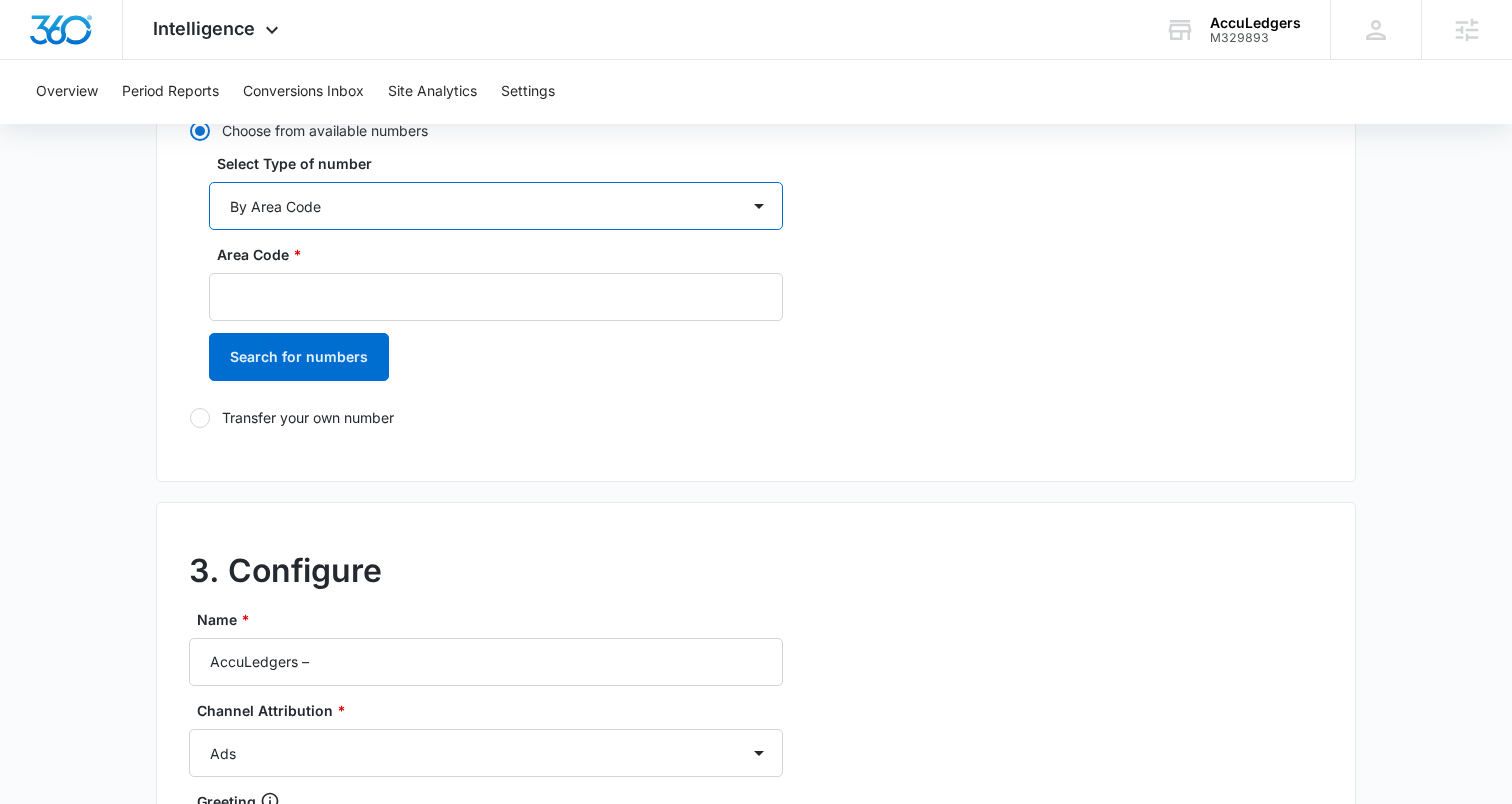 click on "By City & State By State Only By Zip Code By Area Code Toll Free Numbers" at bounding box center (496, 206) 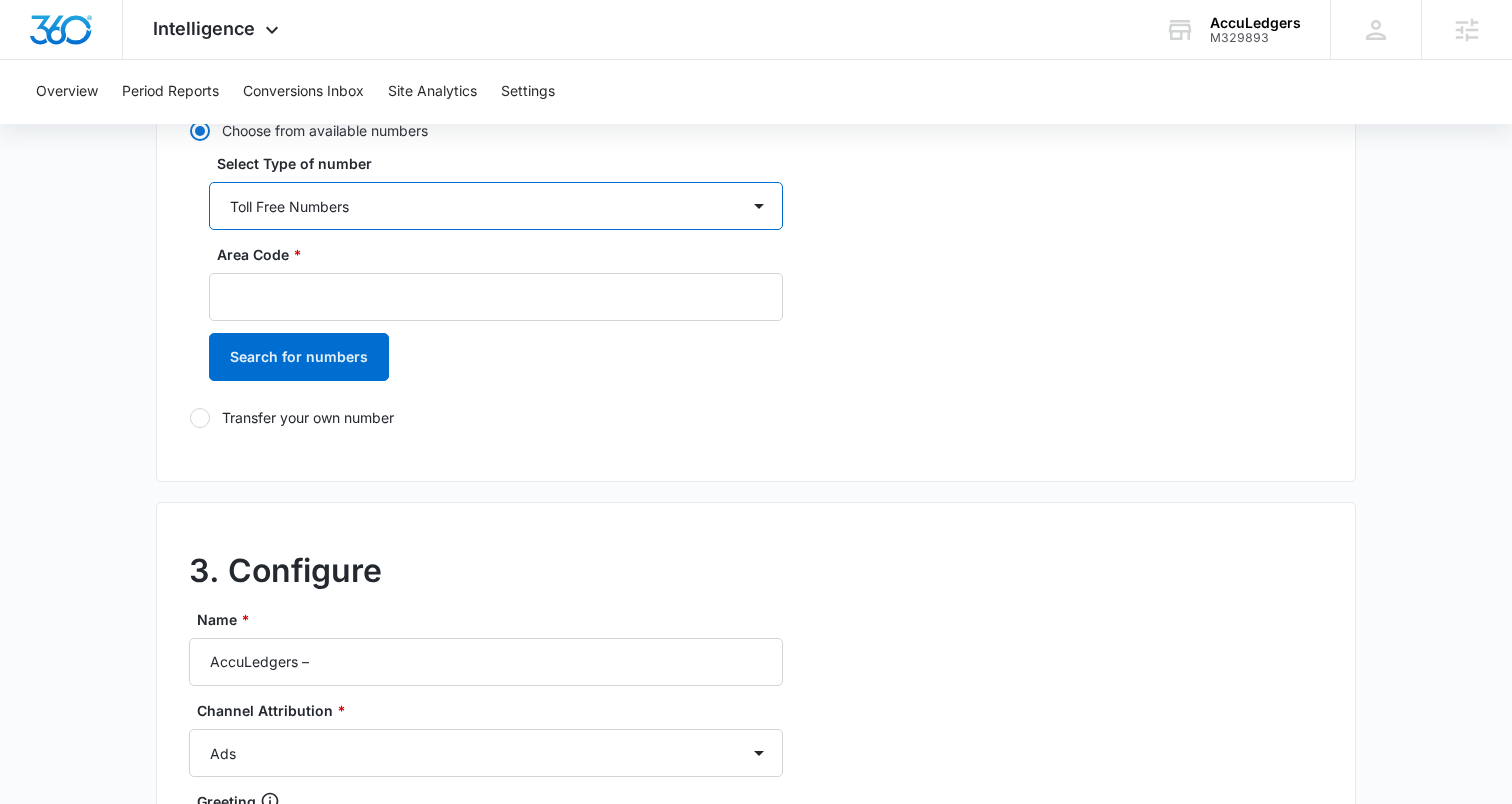 click on "By City & State By State Only By Zip Code By Area Code Toll Free Numbers" at bounding box center [496, 206] 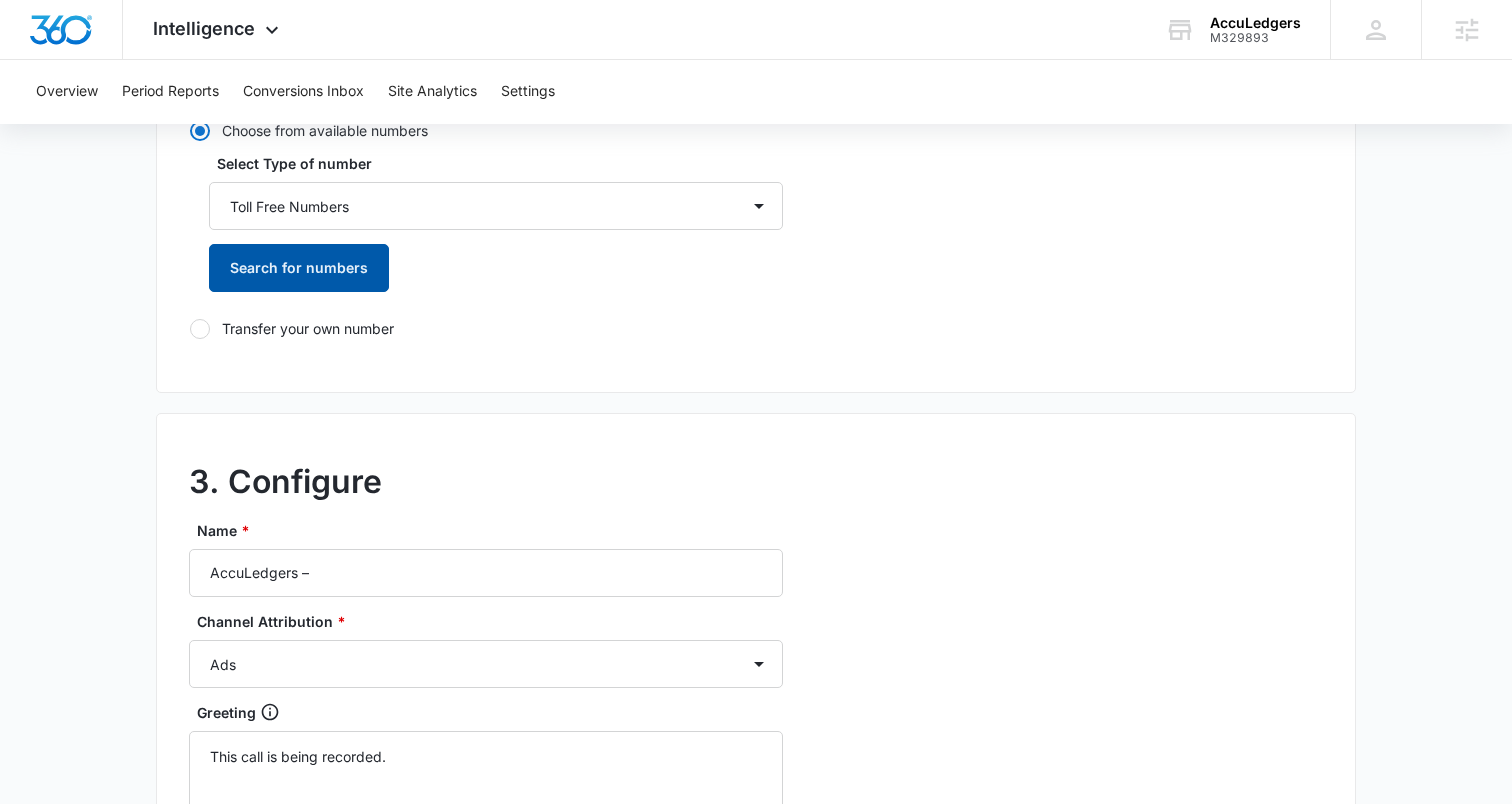 click on "Search for numbers" at bounding box center (299, 268) 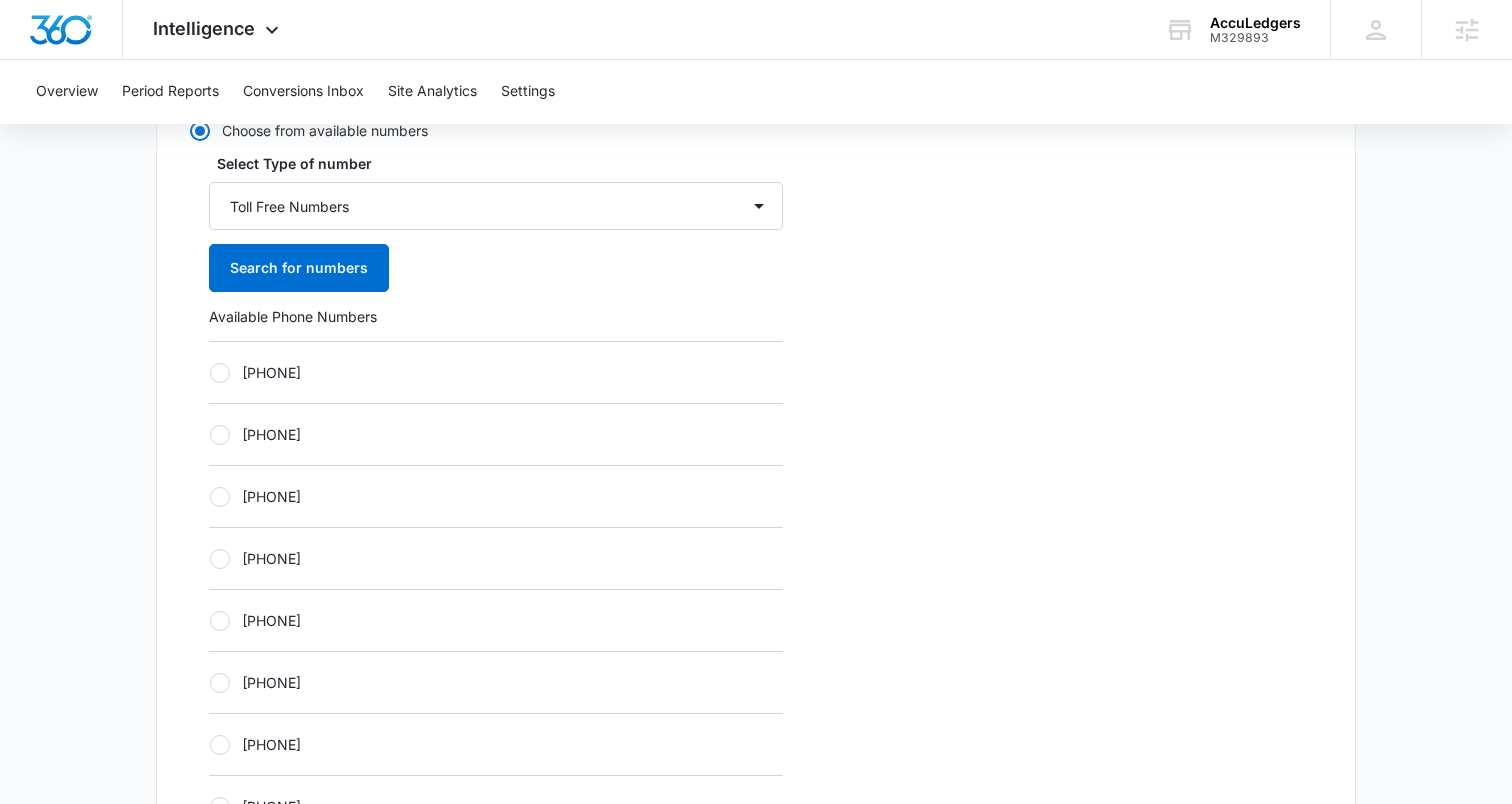 click at bounding box center (220, 373) 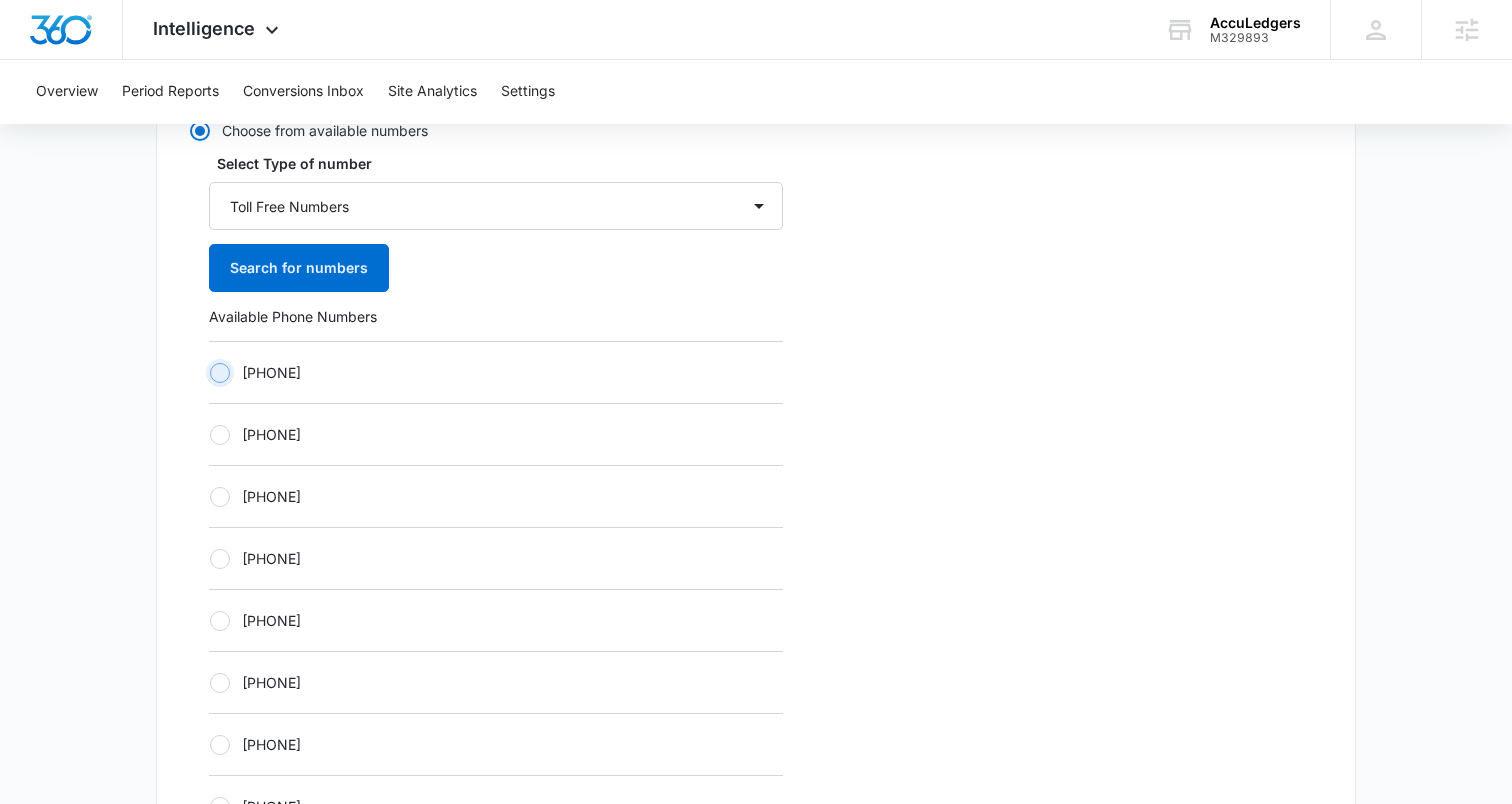 click on "[PHONE]" at bounding box center (209, 372) 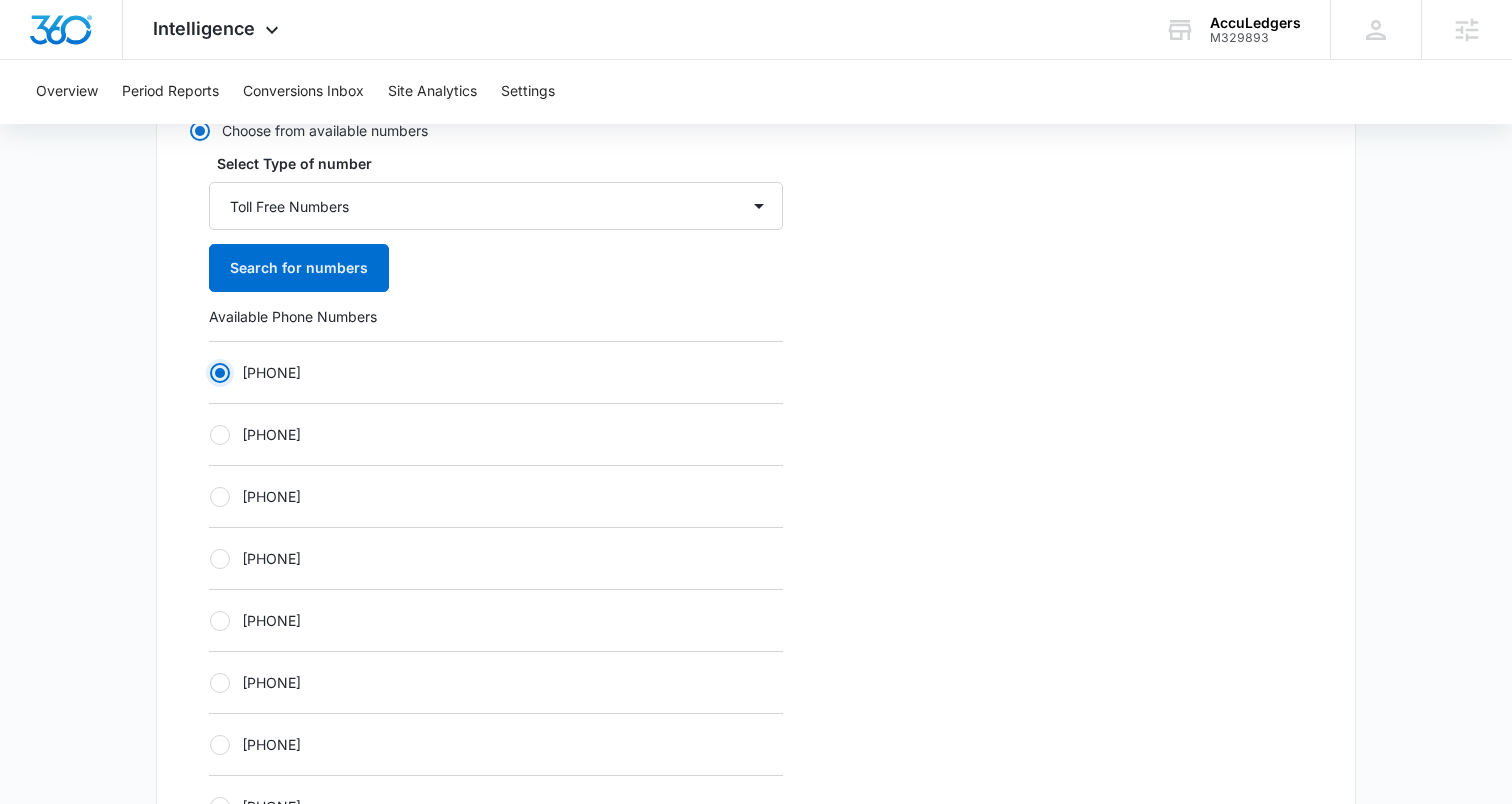 radio on "true" 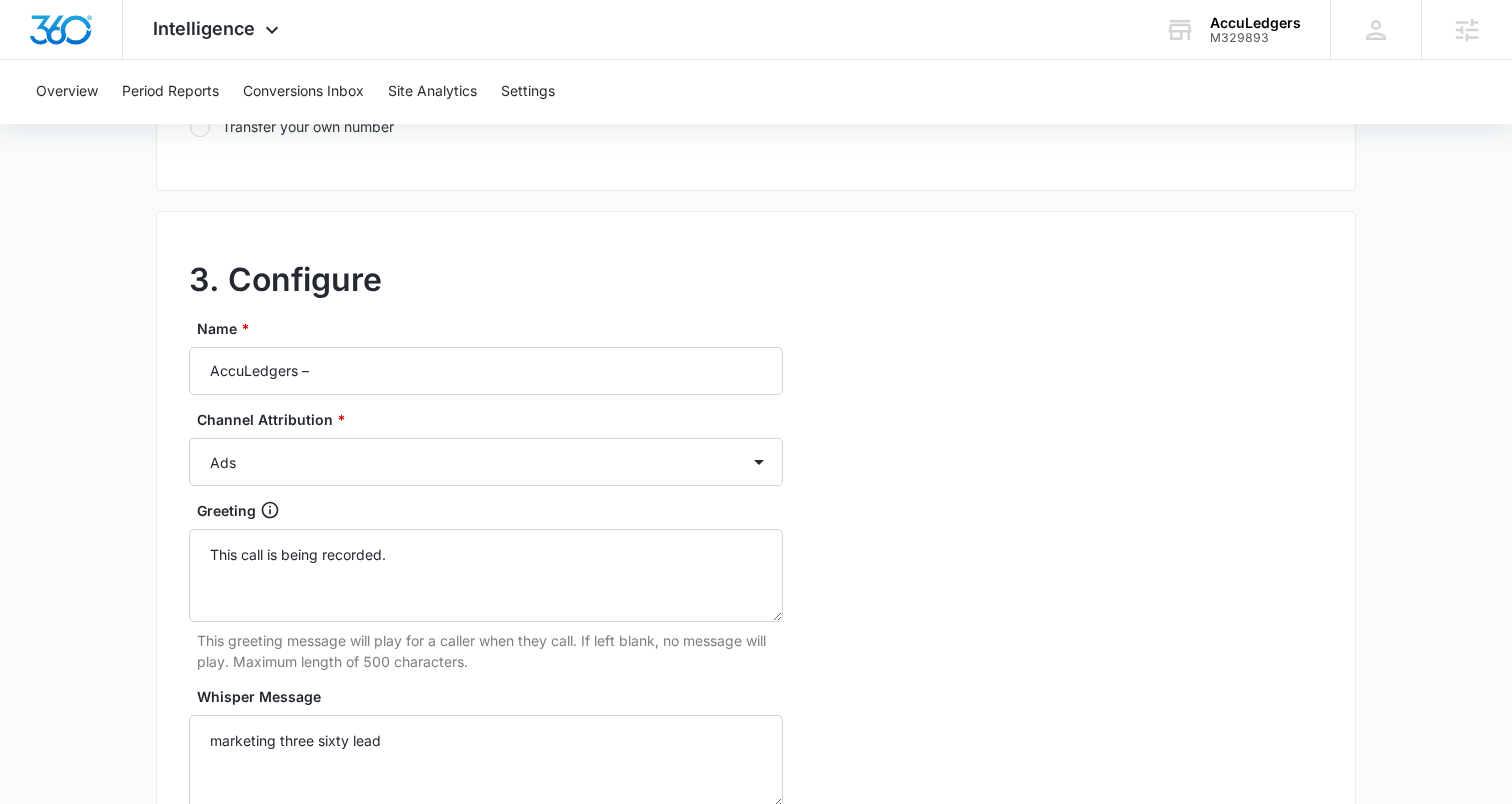 scroll, scrollTop: 1491, scrollLeft: 0, axis: vertical 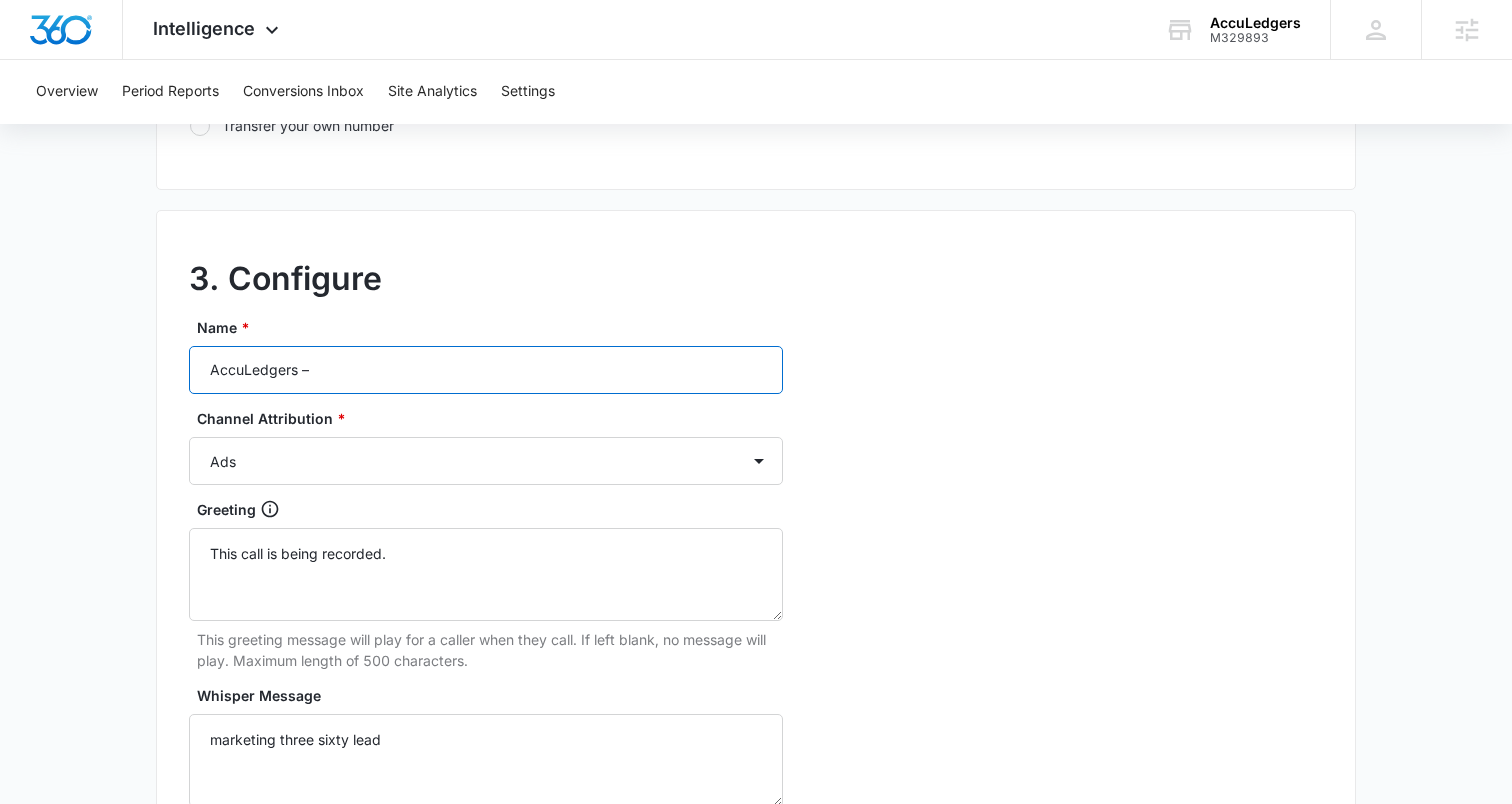 click on "AccuLedgers  –" at bounding box center [486, 370] 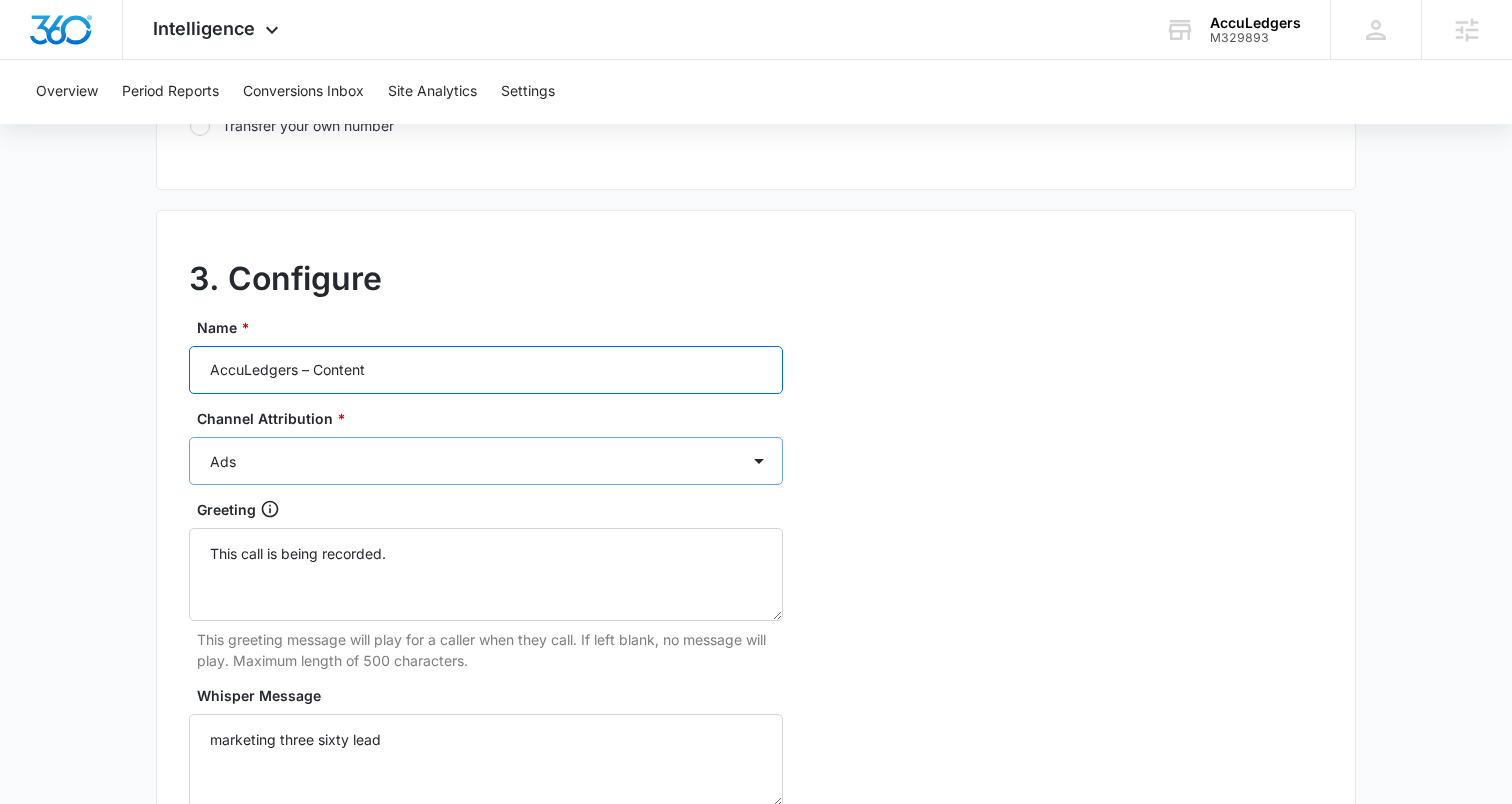 type on "AccuLedgers  – Content" 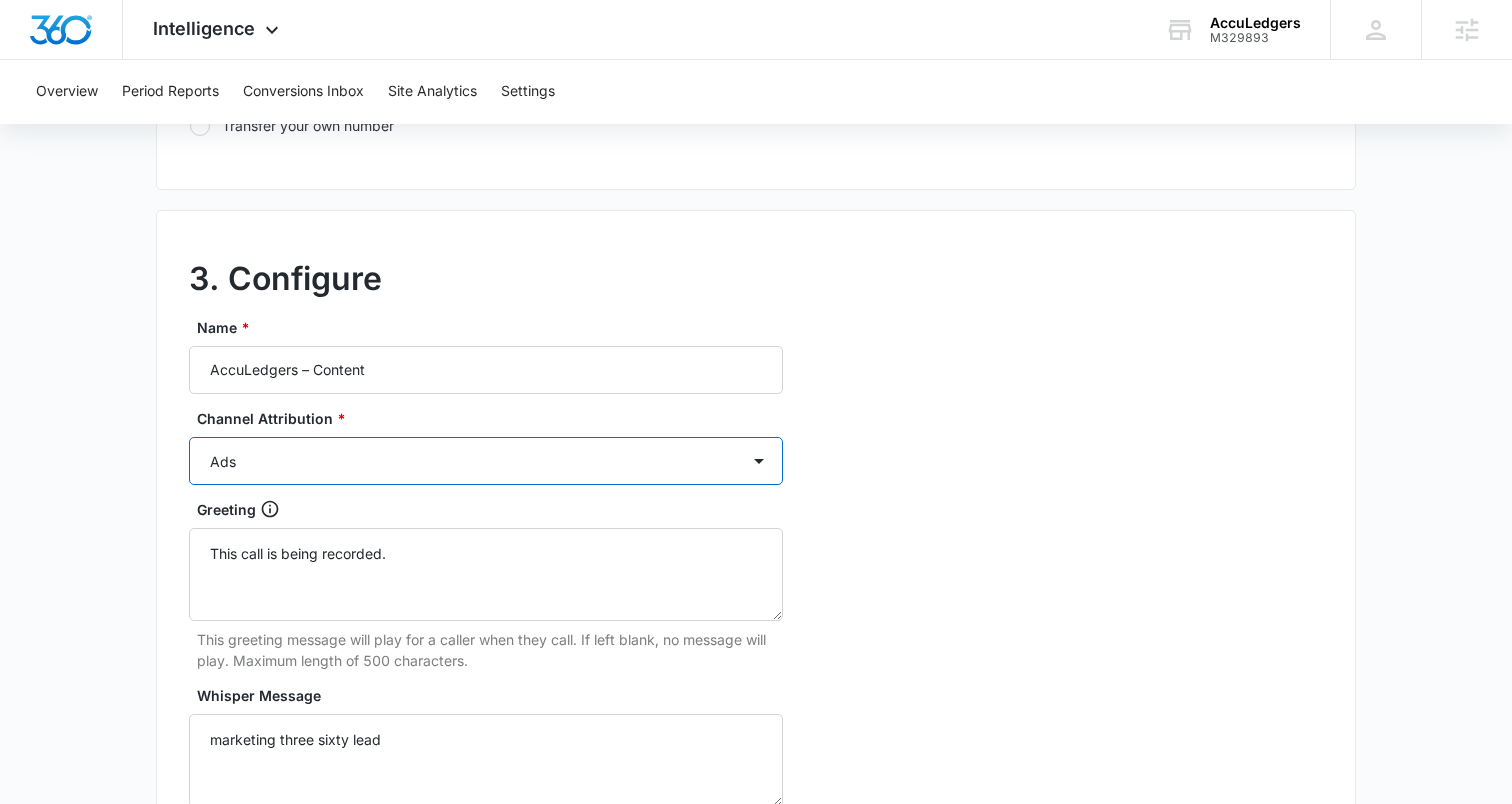 click on "Ads Local Service Ads Content Social Other" at bounding box center (486, 461) 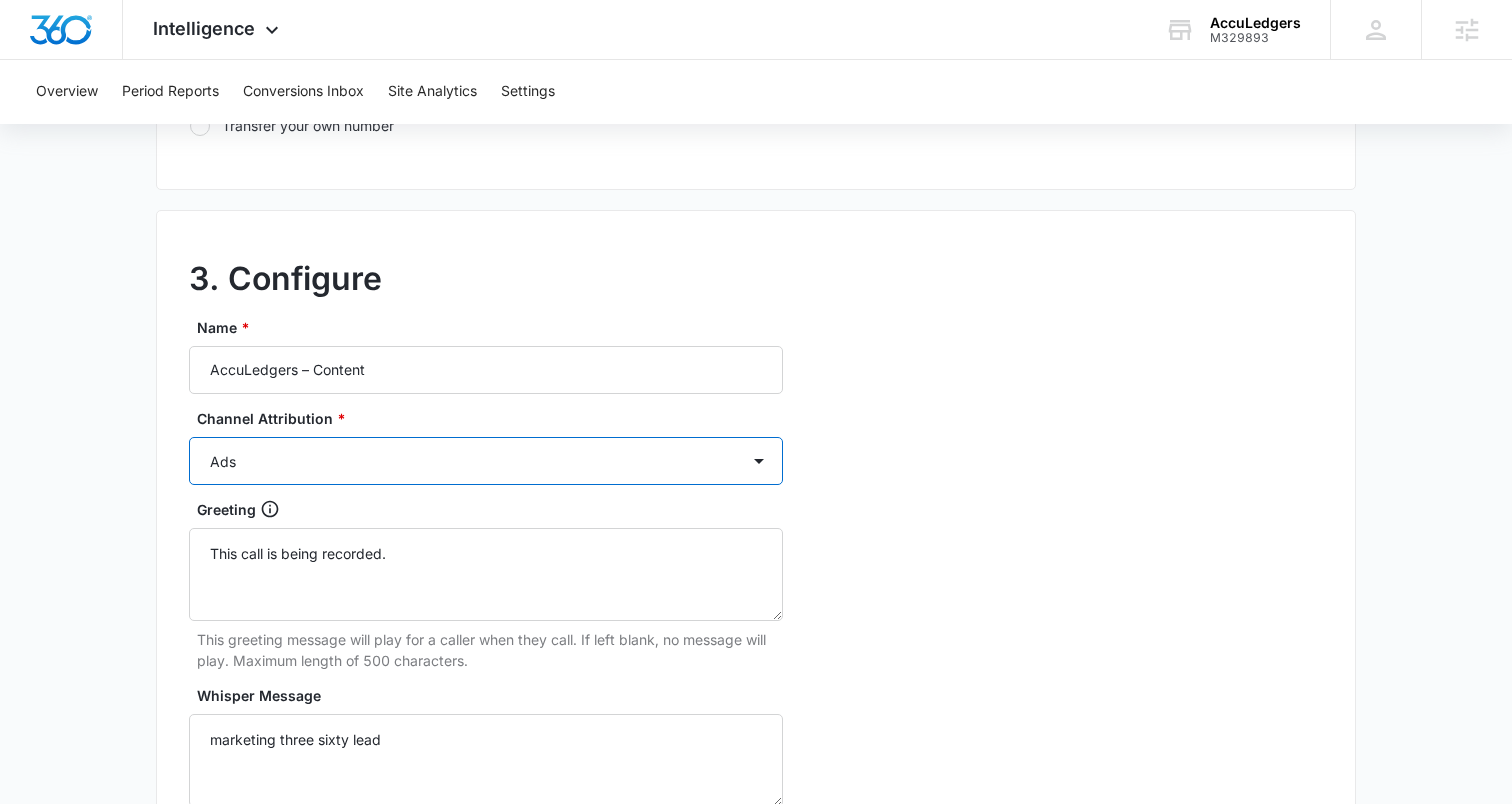 select on "CONTENT" 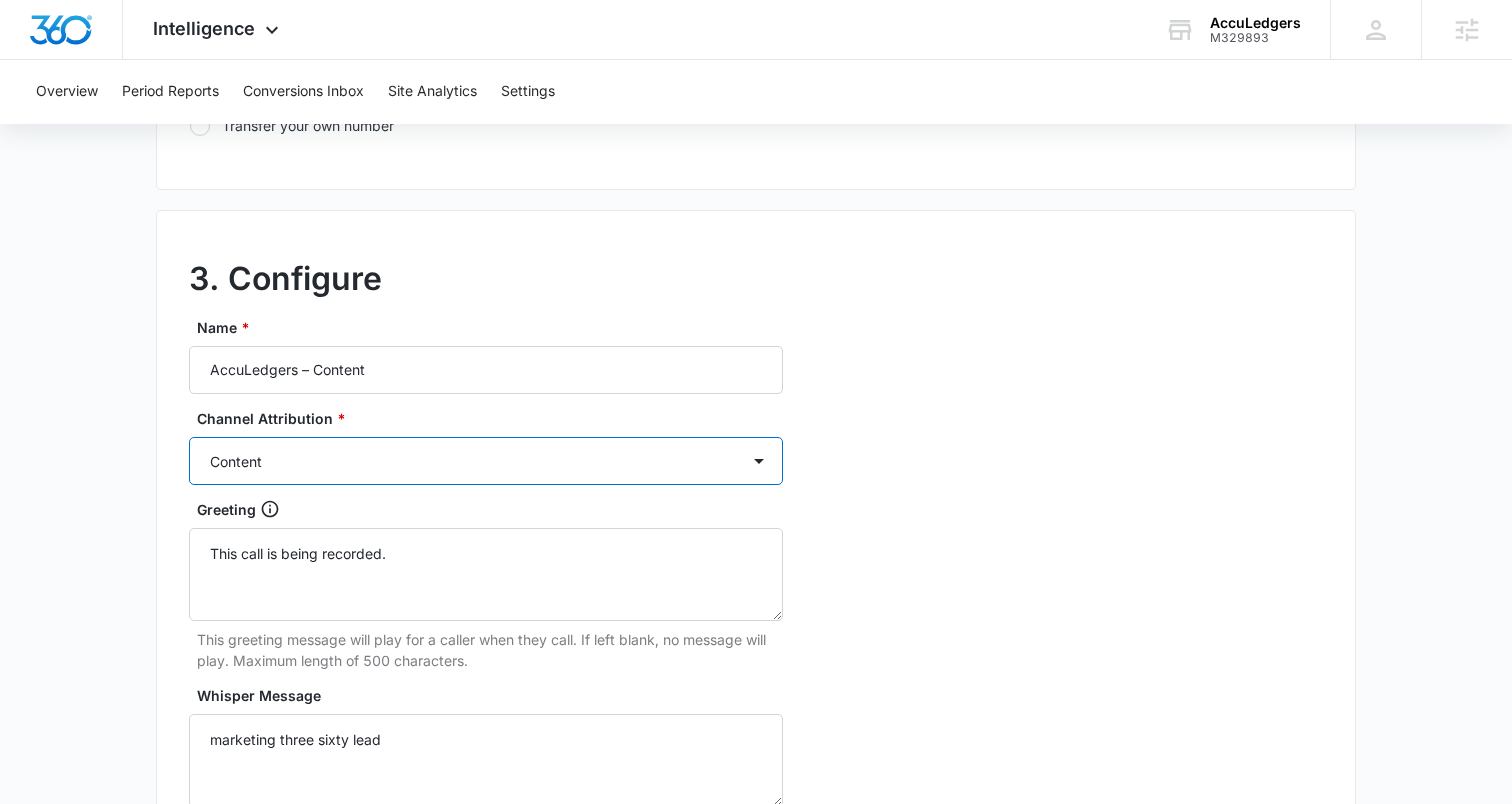 click on "Ads Local Service Ads Content Social Other" at bounding box center (486, 461) 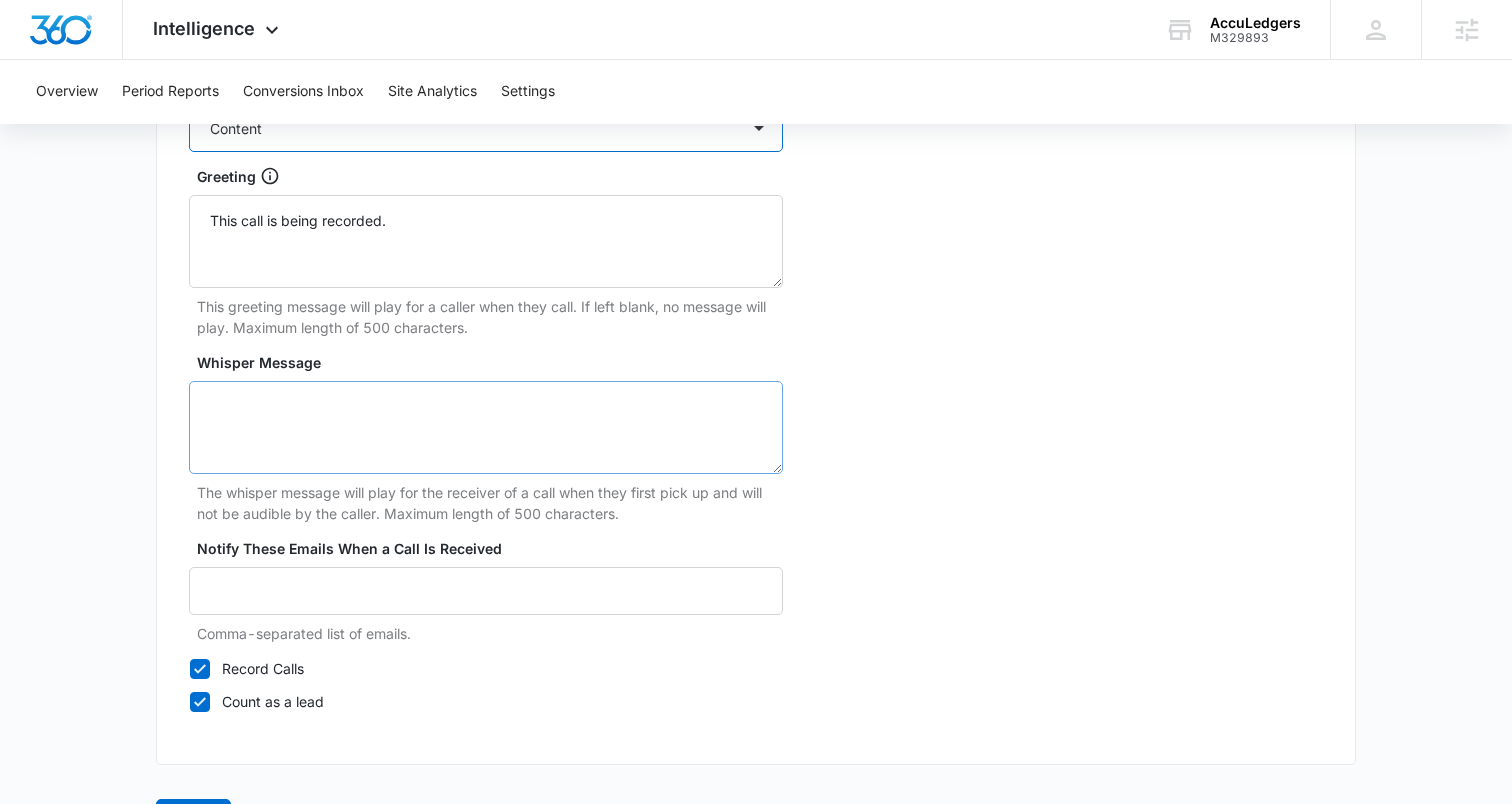 scroll, scrollTop: 1882, scrollLeft: 0, axis: vertical 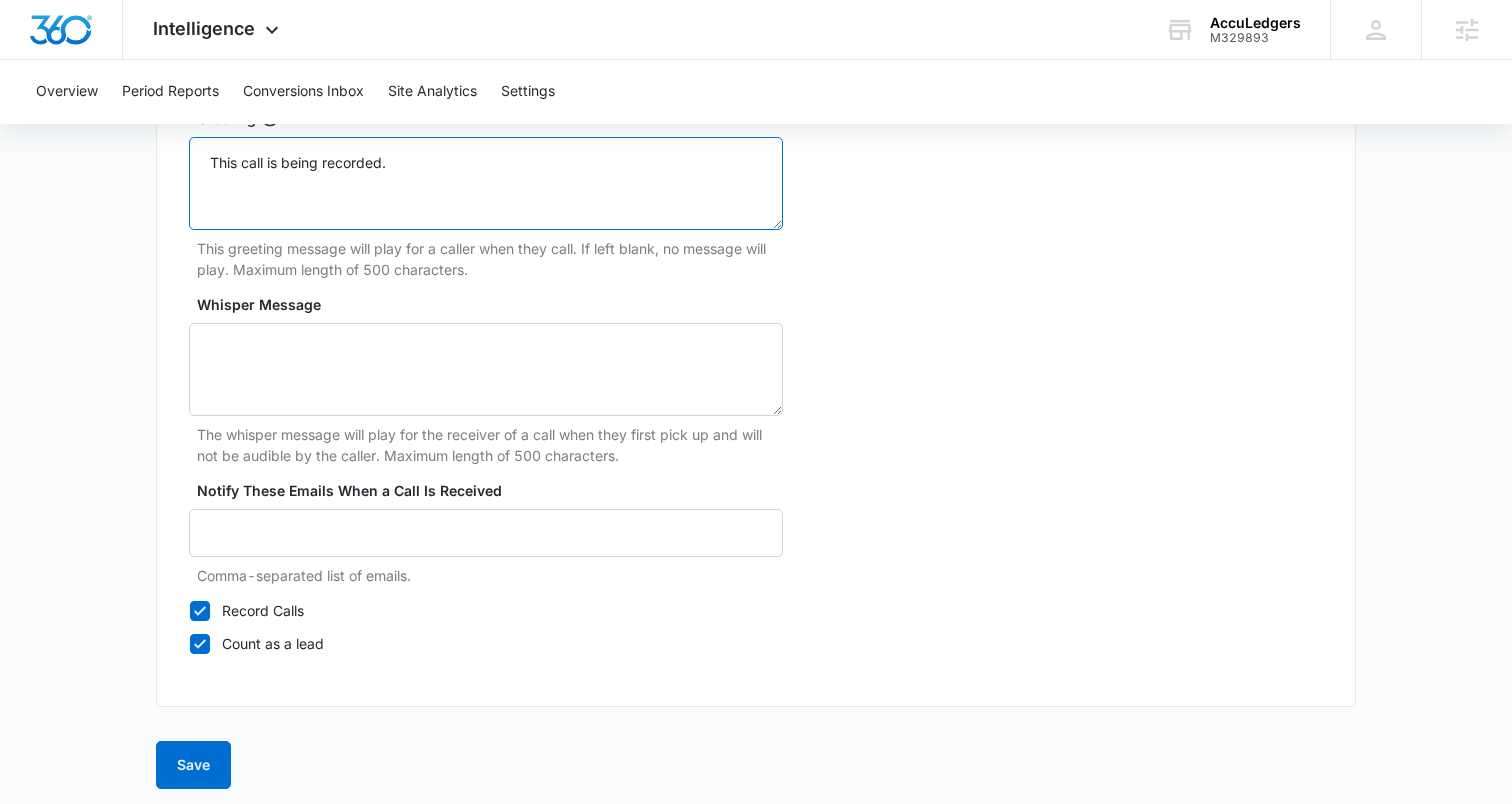 click on "This call is being recorded." at bounding box center [486, 183] 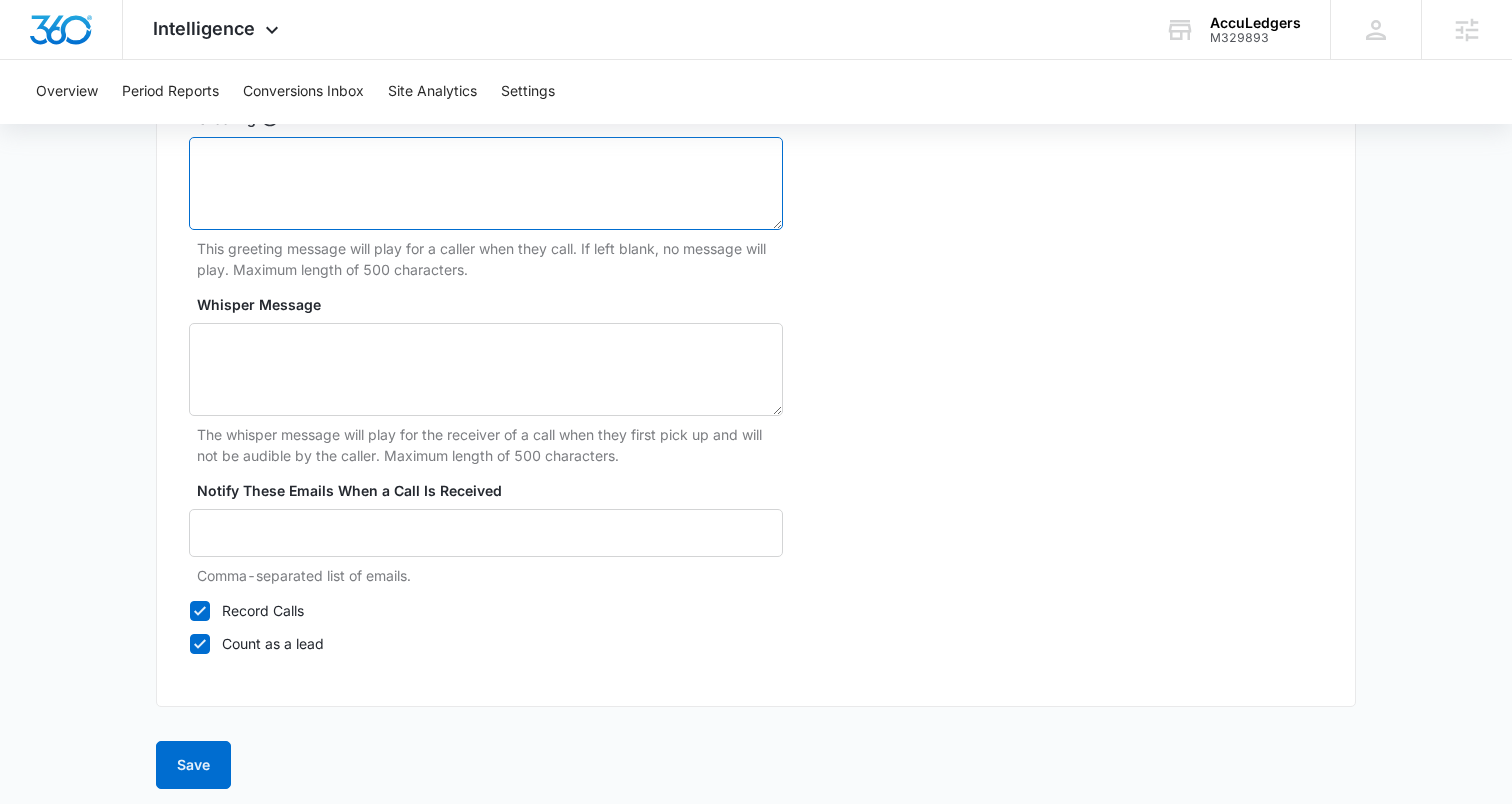 type 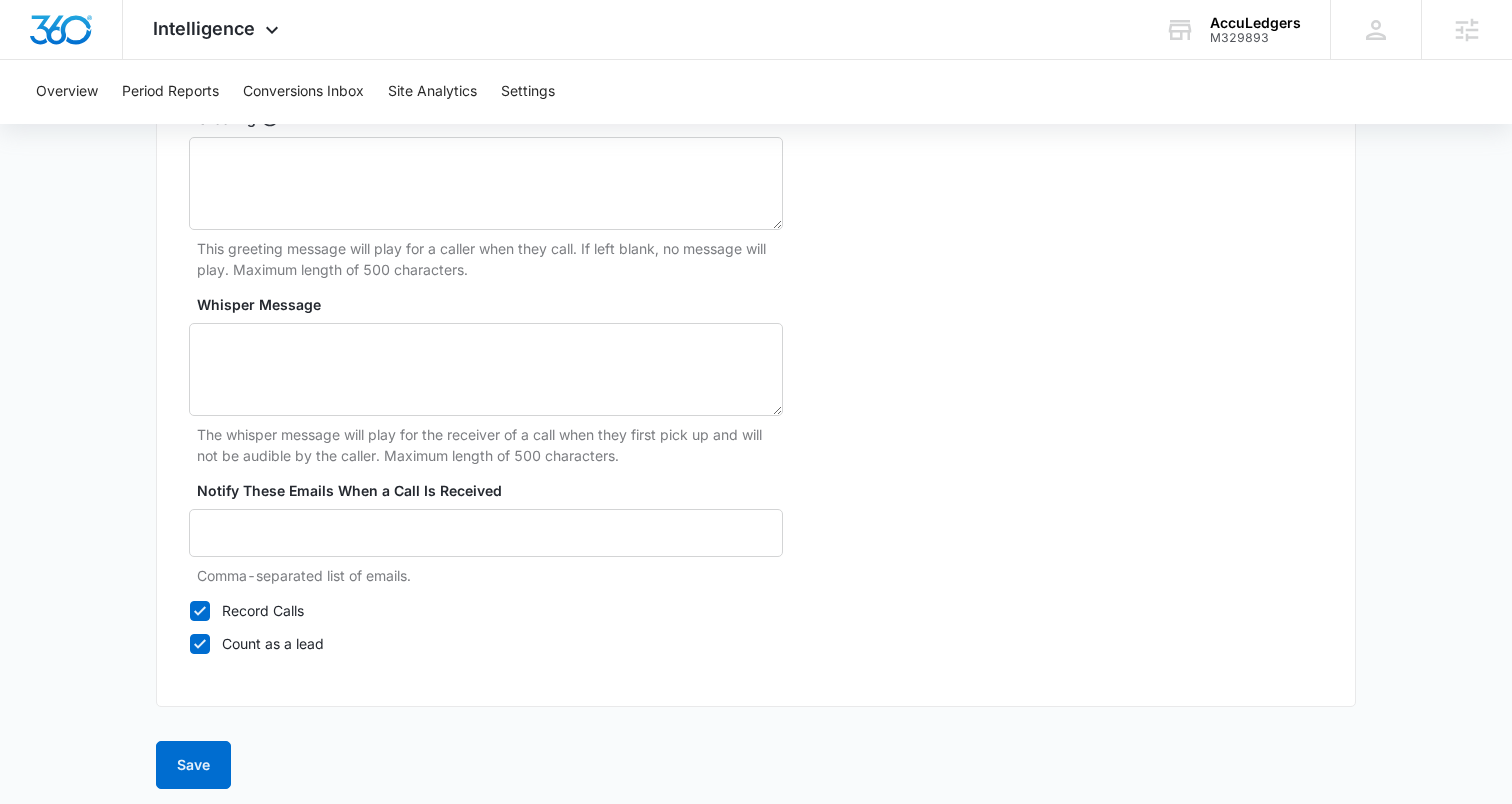 click on "Add Tracking Number 1.   Ring-to number Enter the phone number that calls will be forwarded to Ring-to number * [PHONE] 10 Digit Numbers only, no spaces or dashes. Phone number will be formatted automatically. 2.   Select or transfer a tracking number Select a phone number that will be displayed for your customers. You may choose from available numbers or transfer your own. Choose from available numbers Select Type of number By City & State By State Only By Zip Code By Area Code Toll Free Numbers Search for numbers Available Phone Numbers [PHONE] [PHONE] [PHONE] [PHONE] [PHONE] [PHONE] [PHONE] [PHONE] [PHONE] [PHONE] [PHONE] Transfer your own number 3.   Configure Name * AccuLedgers  – Content Channel Attribution * Ads Local Service Ads Content Social Other Greeting This greeting message will play for a caller when they call. If left blank, no message will play. Maximum length of 500 characters. Whisper Message Notify These Emails When a Call Is Received" at bounding box center (756, -441) 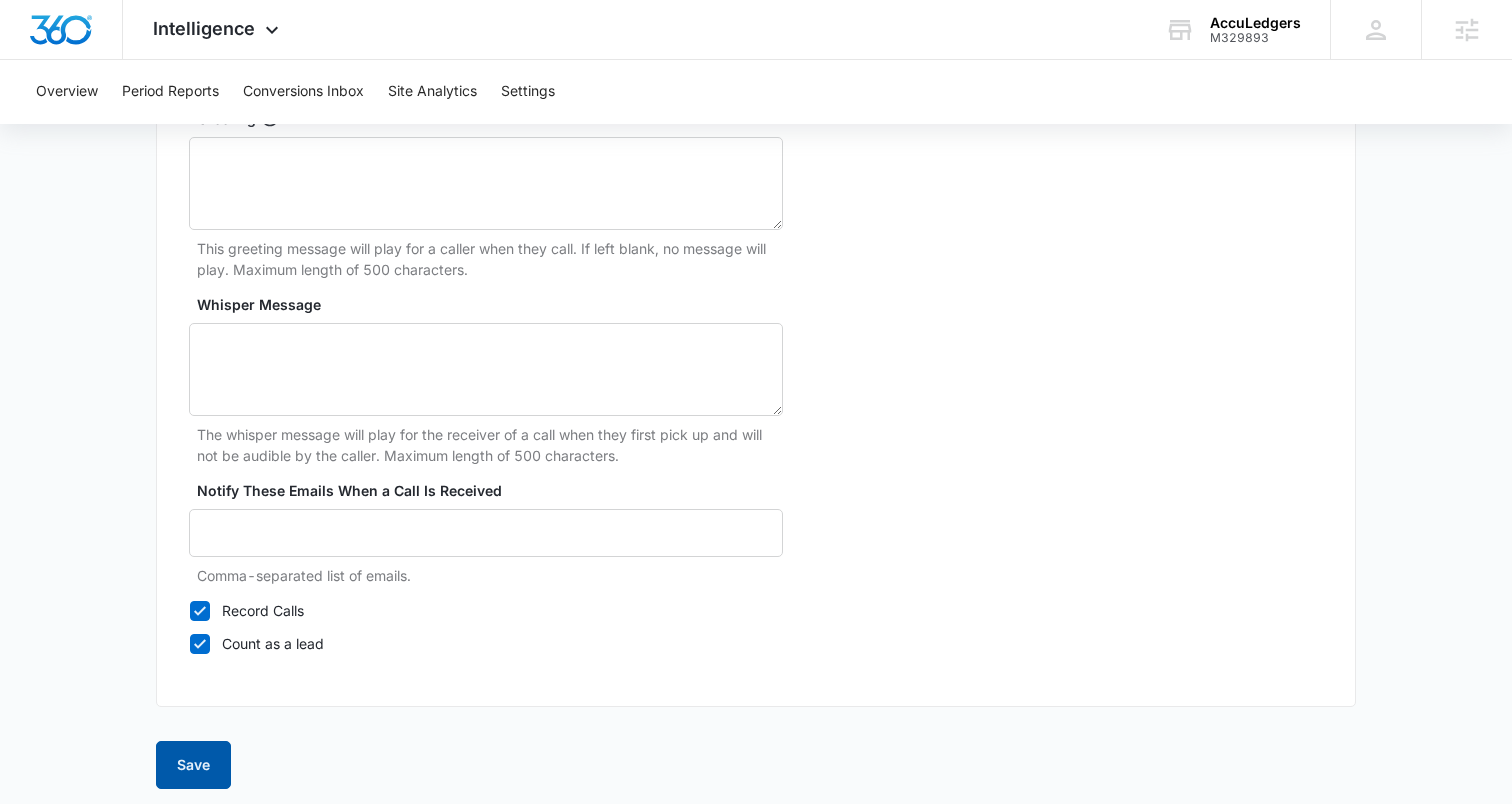 click on "Save" at bounding box center (193, 765) 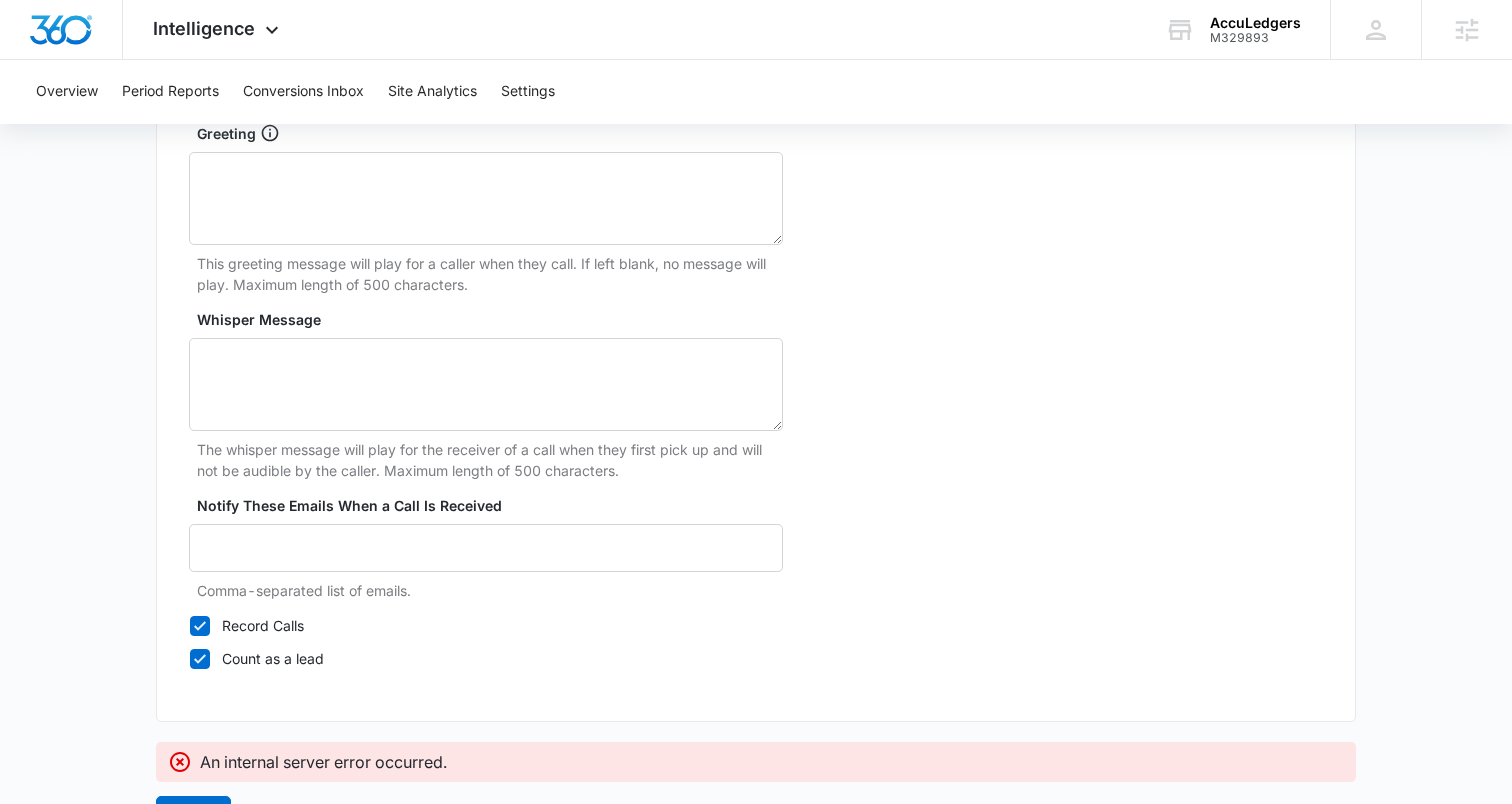 scroll, scrollTop: 1931, scrollLeft: 0, axis: vertical 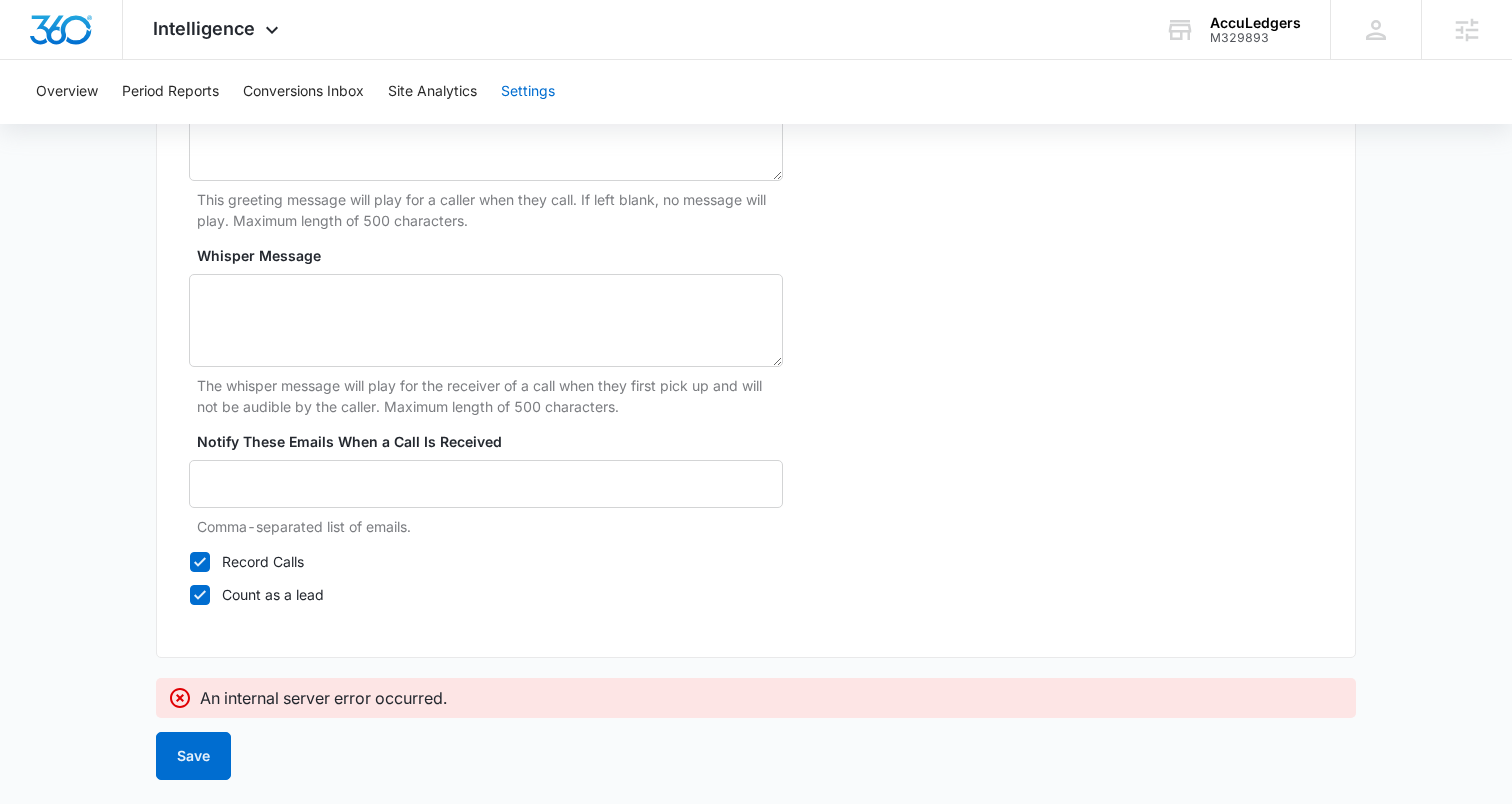 click on "Settings" at bounding box center [528, 92] 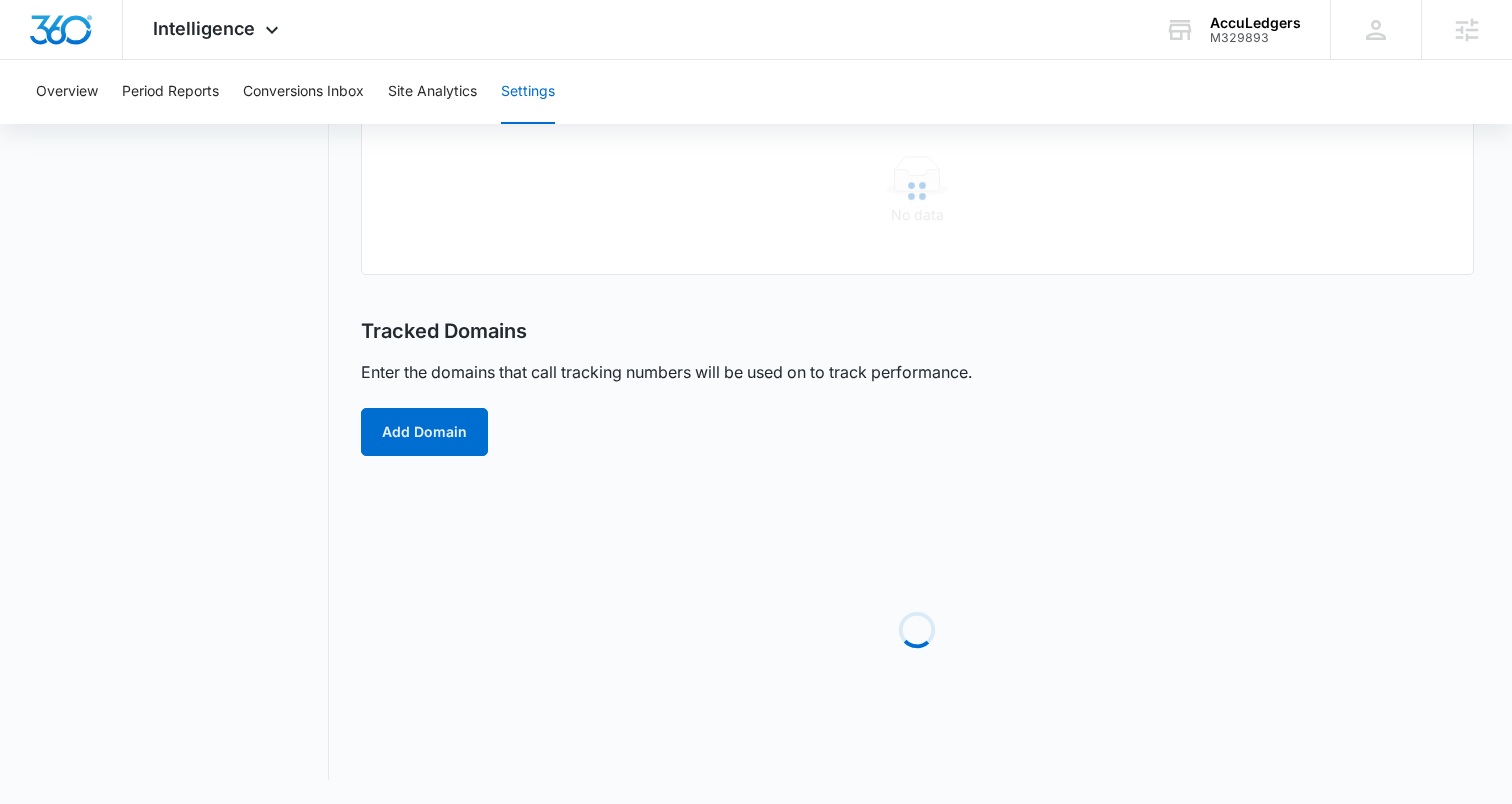scroll, scrollTop: 0, scrollLeft: 0, axis: both 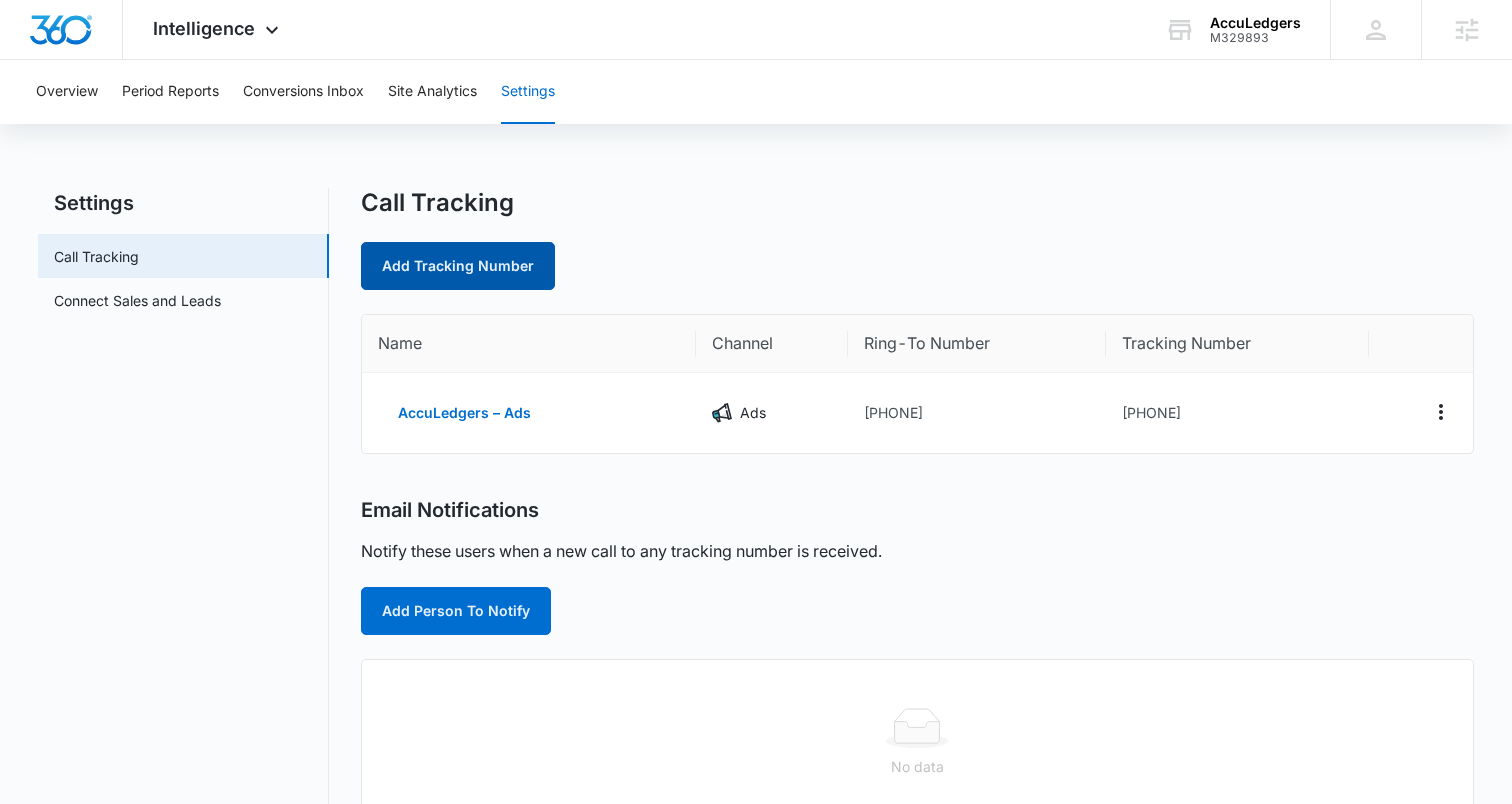 click on "Add Tracking Number" at bounding box center (458, 266) 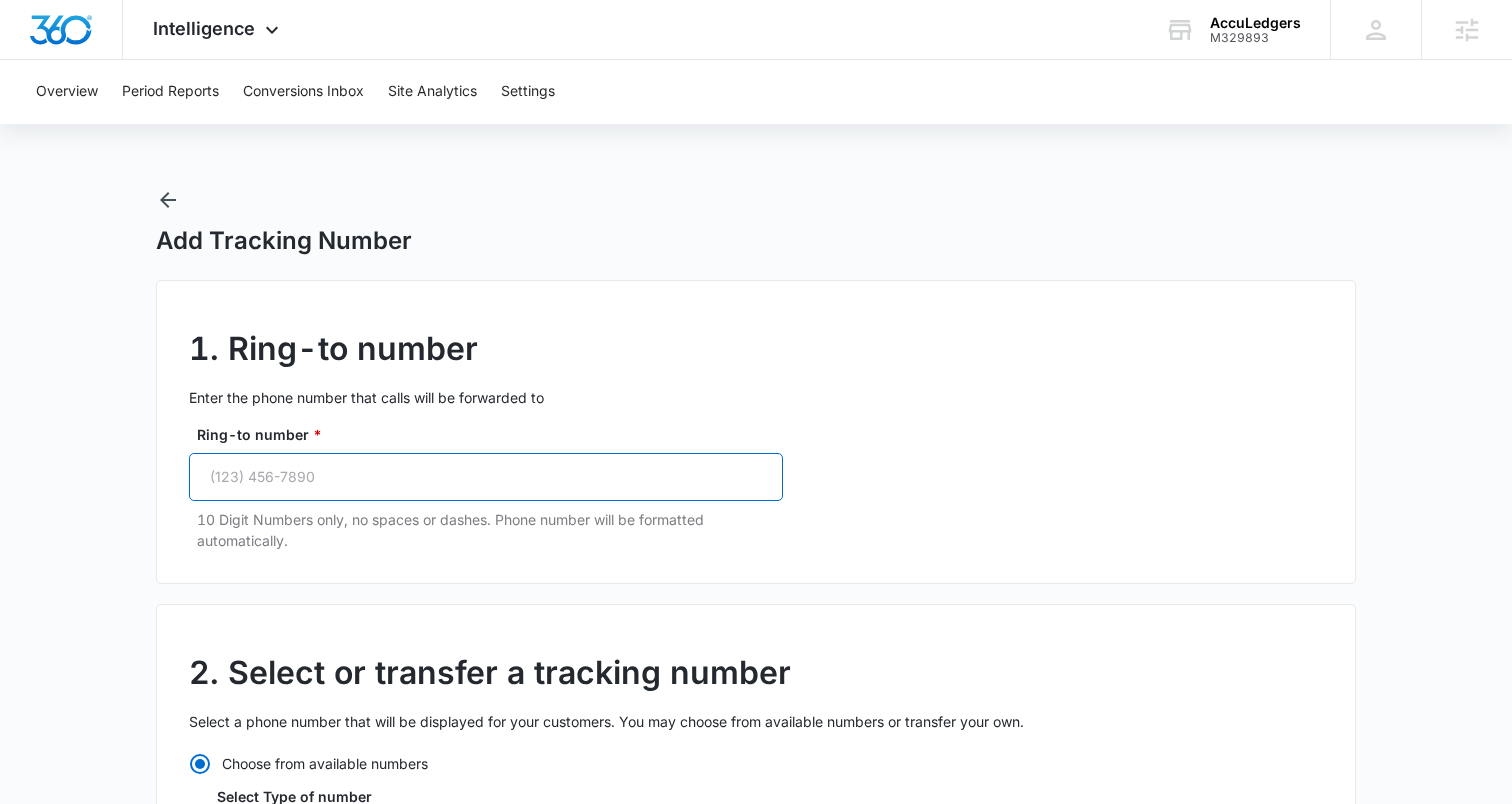 click on "Ring-to number *" at bounding box center [486, 477] 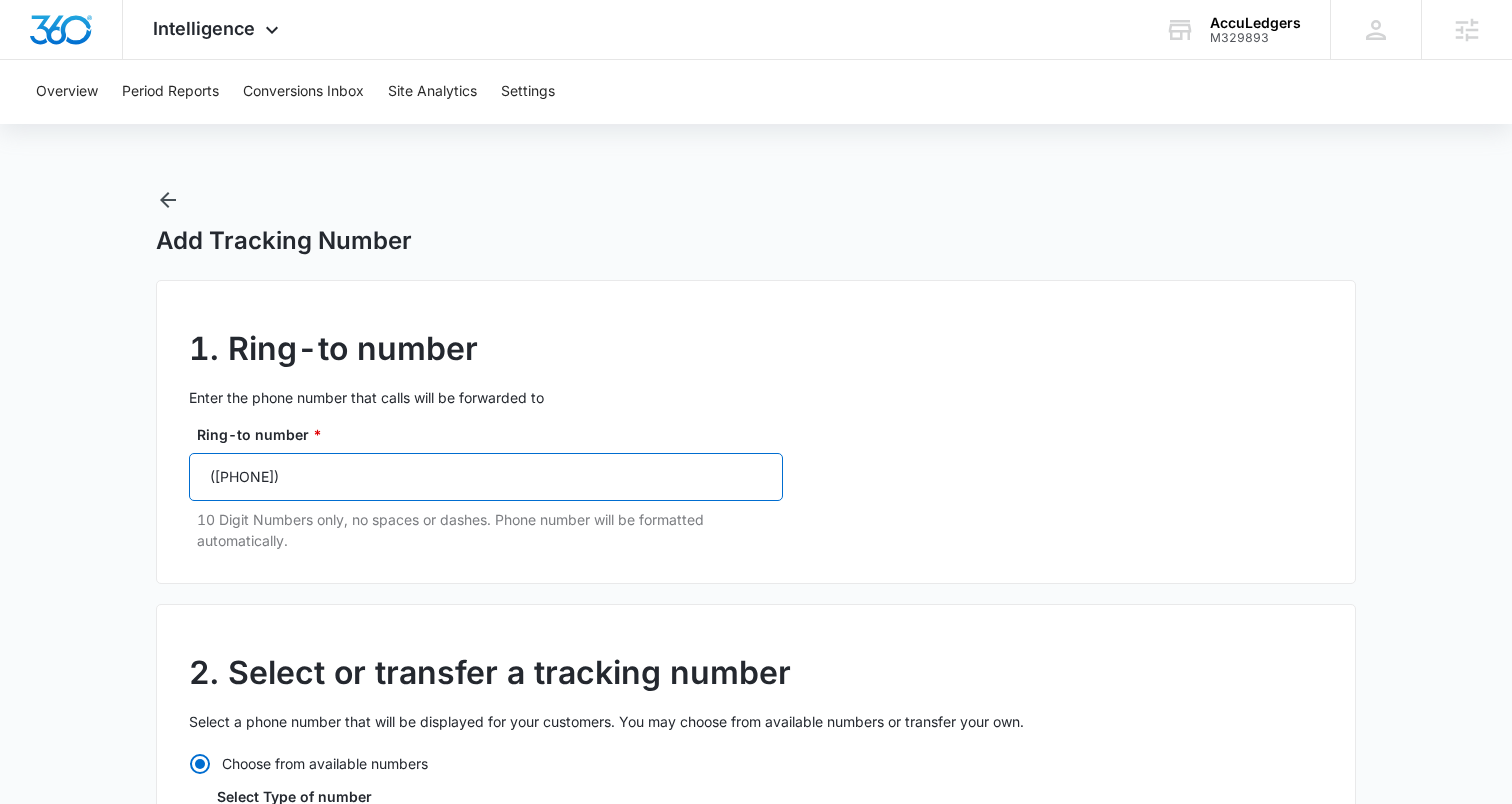 type on "[PHONE]" 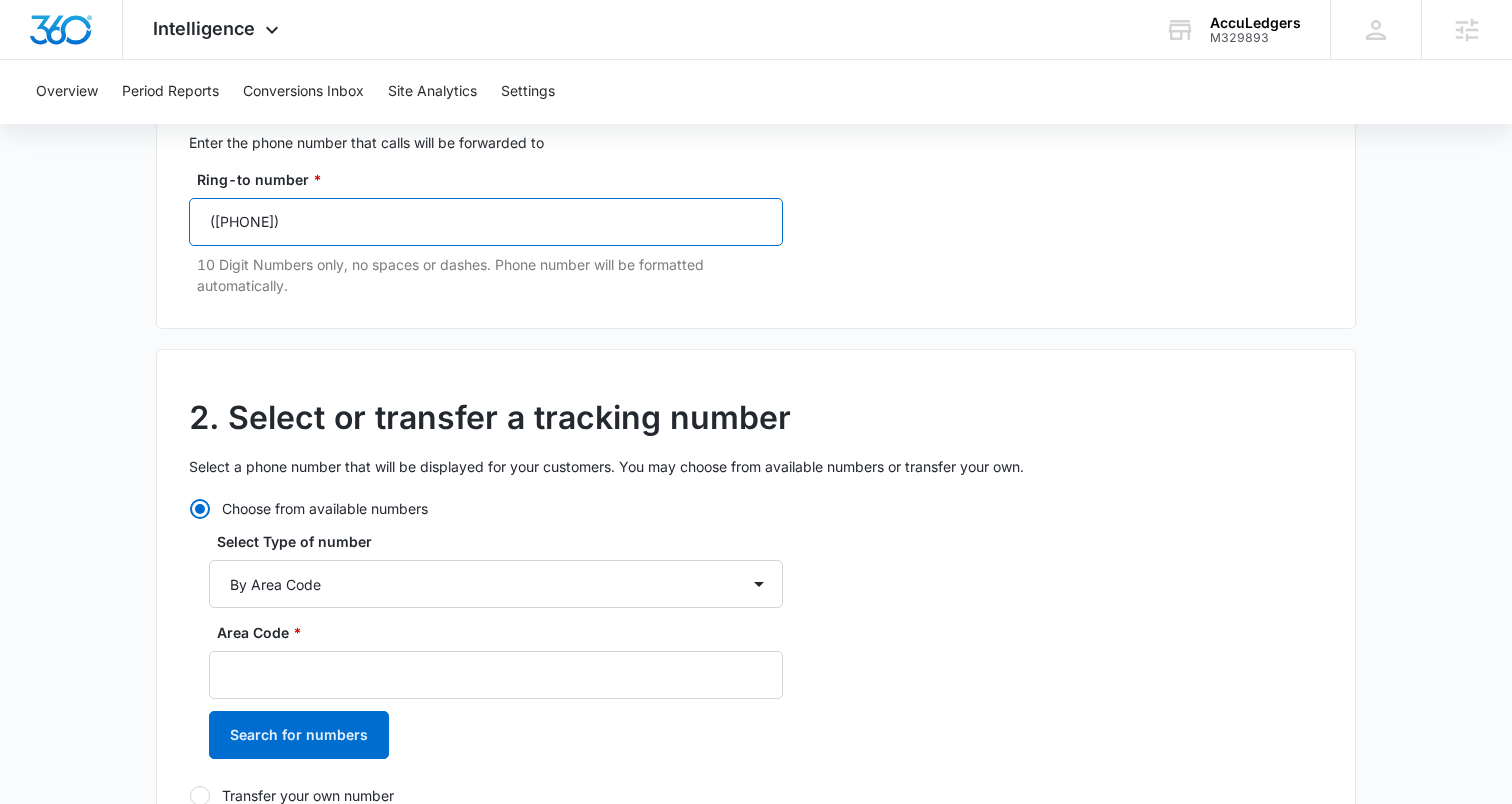 scroll, scrollTop: 398, scrollLeft: 0, axis: vertical 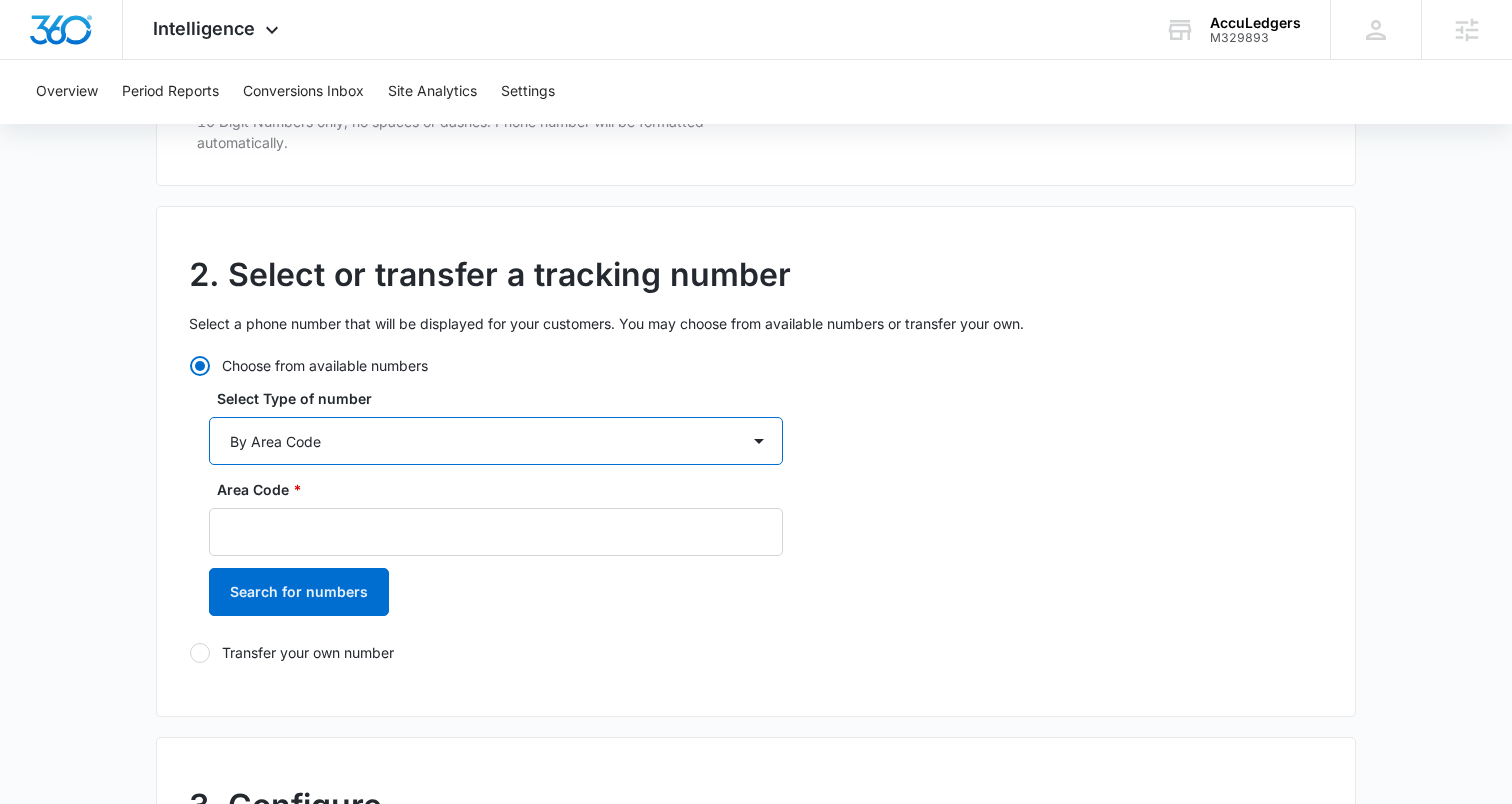 click on "By City & State By State Only By Zip Code By Area Code Toll Free Numbers" at bounding box center [496, 441] 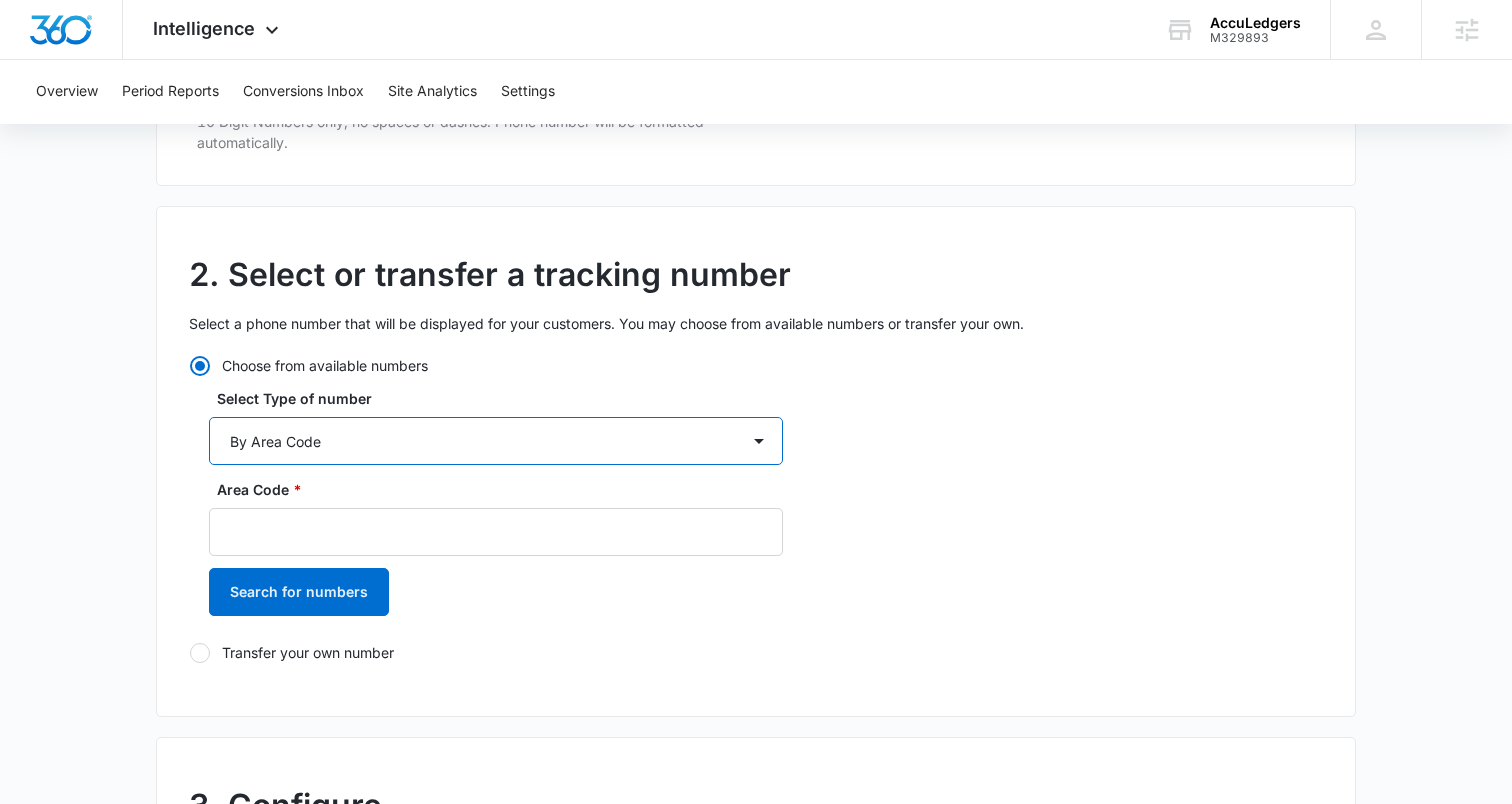 select on "by_toll_free" 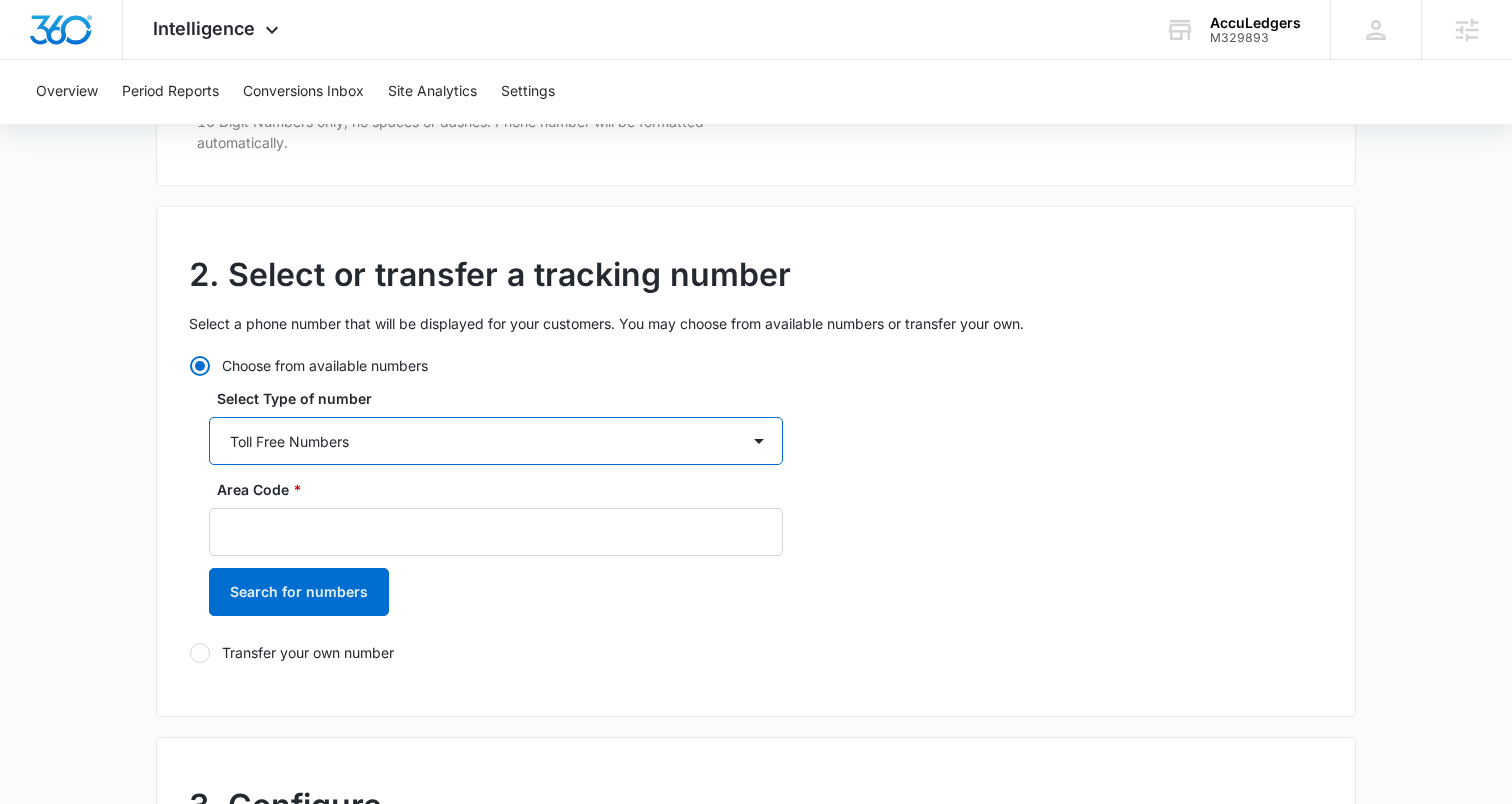click on "By City & State By State Only By Zip Code By Area Code Toll Free Numbers" at bounding box center (496, 441) 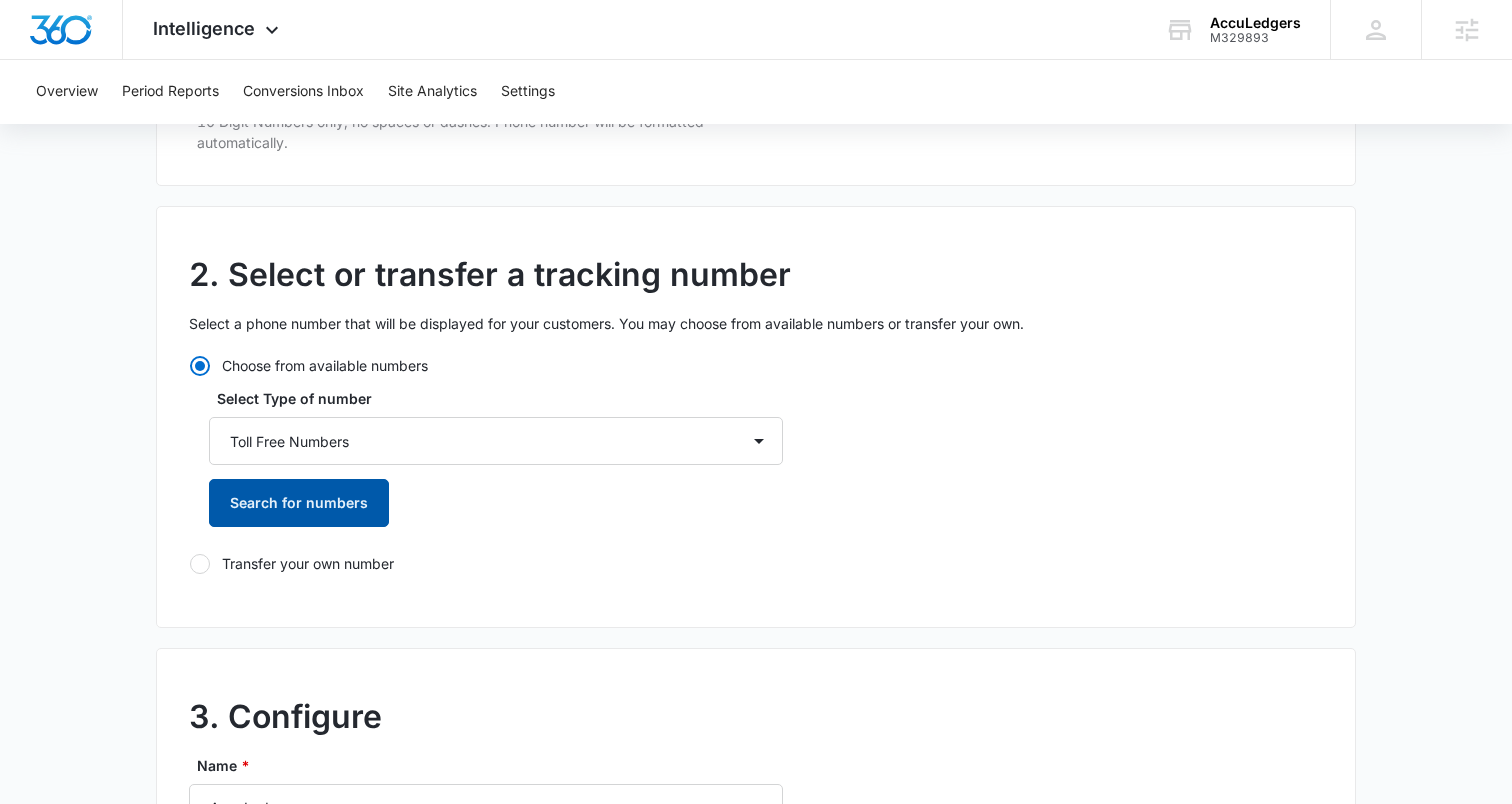 click on "Search for numbers" at bounding box center (299, 503) 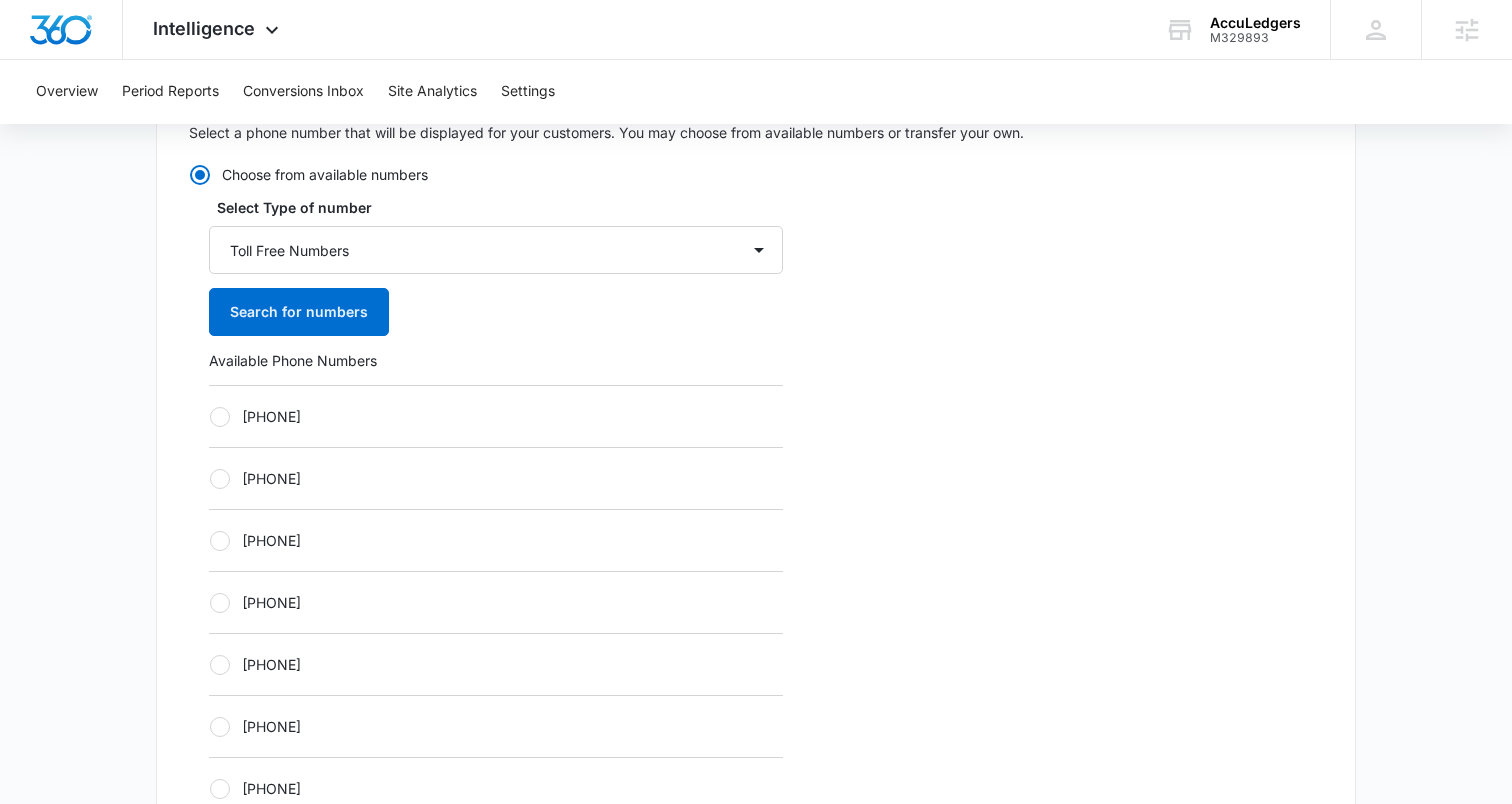 scroll, scrollTop: 590, scrollLeft: 0, axis: vertical 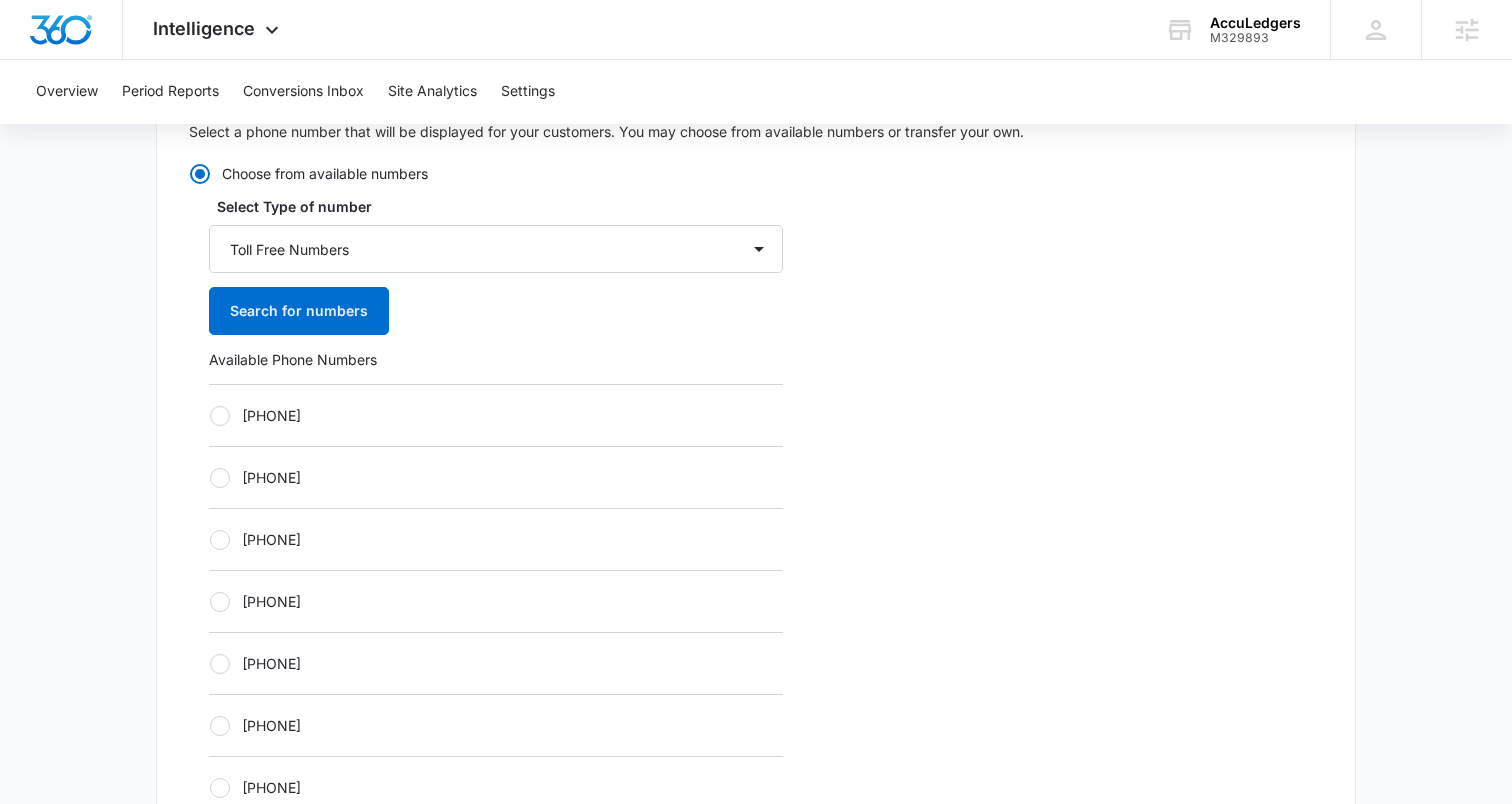 click at bounding box center (220, 478) 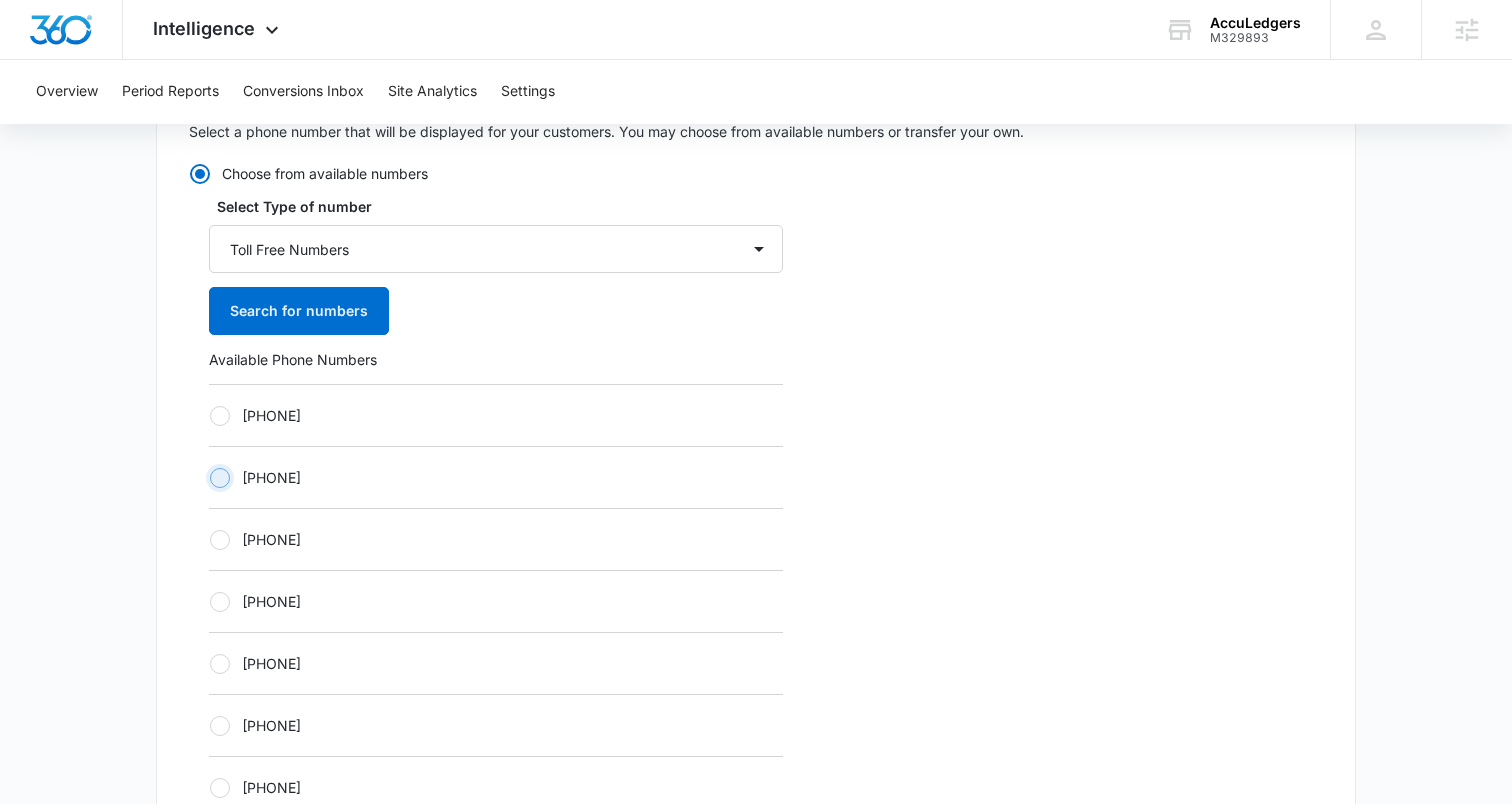 click on "[PHONE]" at bounding box center [209, 477] 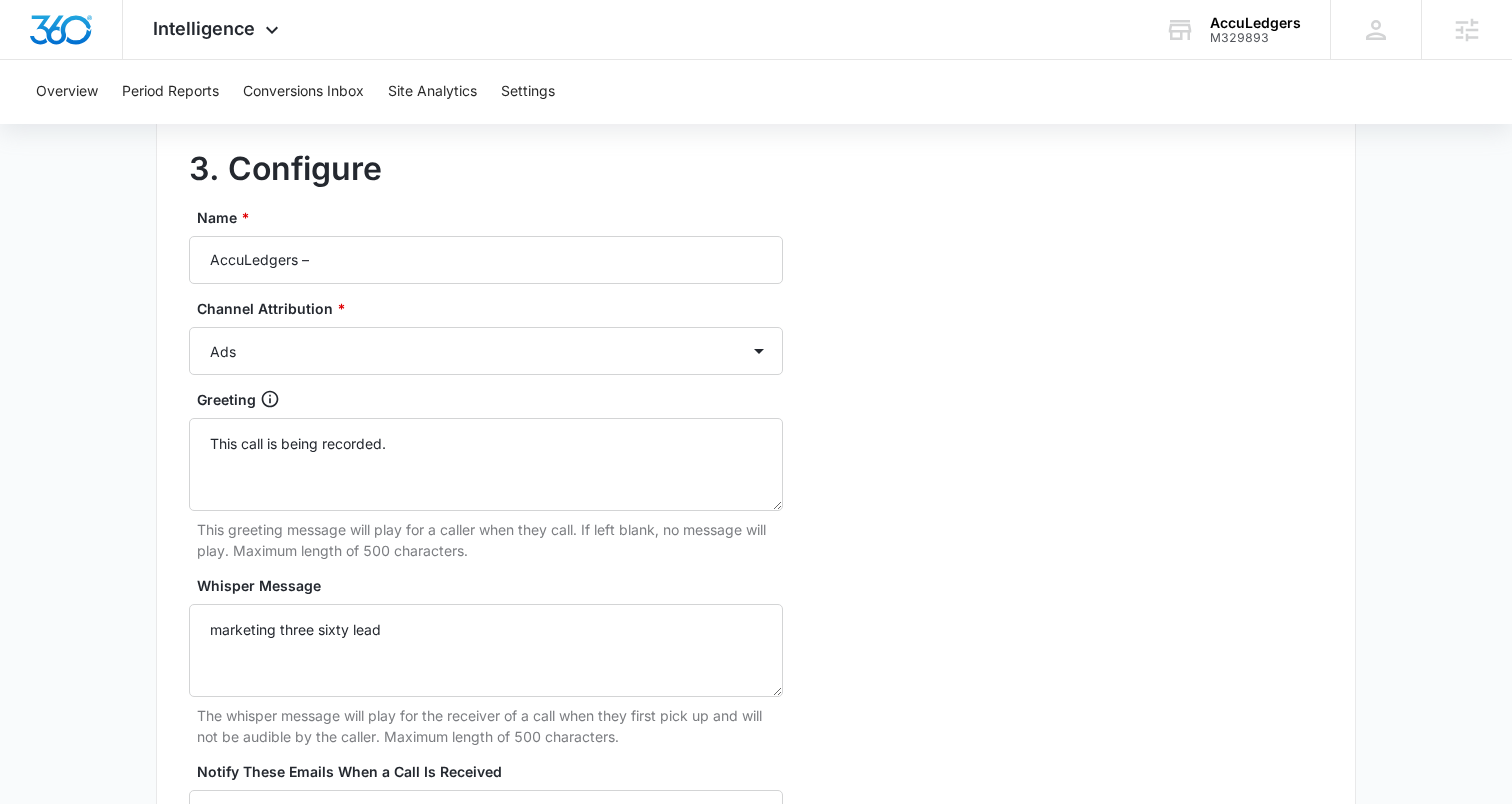 scroll, scrollTop: 1653, scrollLeft: 0, axis: vertical 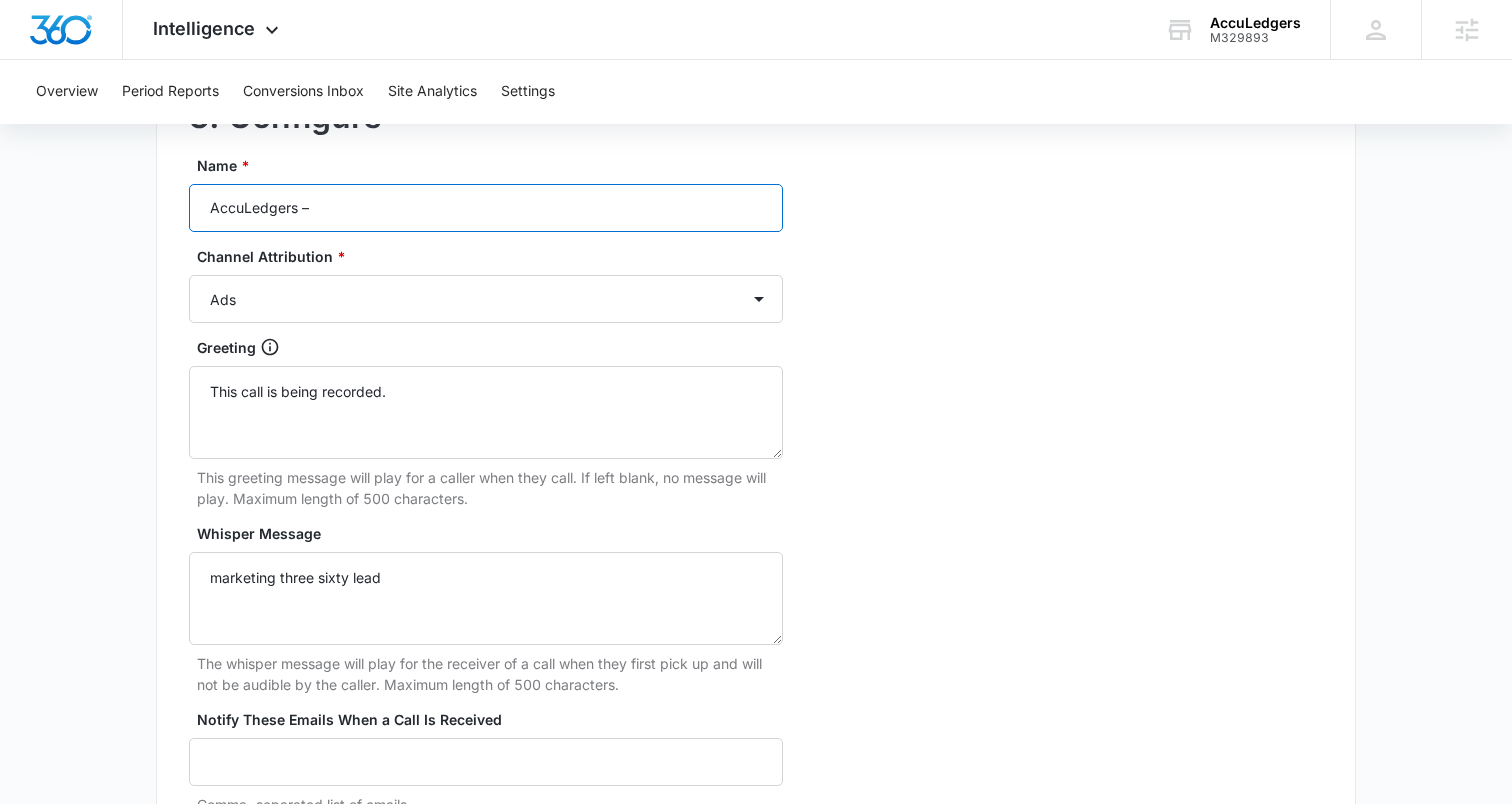 click on "AccuLedgers  –" at bounding box center (486, 208) 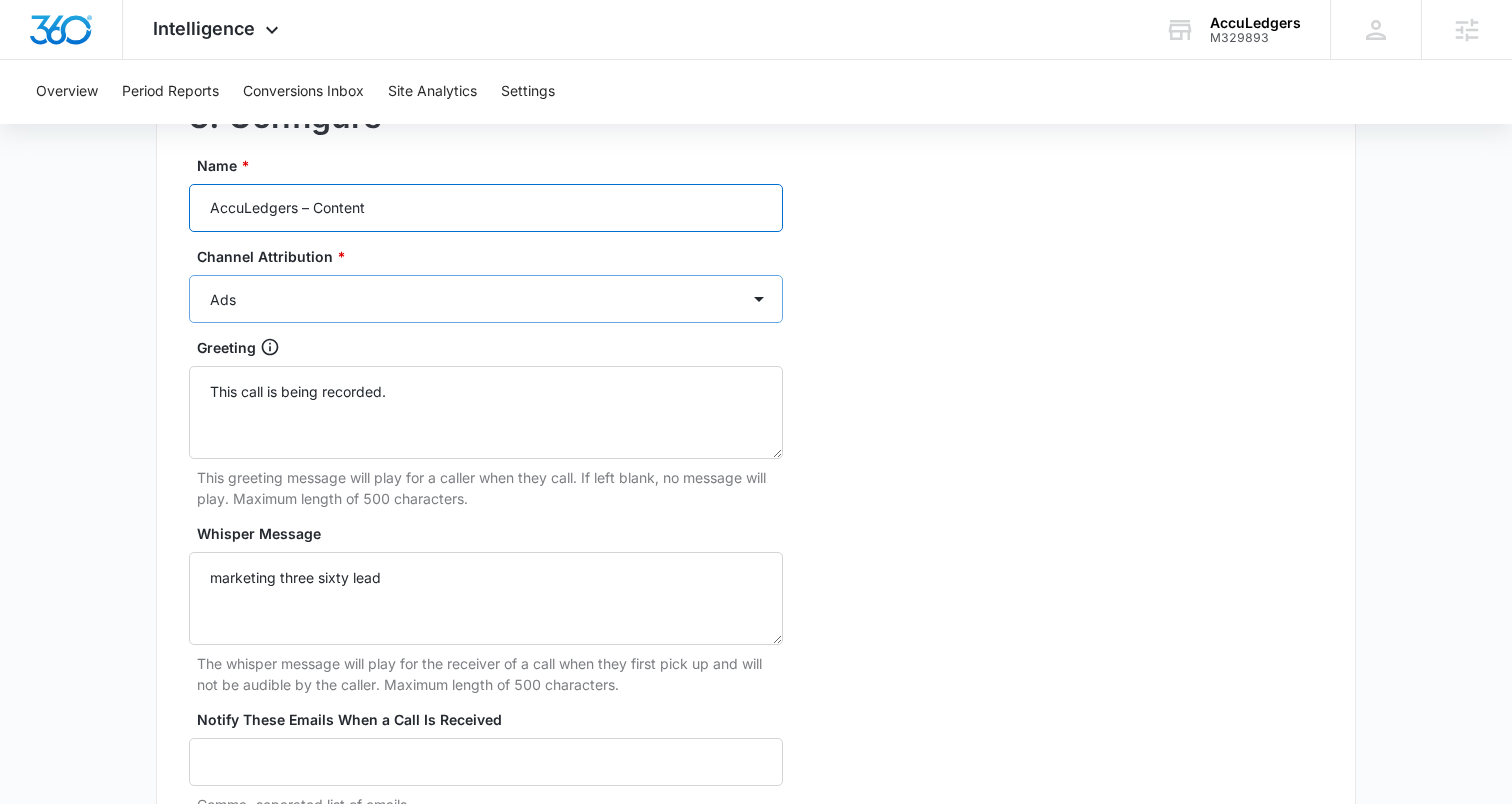 type on "AccuLedgers  – Content" 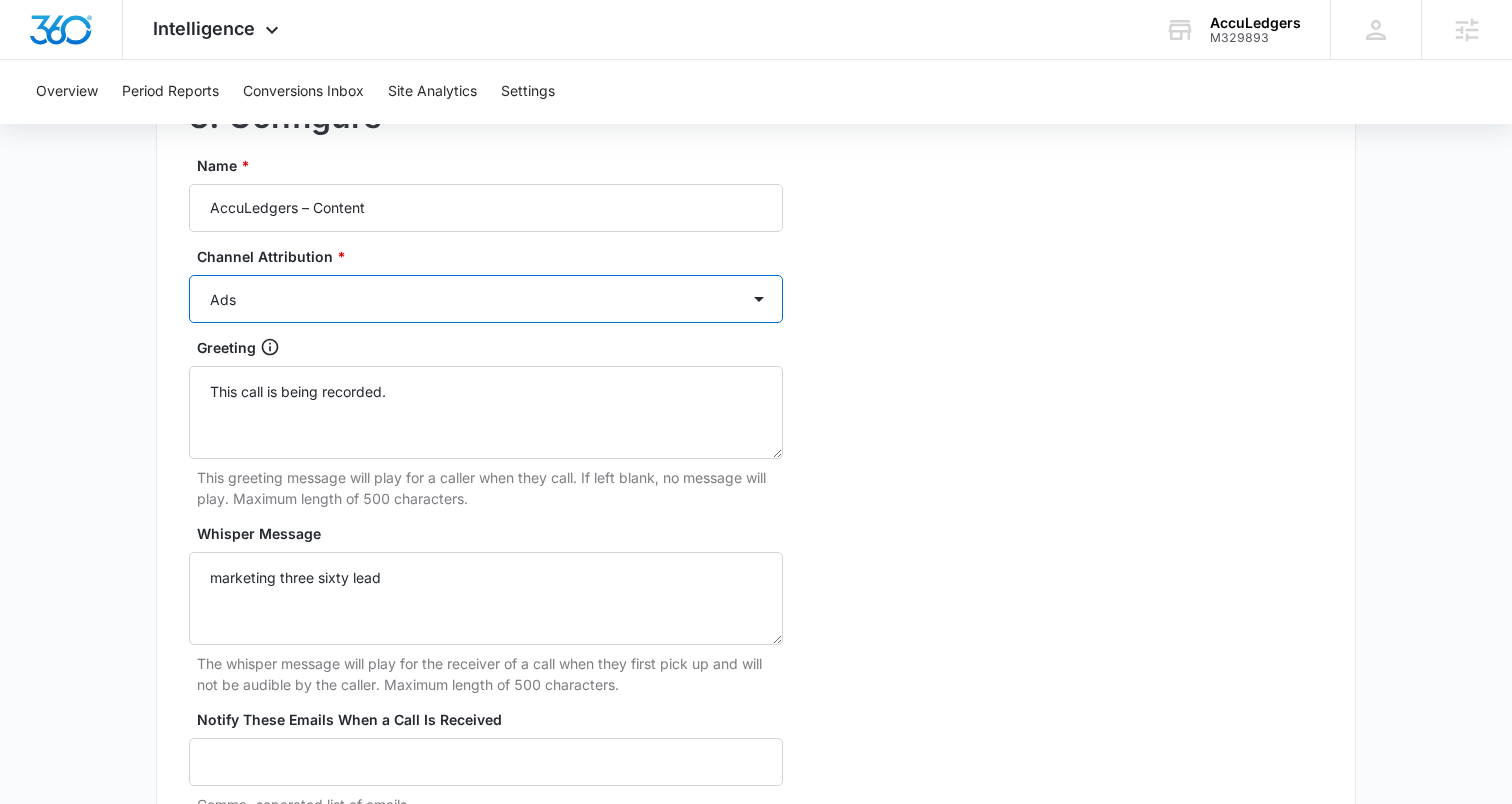 click on "Ads Local Service Ads Content Social Other" at bounding box center [486, 299] 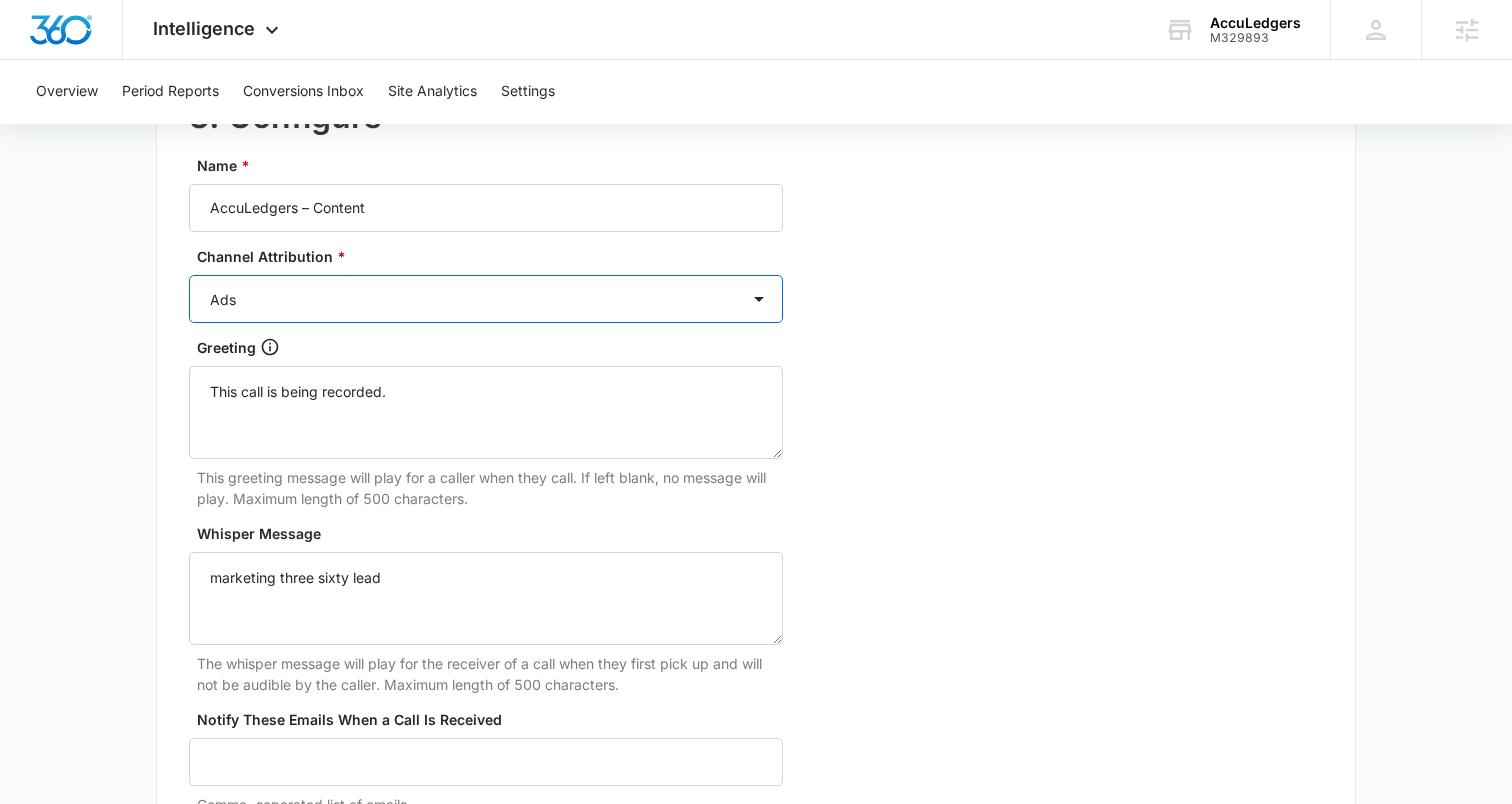select on "CONTENT" 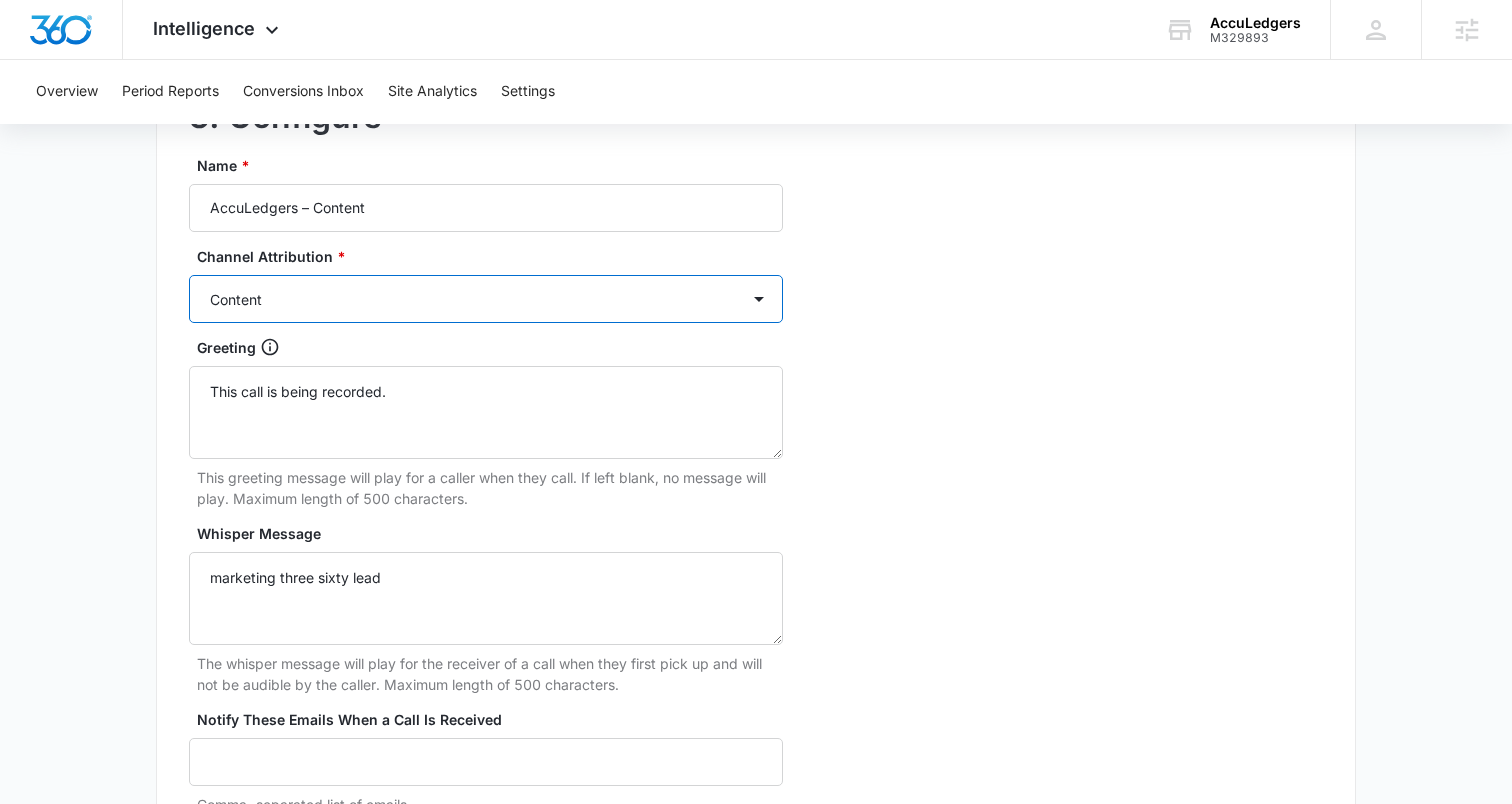 click on "Ads Local Service Ads Content Social Other" at bounding box center [486, 299] 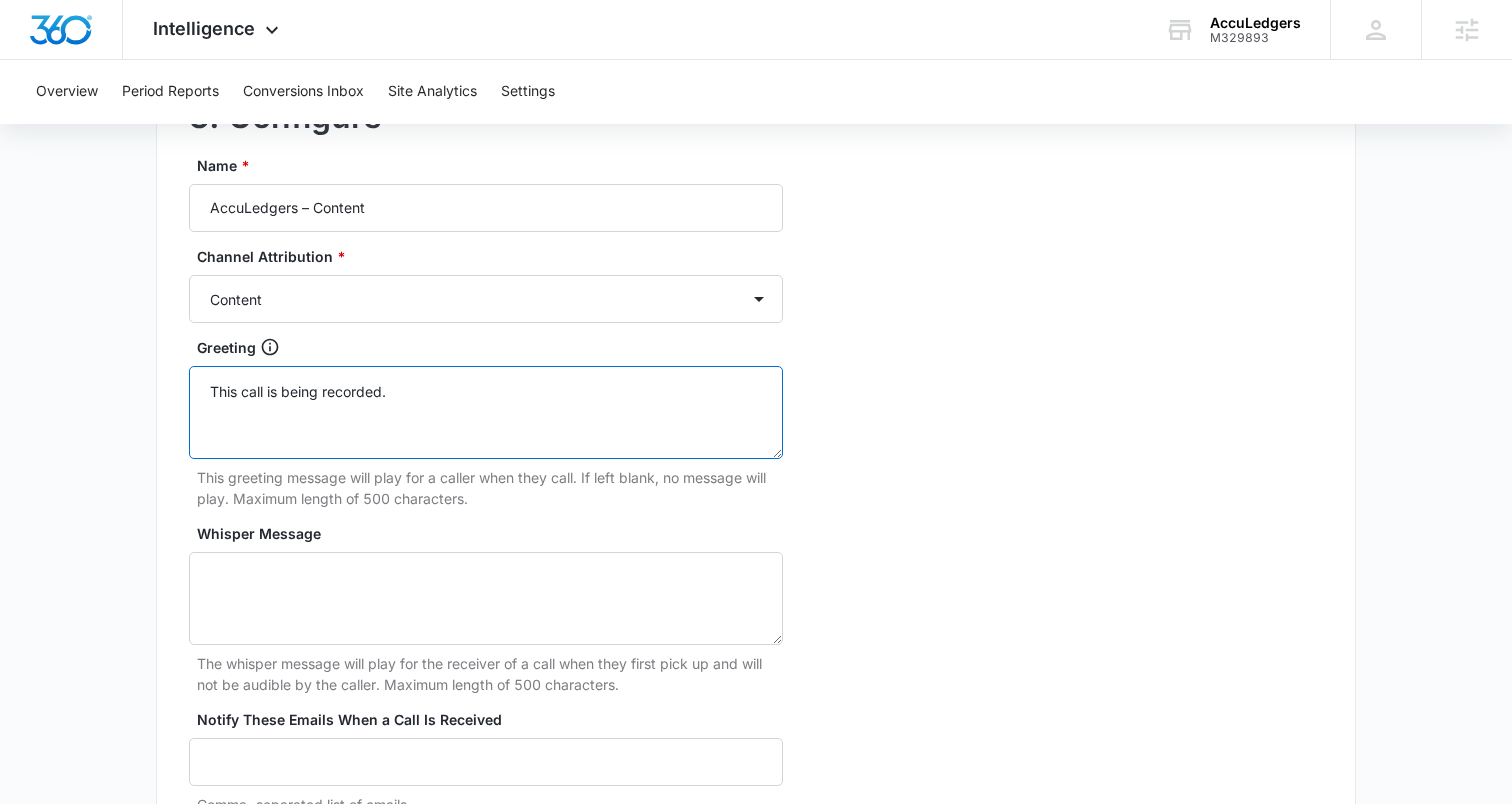 click on "This call is being recorded." at bounding box center [486, 412] 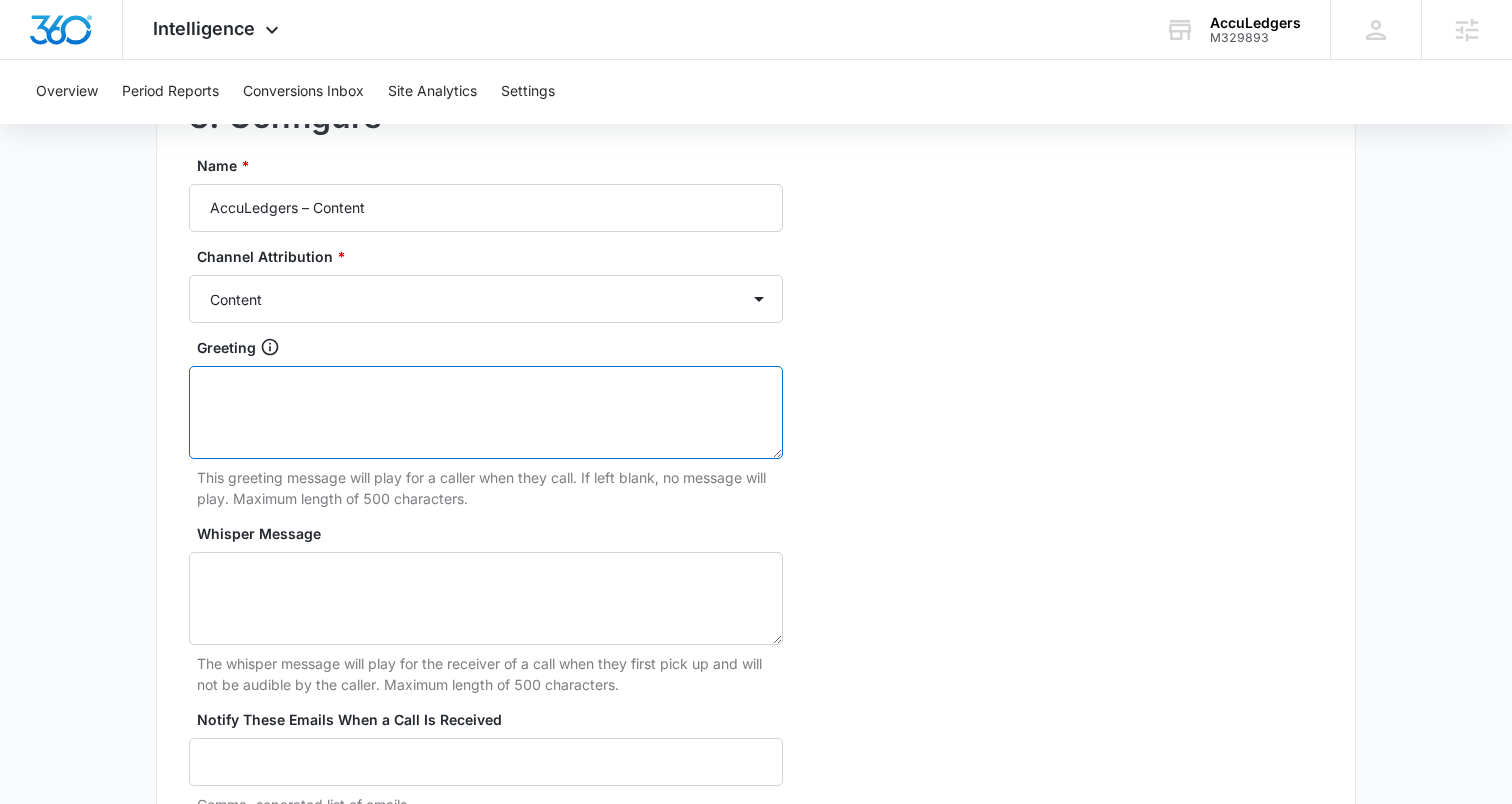type 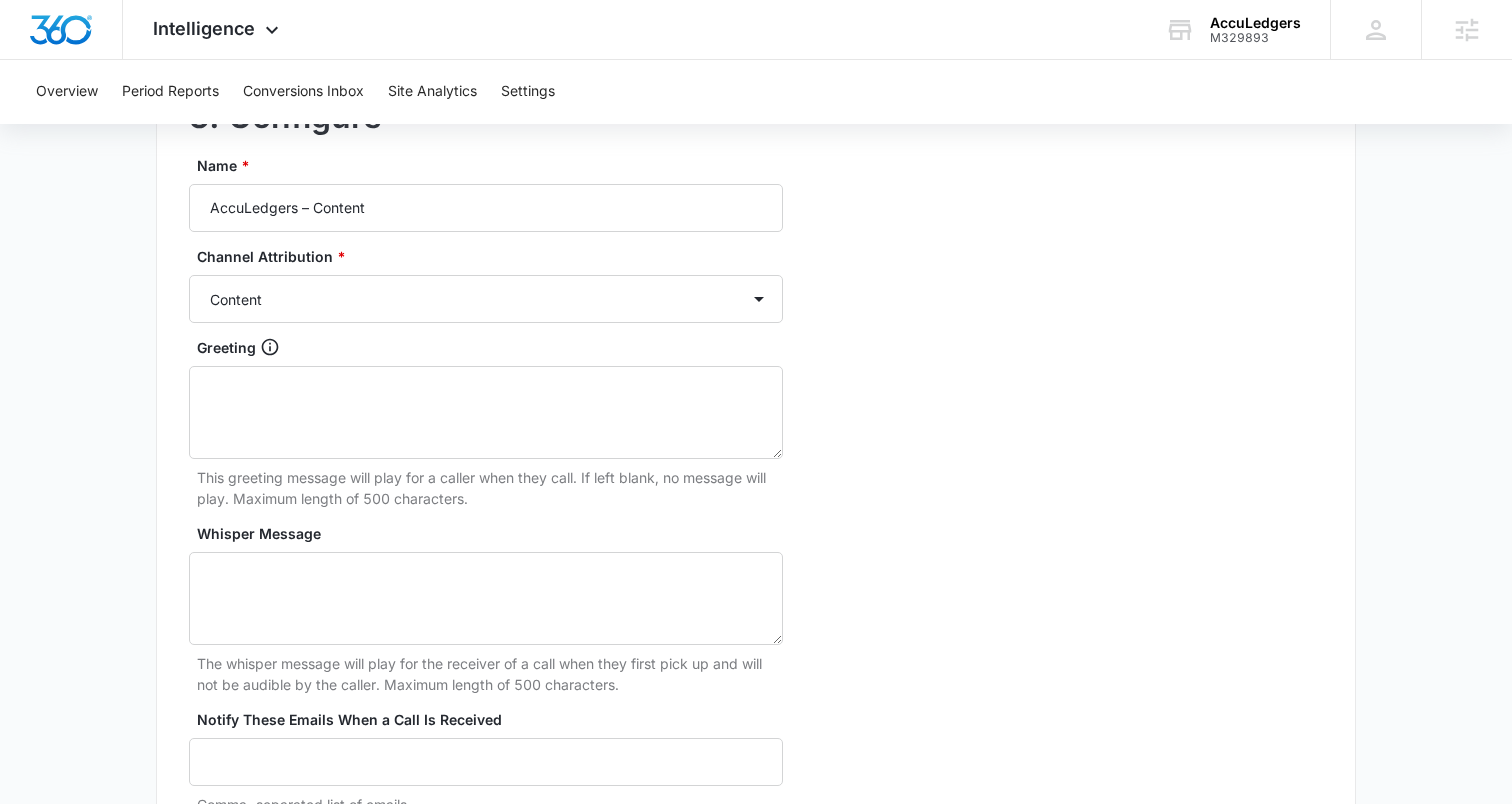 click on "3.   Configure Name * AccuLedgers  – Content Channel Attribution * Ads Local Service Ads Content Social Other Greeting This greeting message will play for a caller when they call. If left blank, no message will play. Maximum length of 500 characters. Whisper Message The whisper message will play for the receiver of a call when they first pick up and will not be audible by the caller. Maximum length of 500 characters. Notify These Emails When a Call Is Received Comma-separated list of emails. Record Calls Count as a lead" at bounding box center (756, 492) 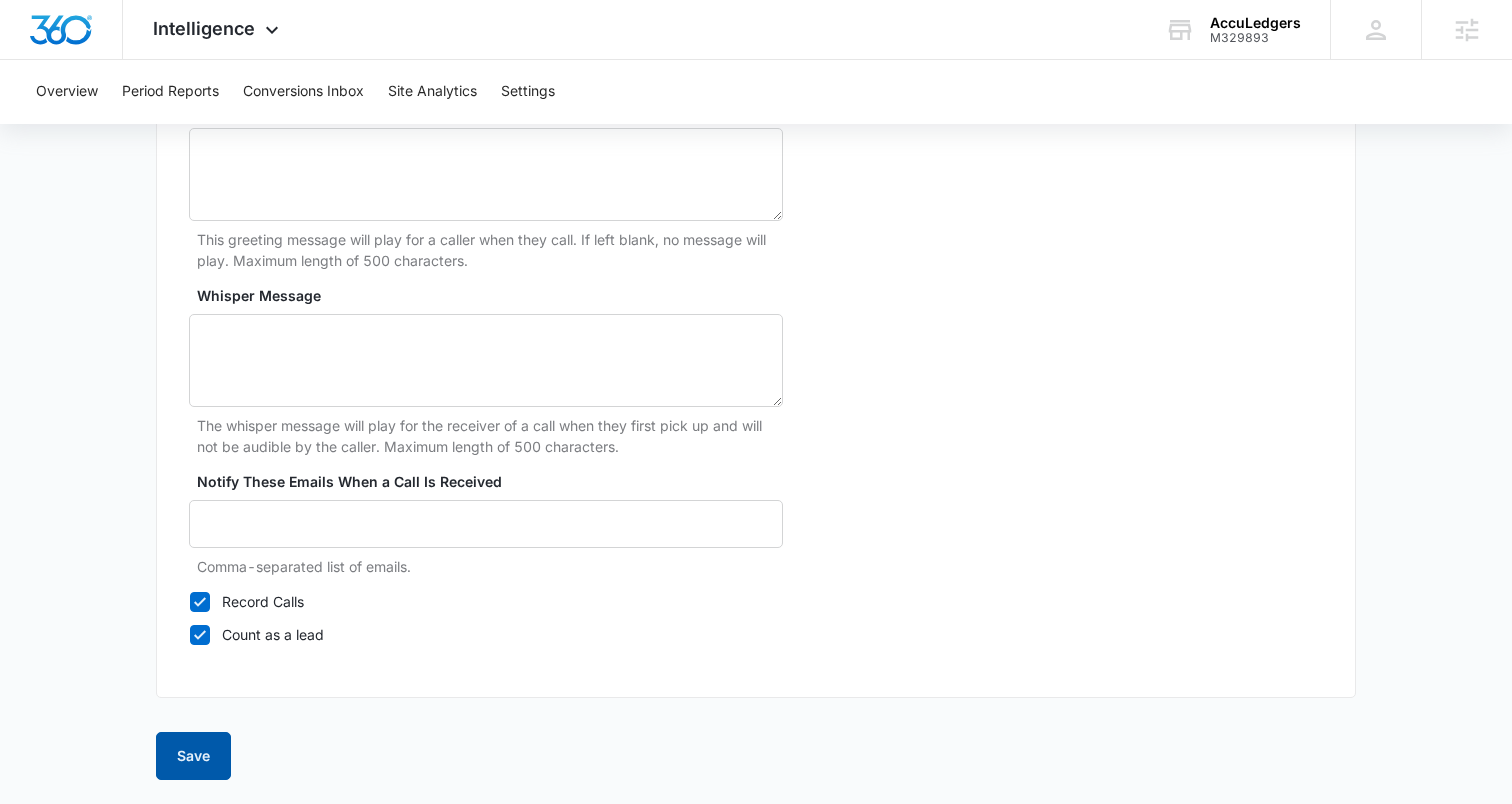 click on "Save" at bounding box center (193, 756) 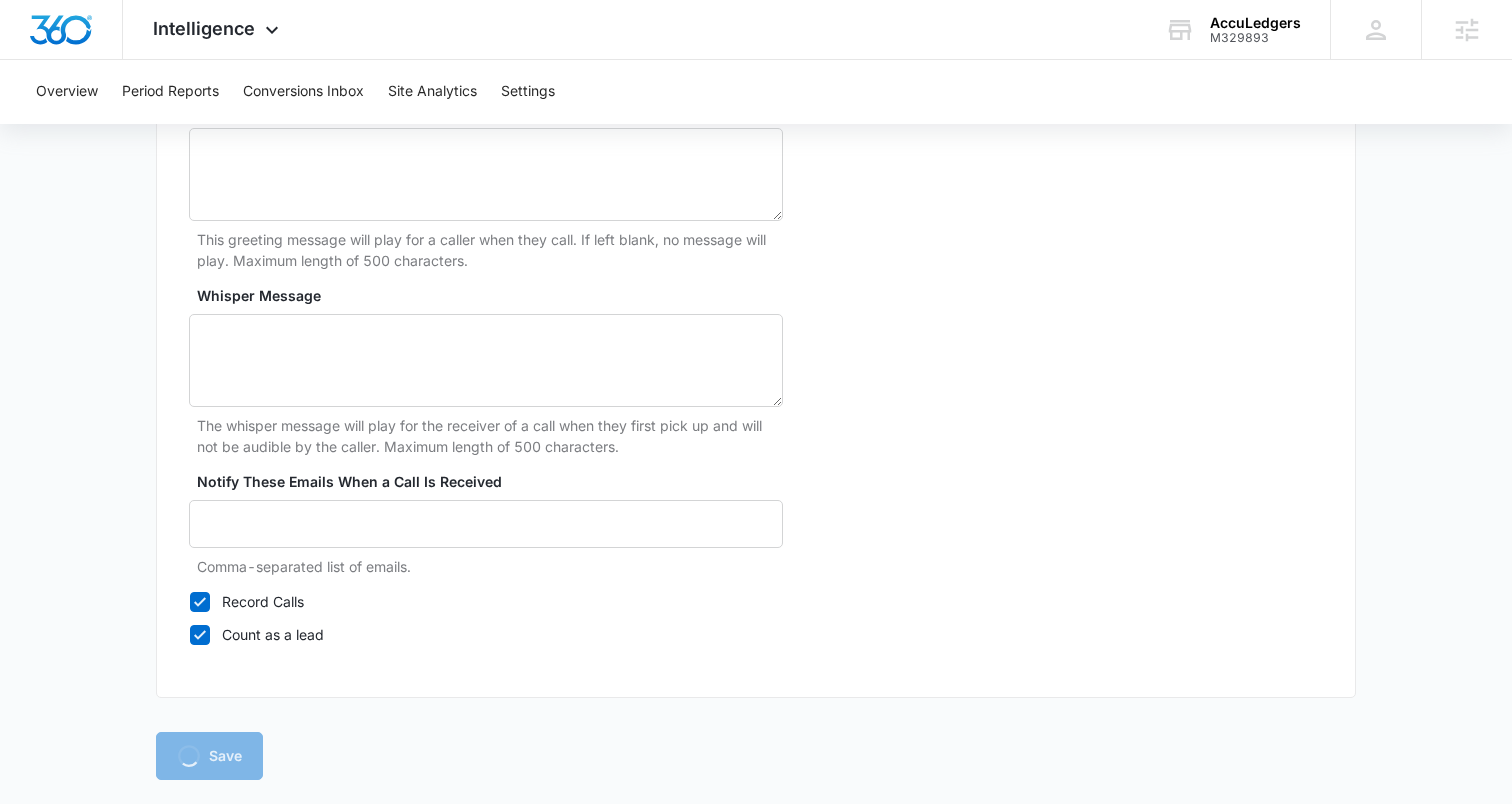 scroll, scrollTop: 0, scrollLeft: 0, axis: both 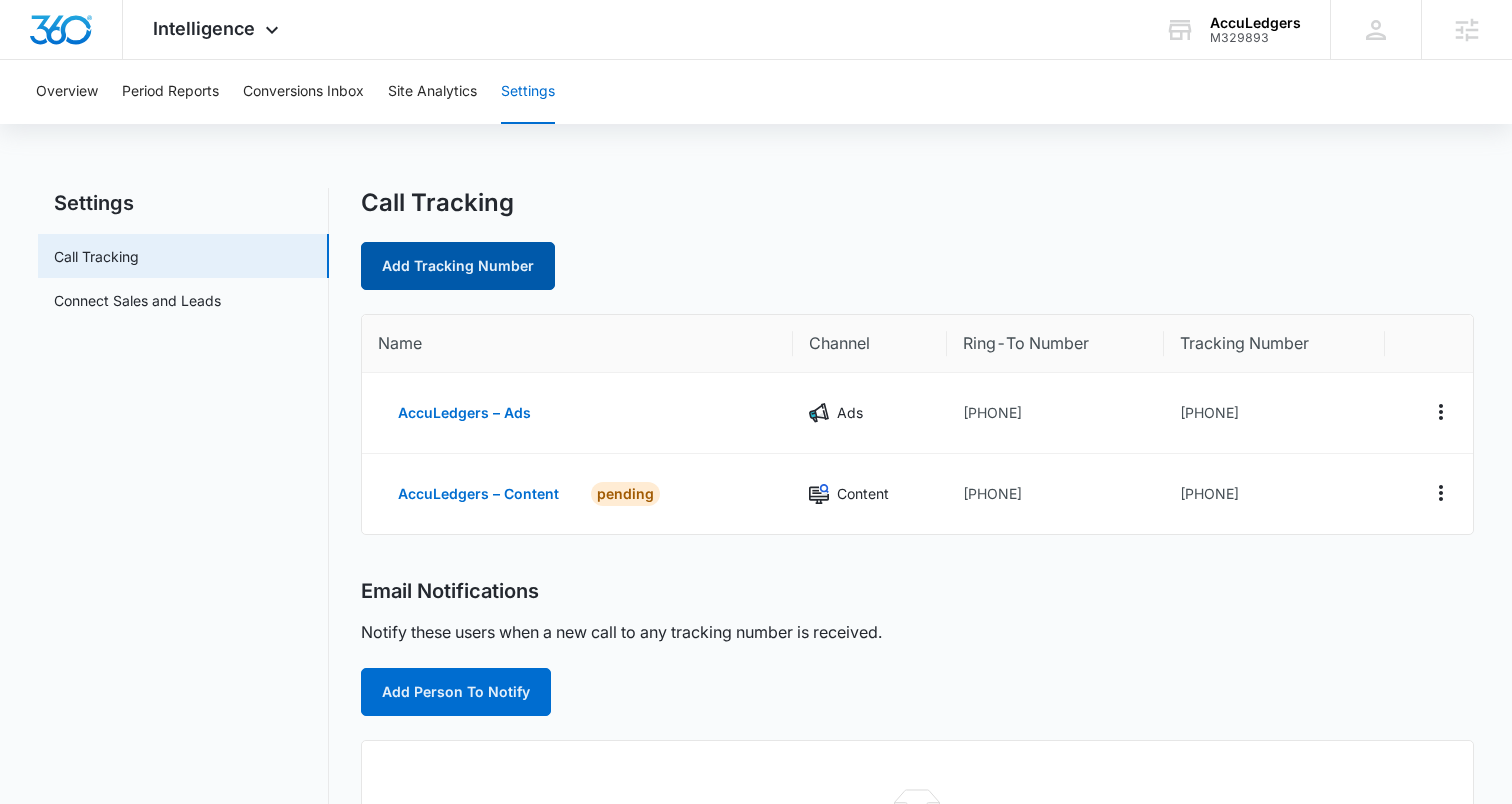 click on "Add Tracking Number" at bounding box center (458, 266) 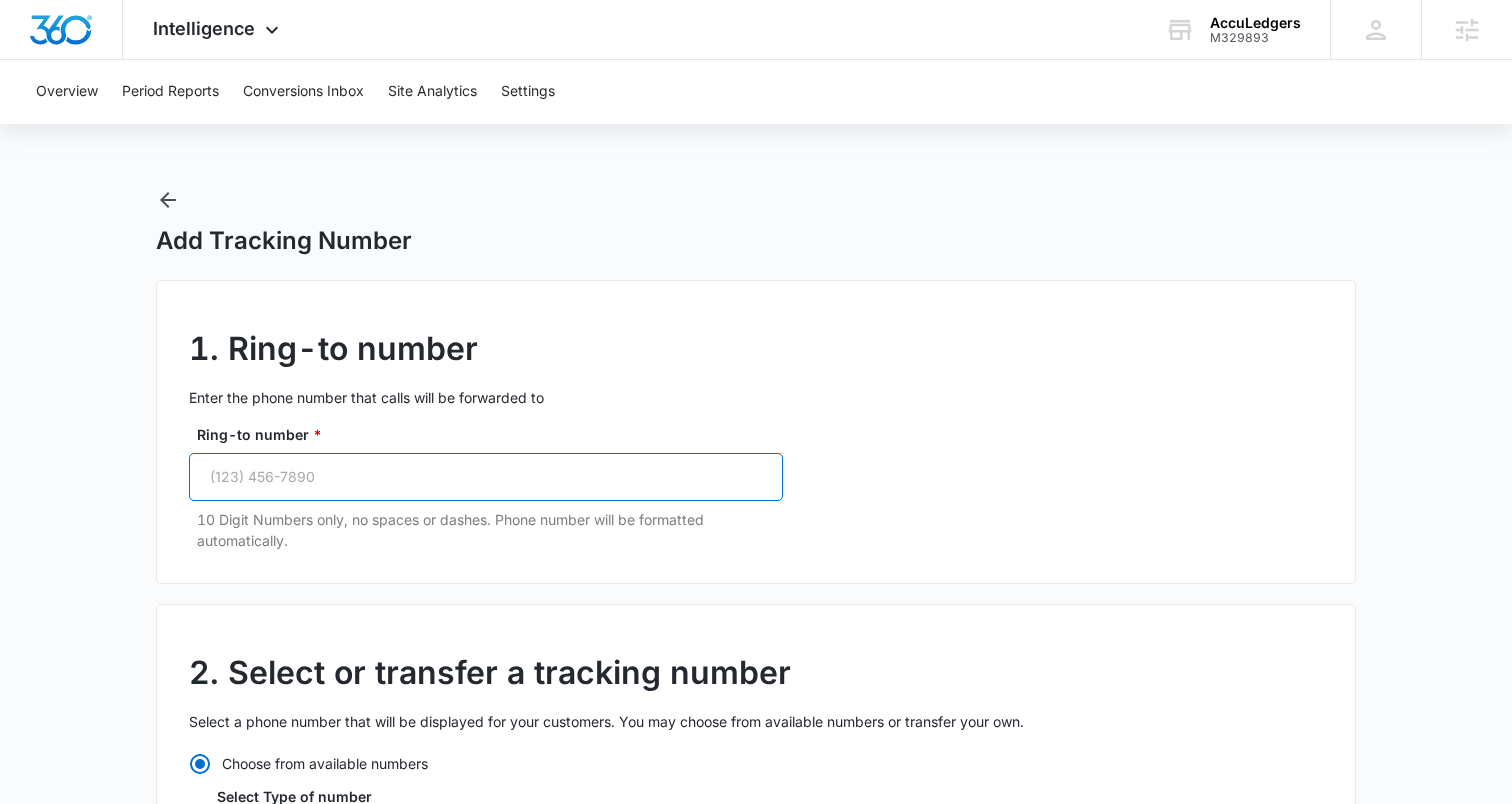 click on "Ring-to number *" at bounding box center [486, 477] 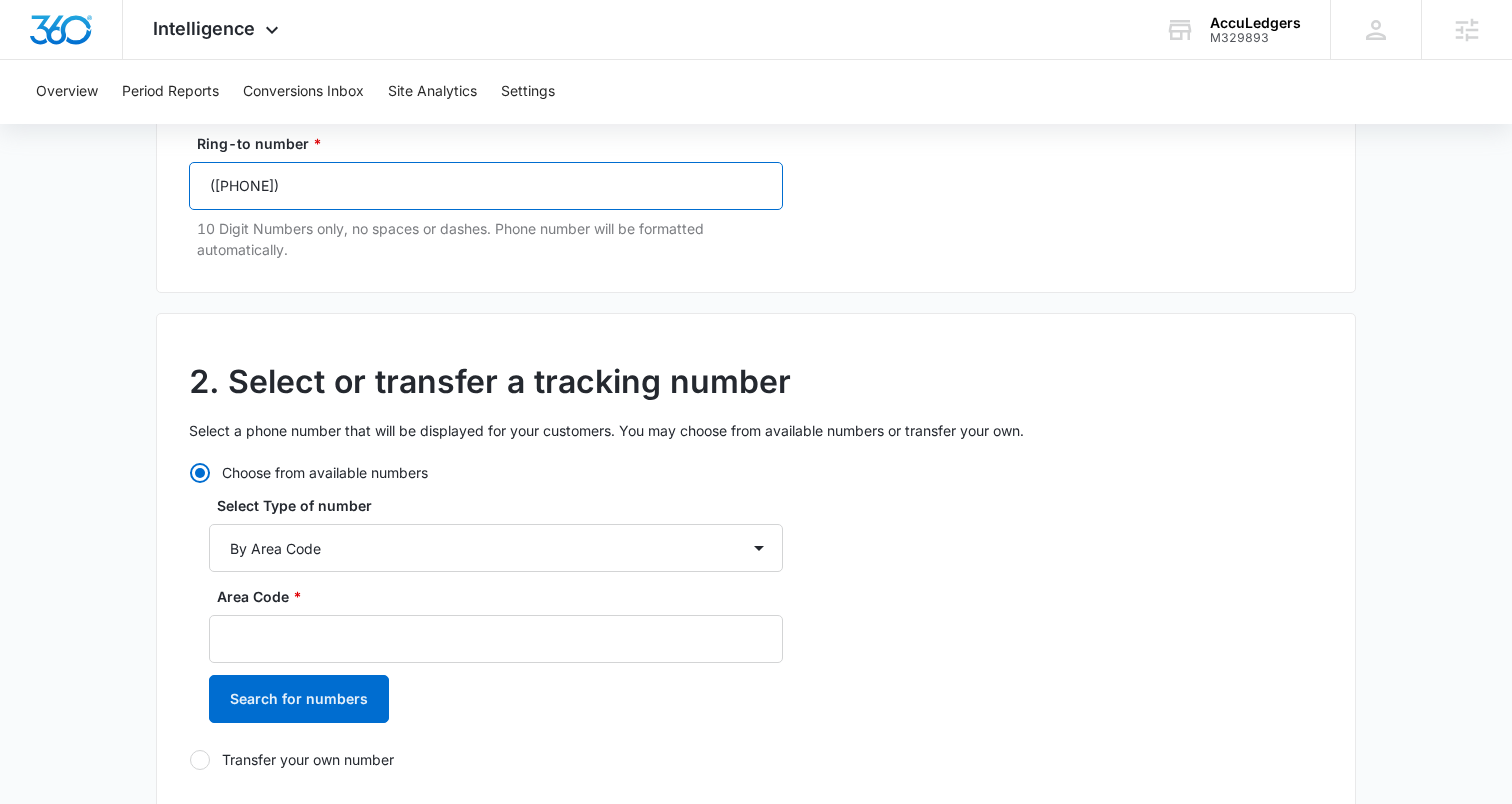 scroll, scrollTop: 670, scrollLeft: 0, axis: vertical 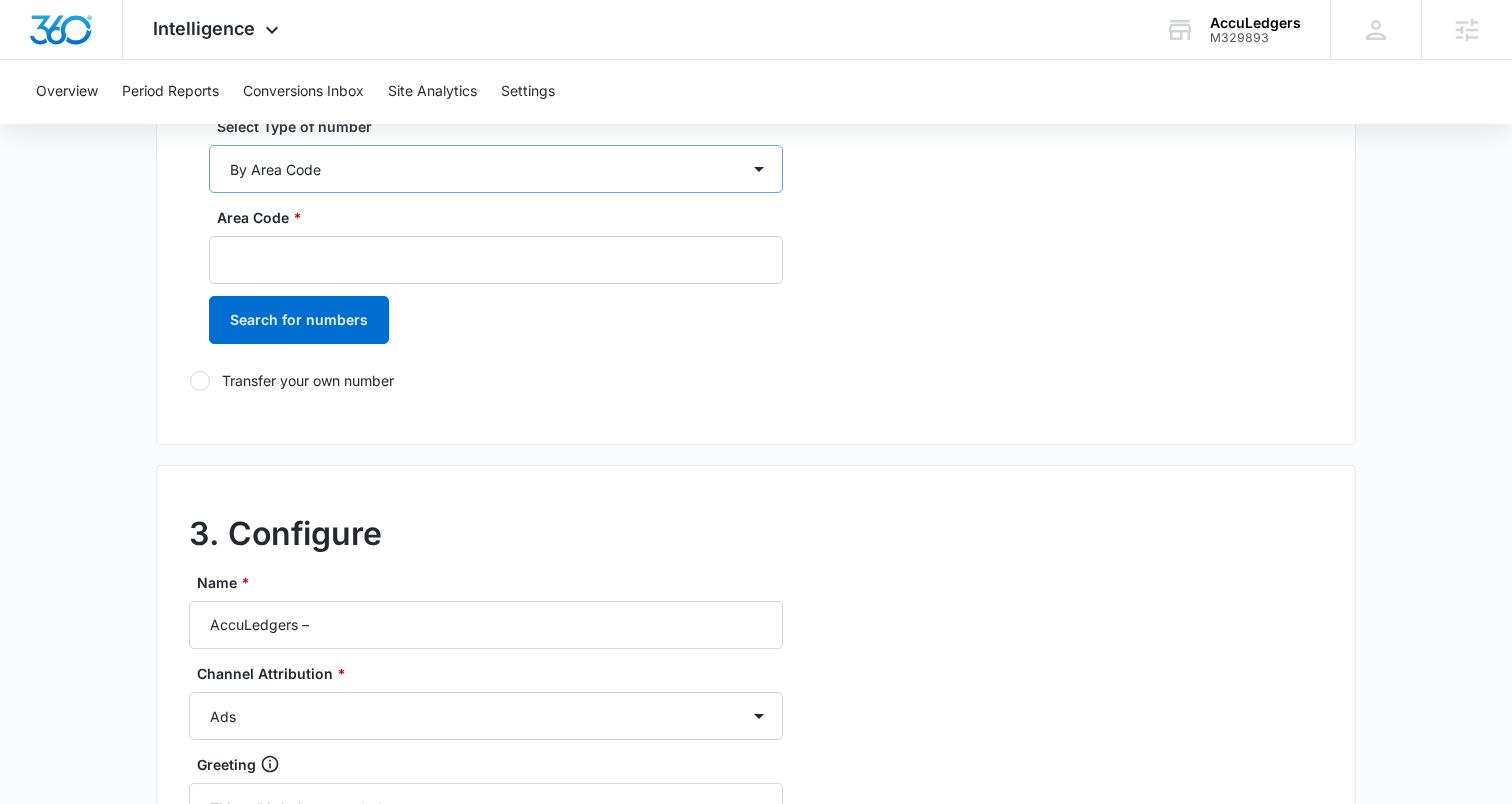 type on "[PHONE]" 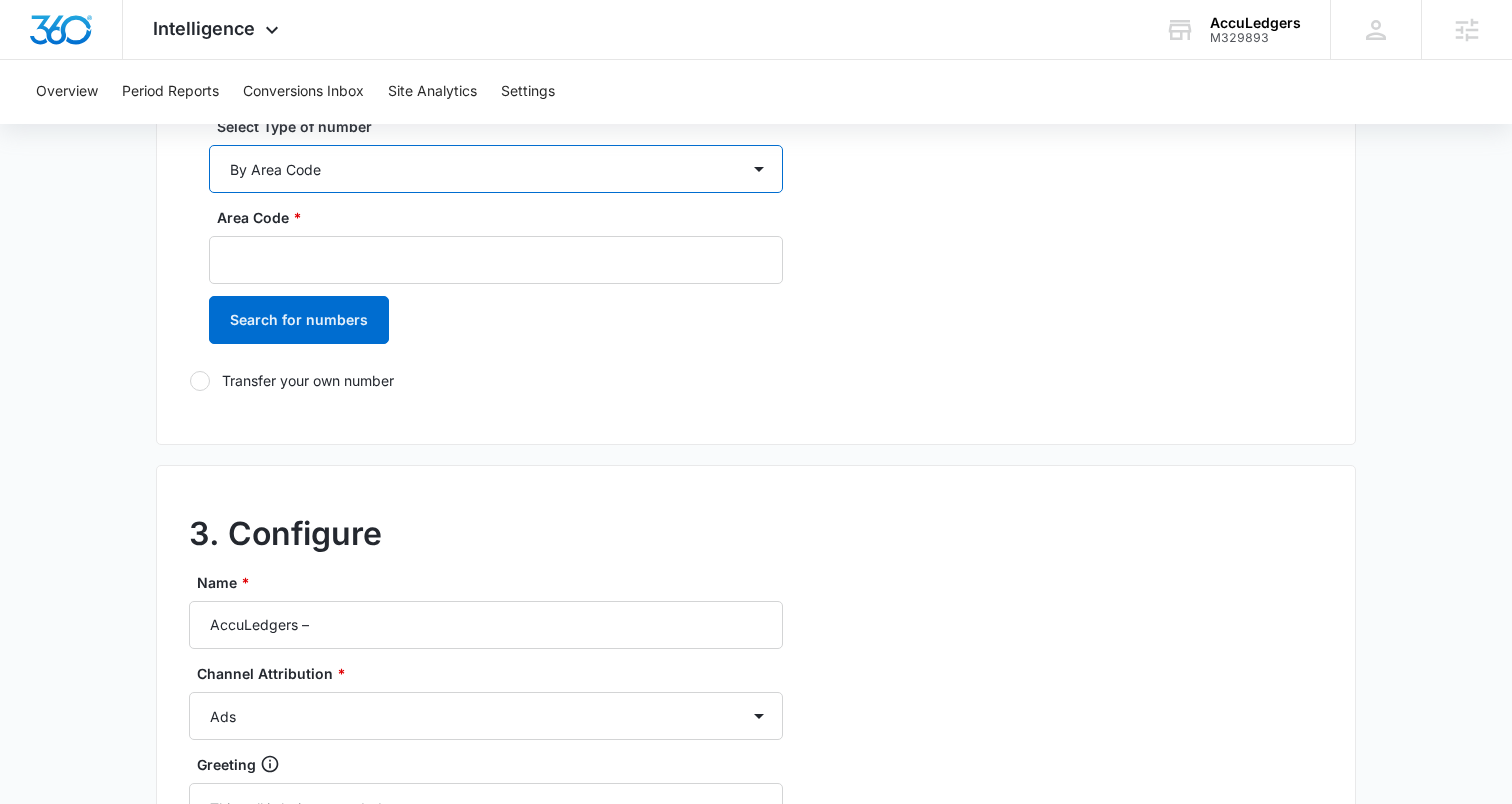 click on "By City & State By State Only By Zip Code By Area Code Toll Free Numbers" at bounding box center (496, 169) 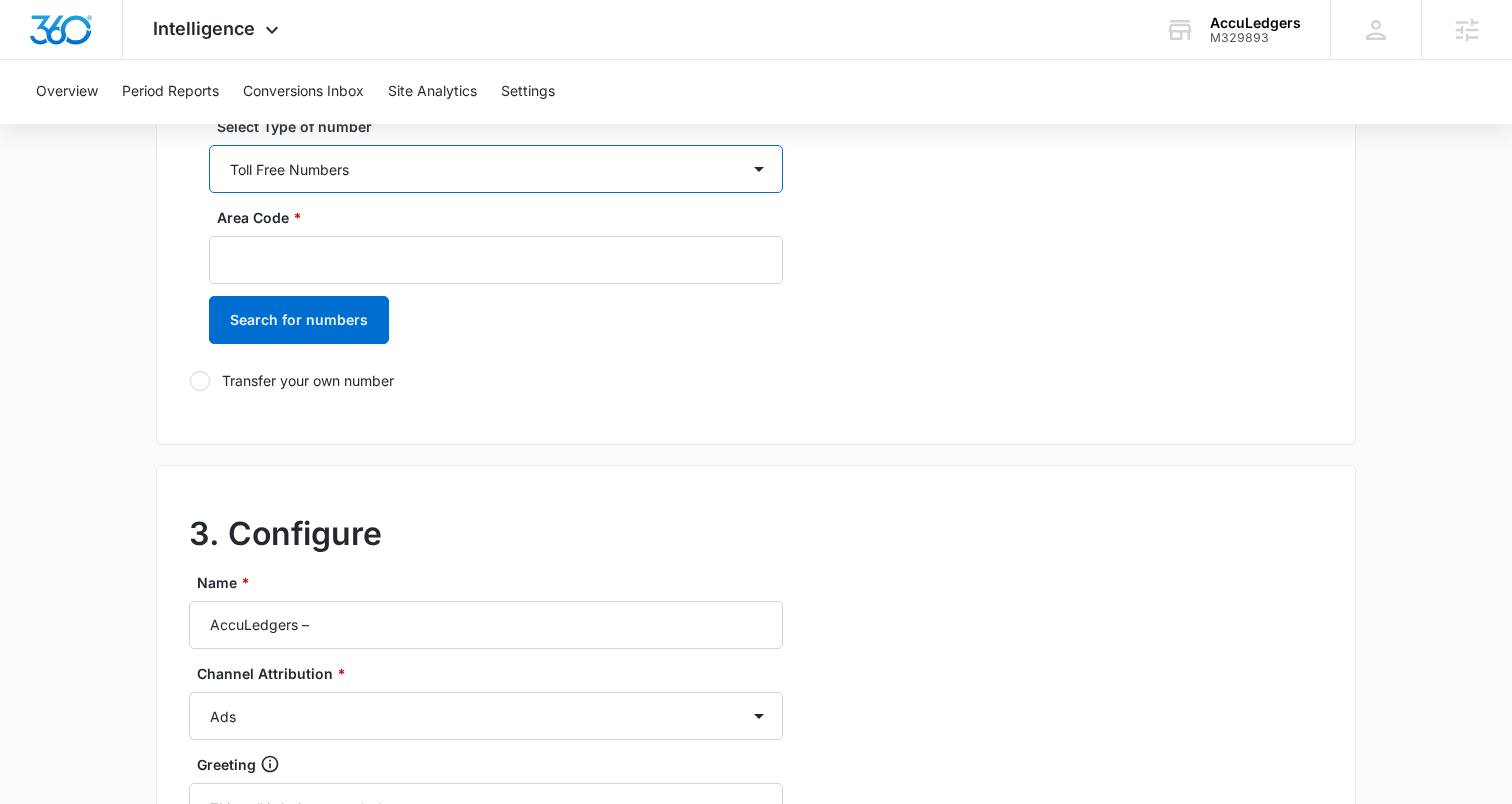 click on "By City & State By State Only By Zip Code By Area Code Toll Free Numbers" at bounding box center [496, 169] 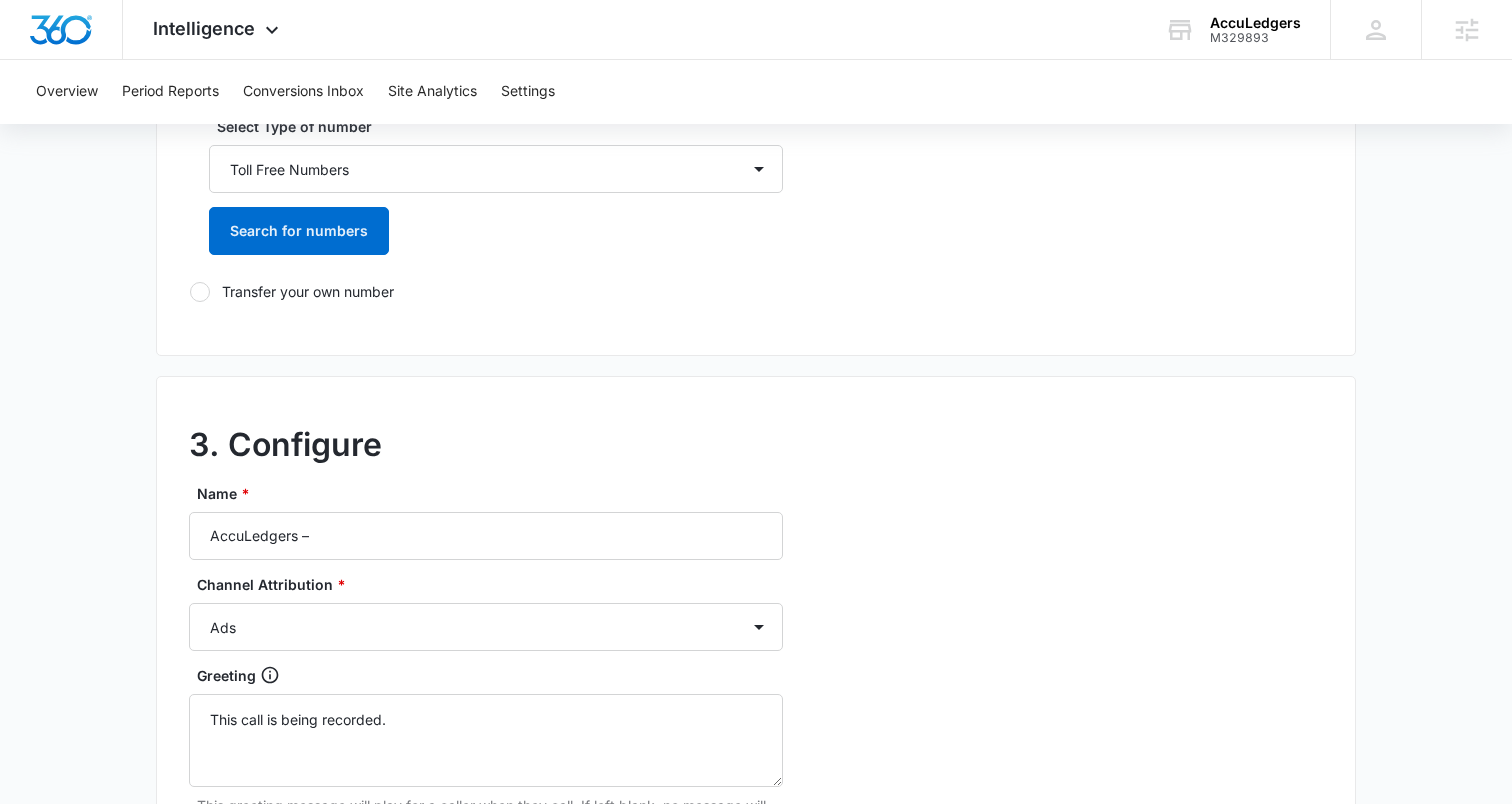 click on "Select Type of number By City & State By State Only By Zip Code By Area Code Toll Free Numbers Search for numbers" at bounding box center [496, 192] 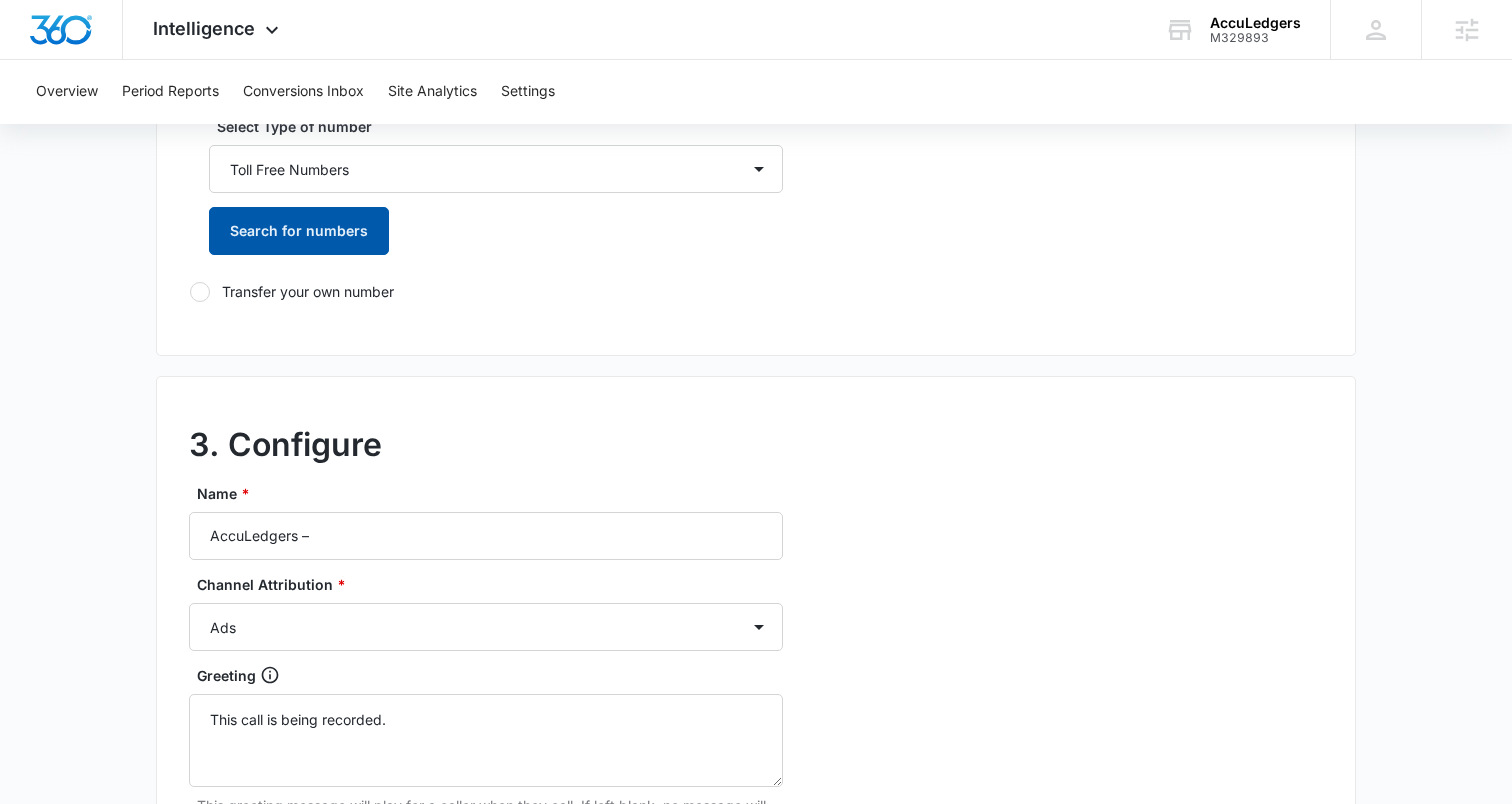 click on "Search for numbers" at bounding box center [299, 231] 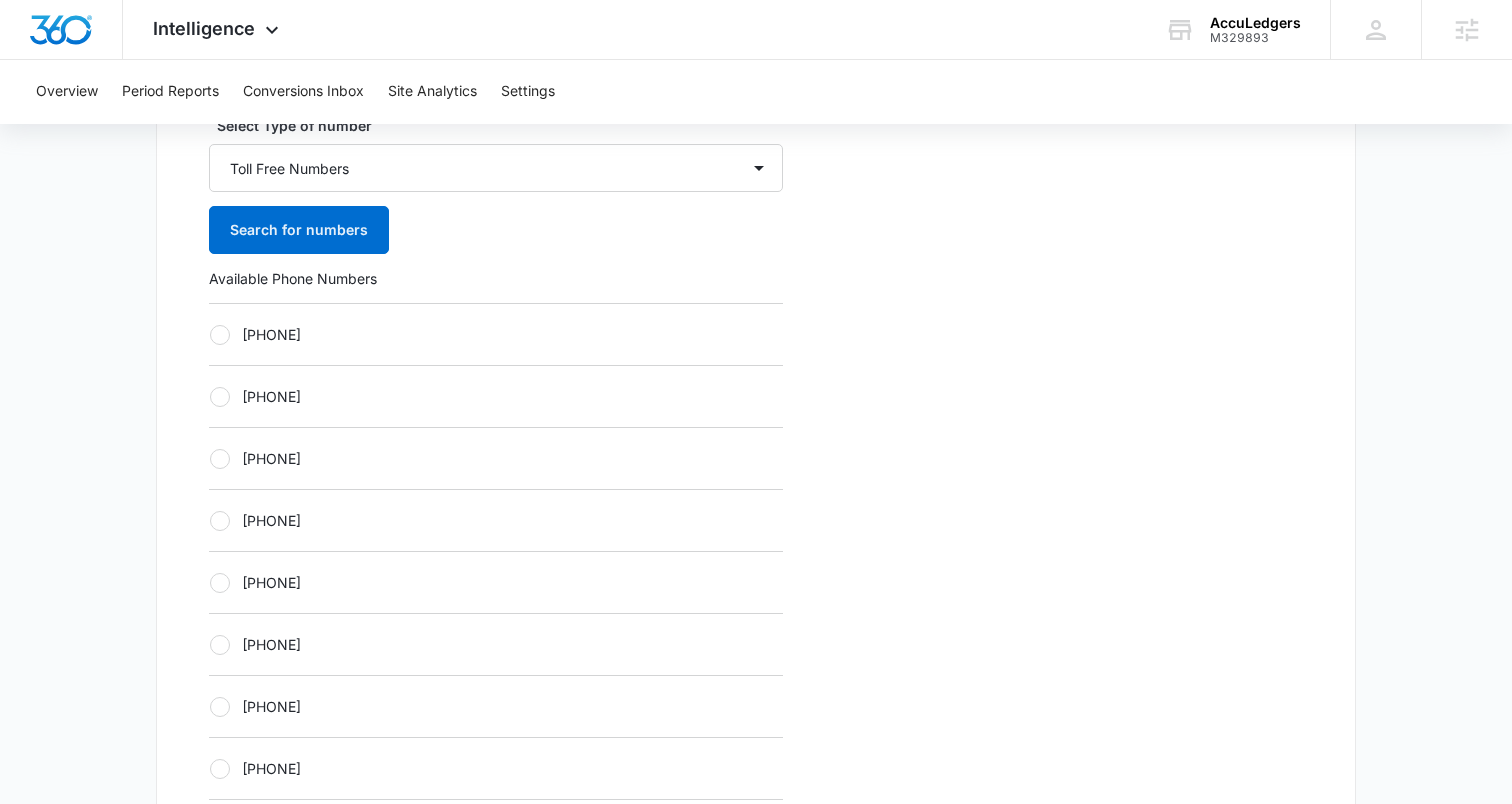 scroll, scrollTop: 670, scrollLeft: 0, axis: vertical 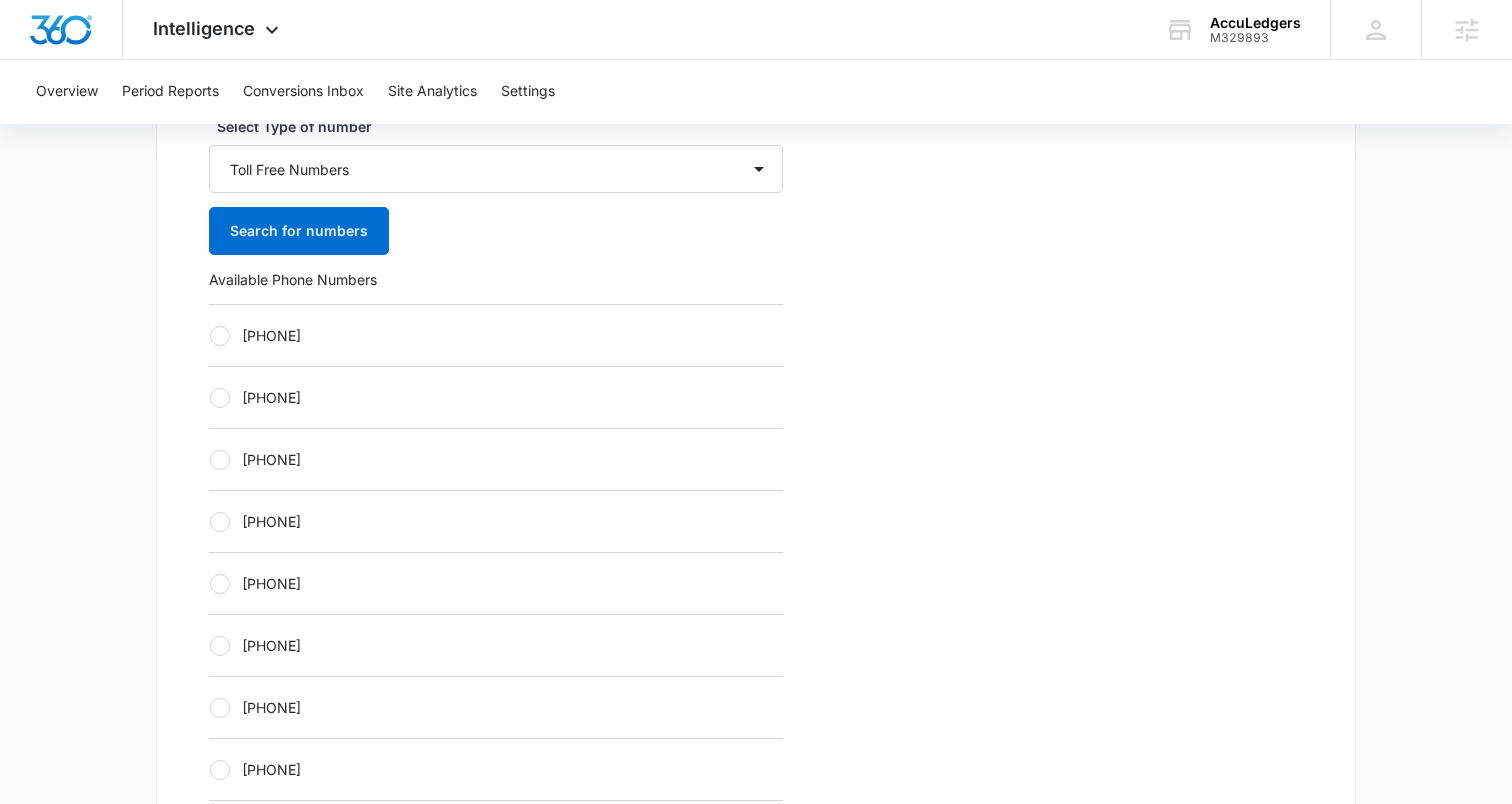 drag, startPoint x: 220, startPoint y: 460, endPoint x: 142, endPoint y: 437, distance: 81.32035 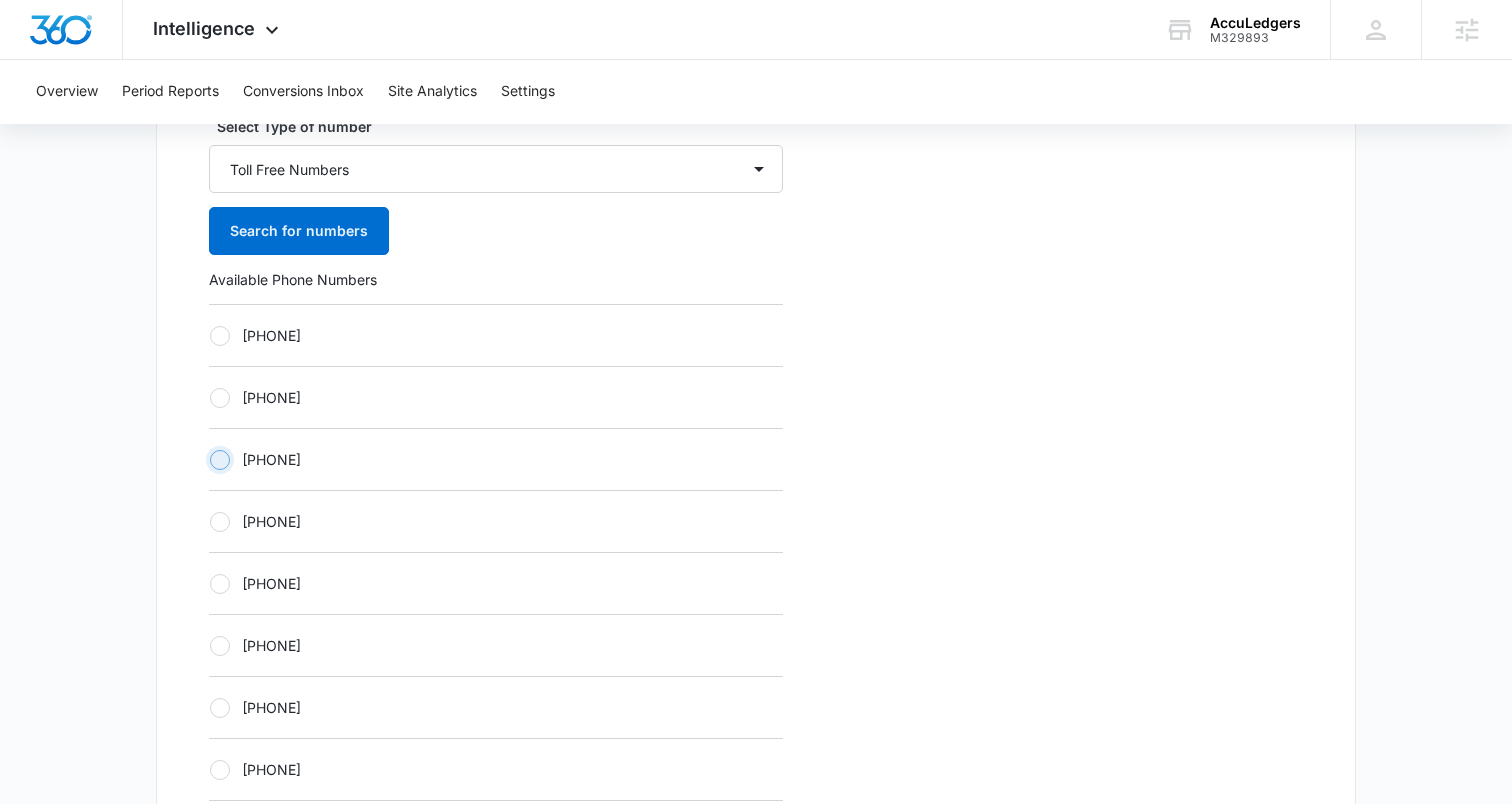 click on "[PHONE]" at bounding box center [209, 459] 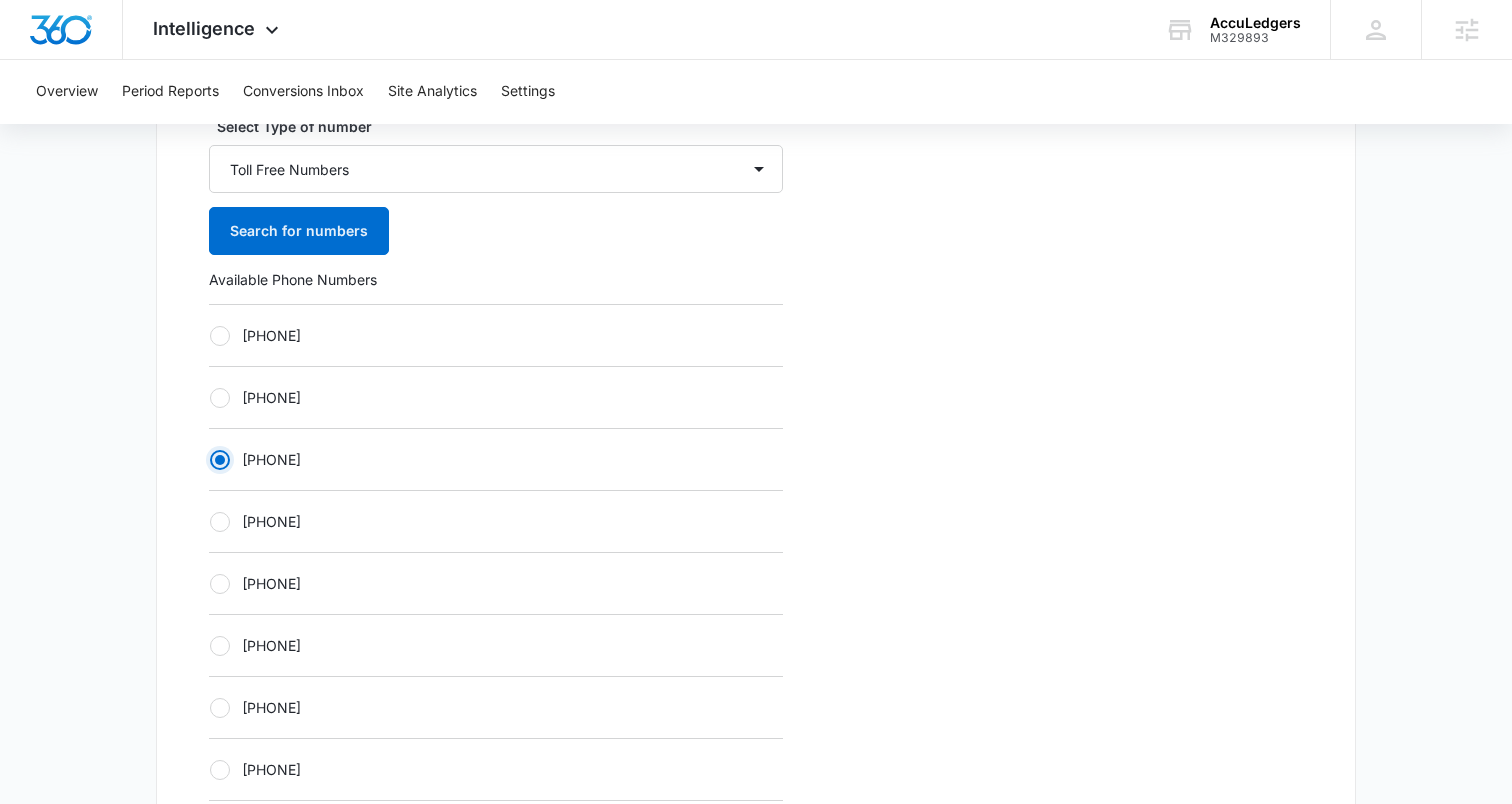 radio on "true" 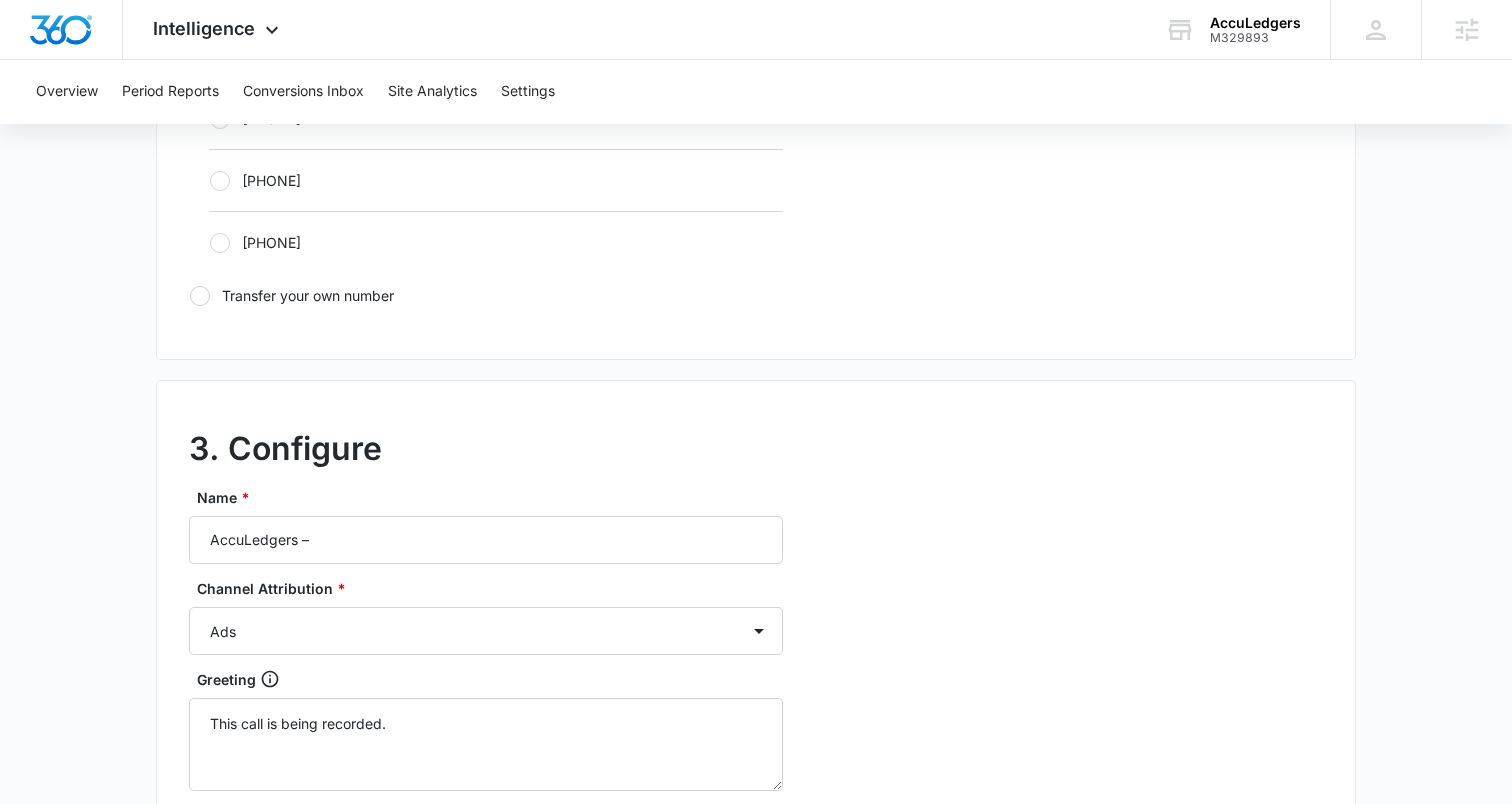 scroll, scrollTop: 1628, scrollLeft: 0, axis: vertical 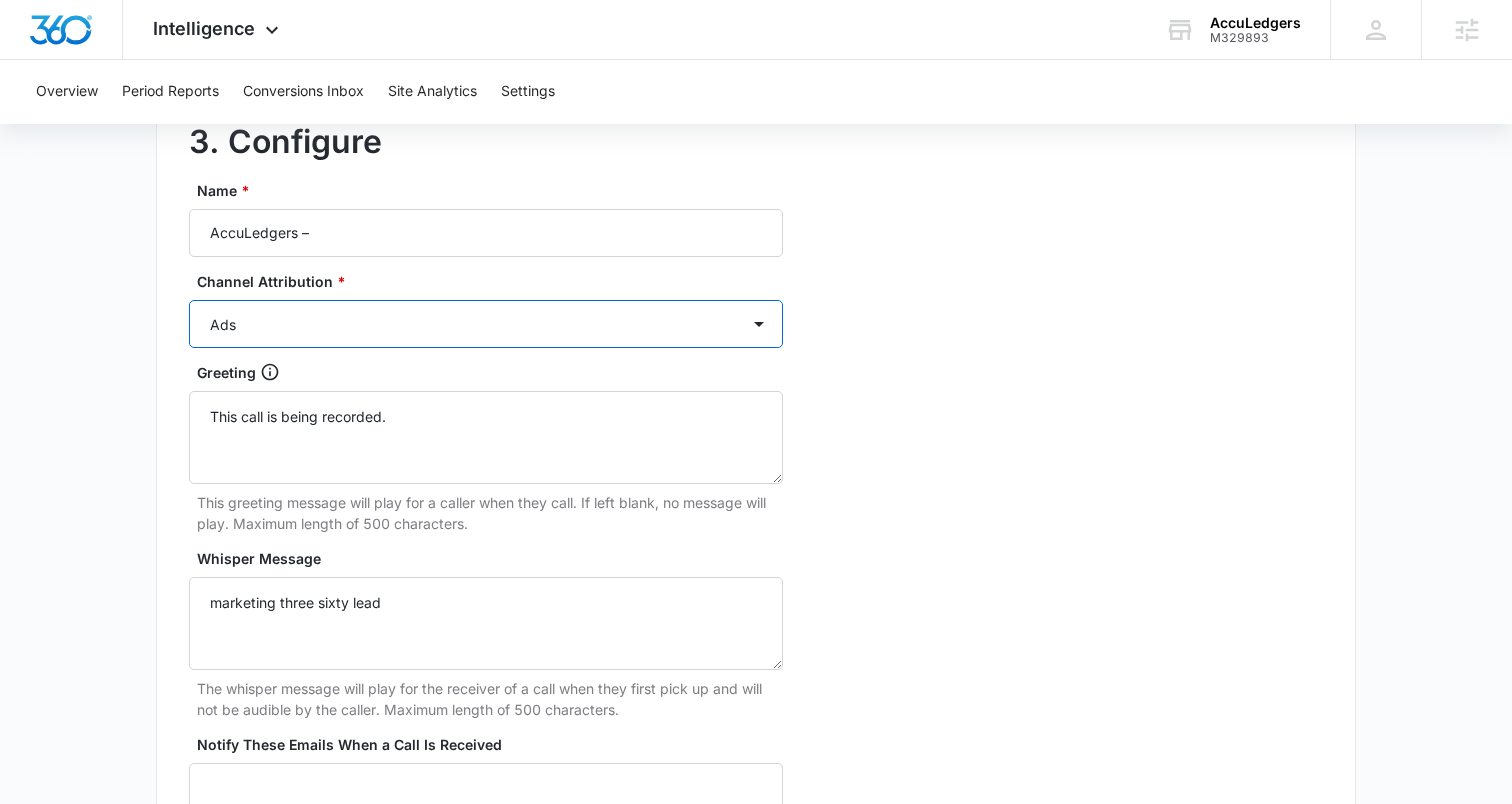 click on "Ads Local Service Ads Content Social Other" at bounding box center (486, 324) 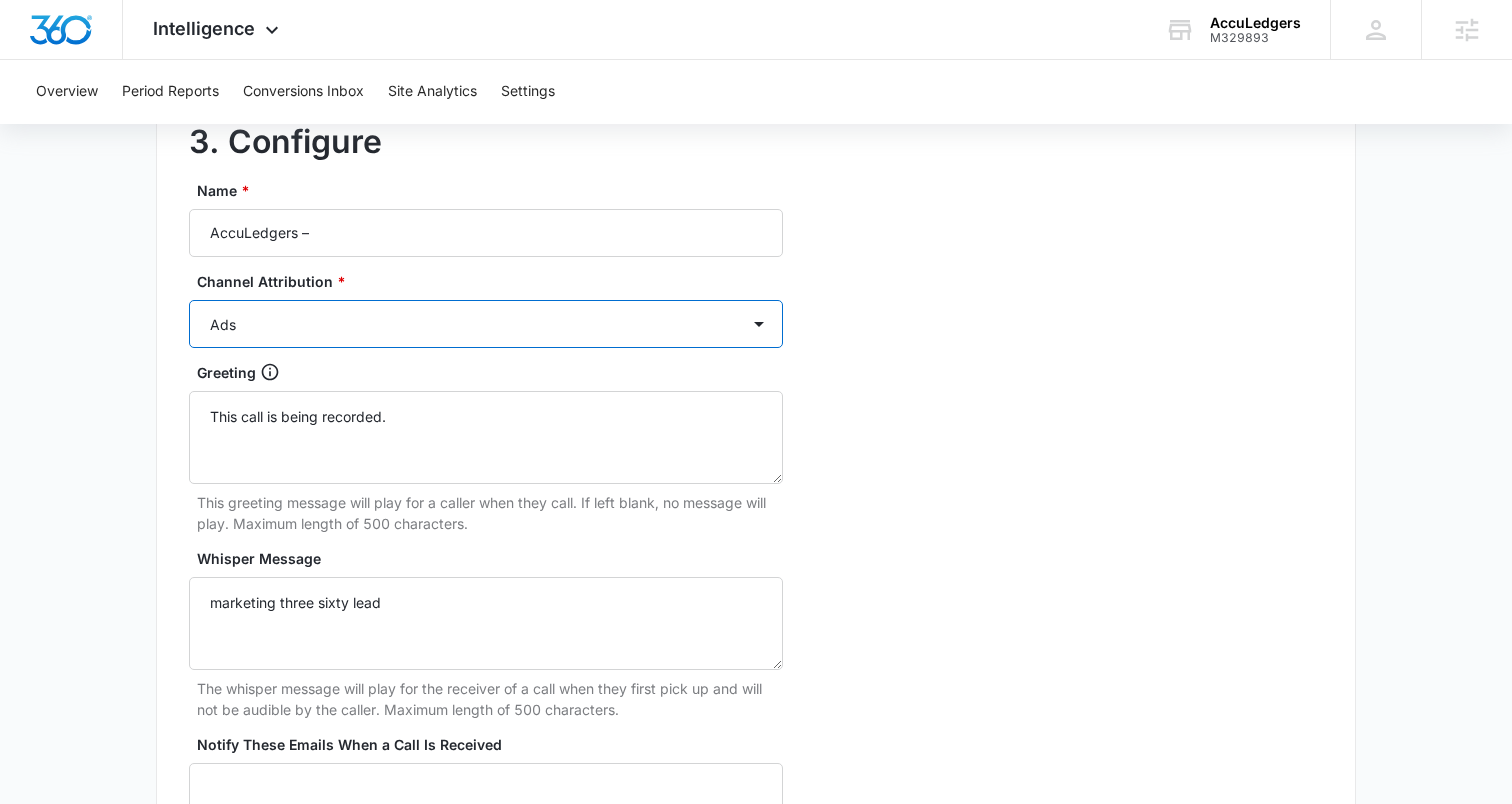 select on "SOCIAL" 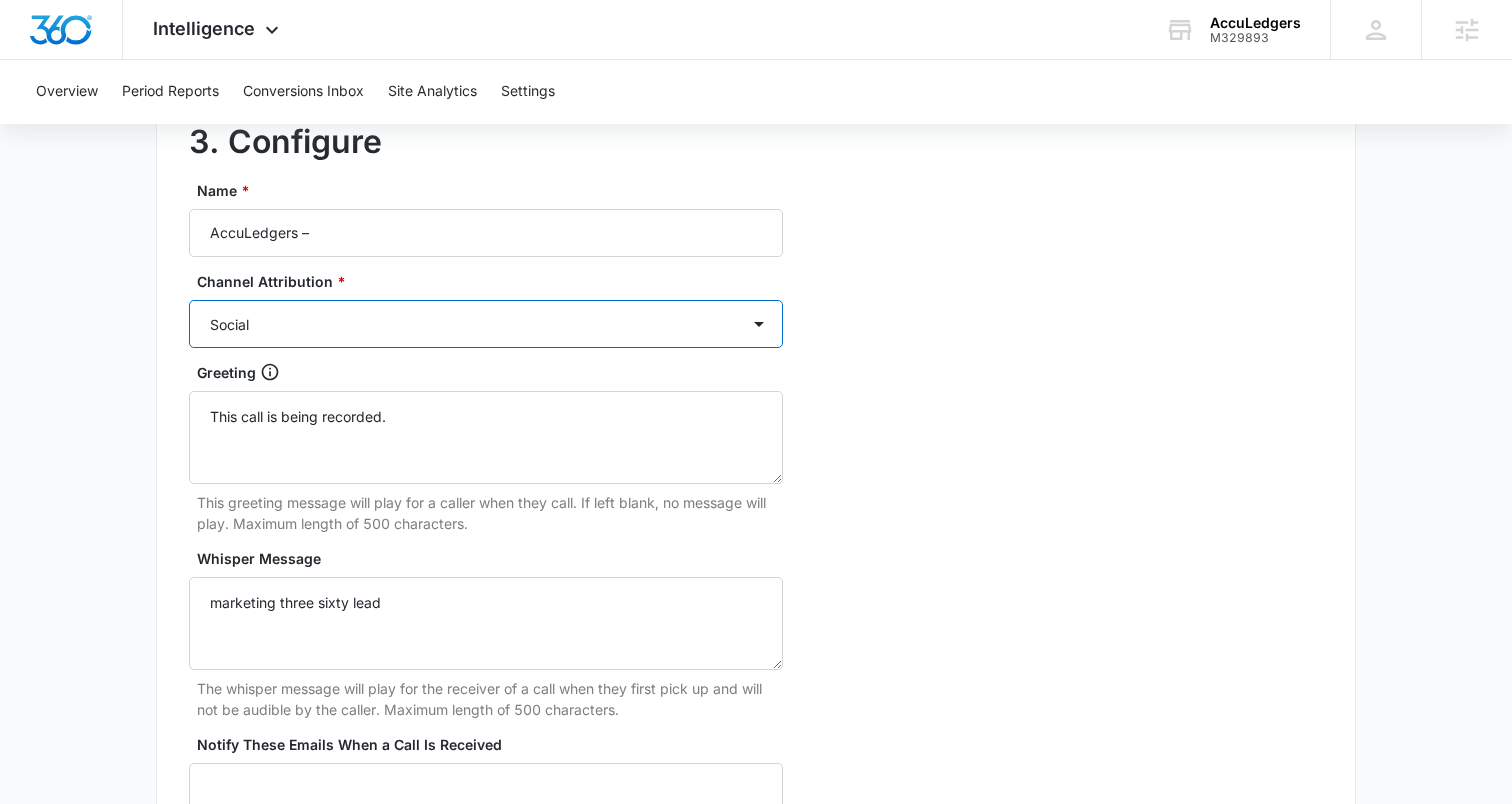 click on "Ads Local Service Ads Content Social Other" at bounding box center [486, 324] 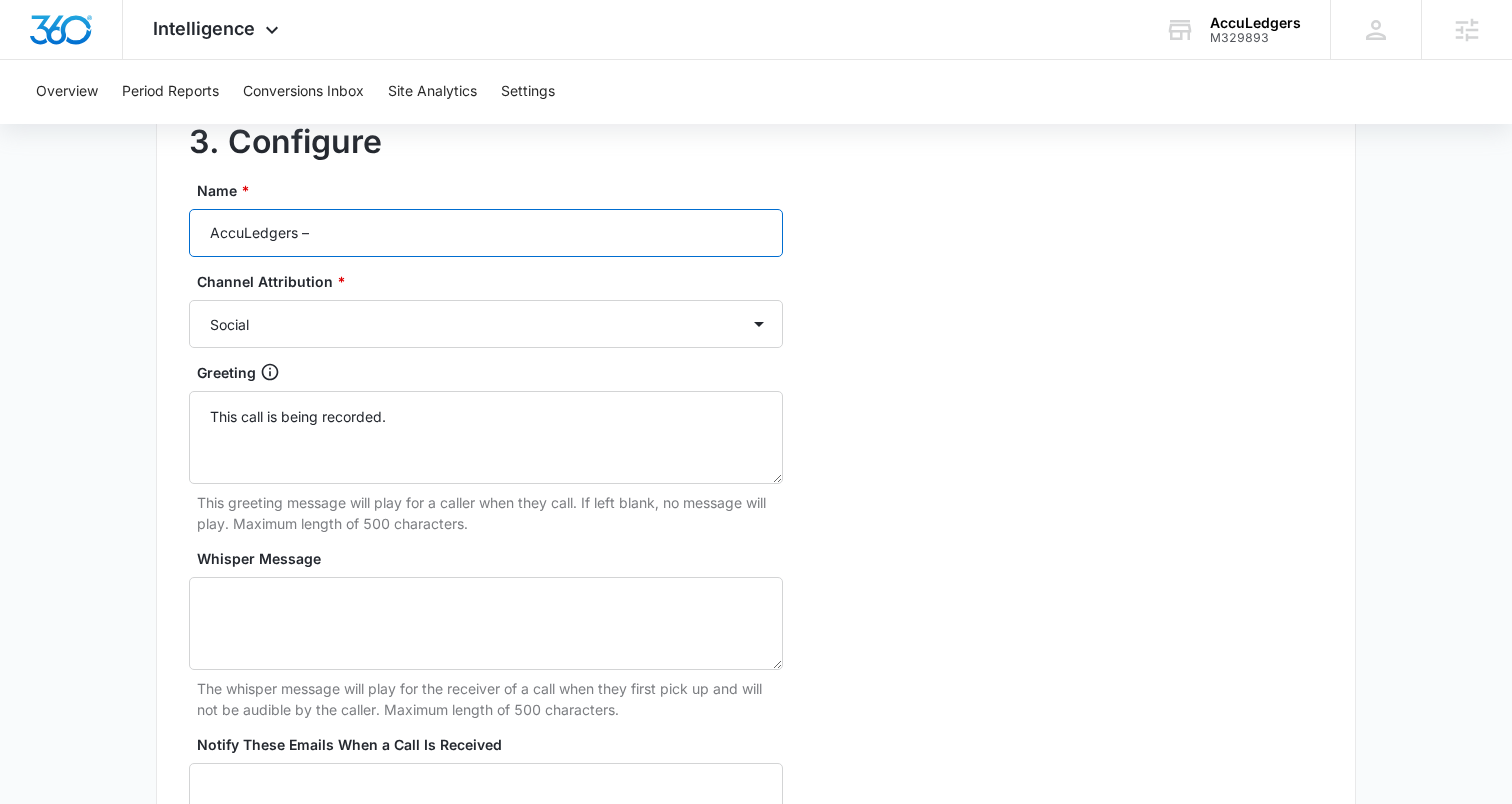 click on "AccuLedgers  –" at bounding box center [486, 233] 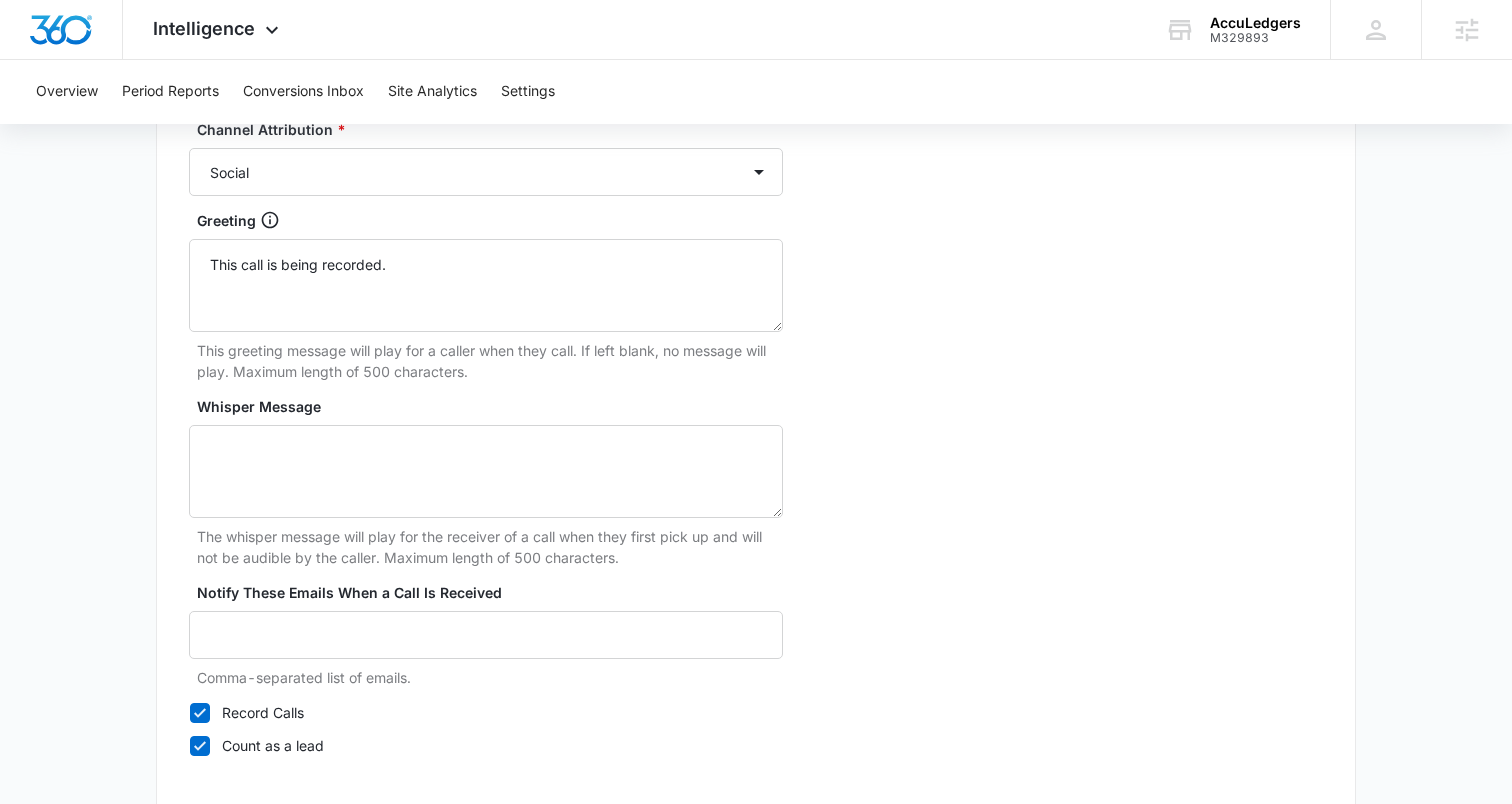 scroll, scrollTop: 1823, scrollLeft: 0, axis: vertical 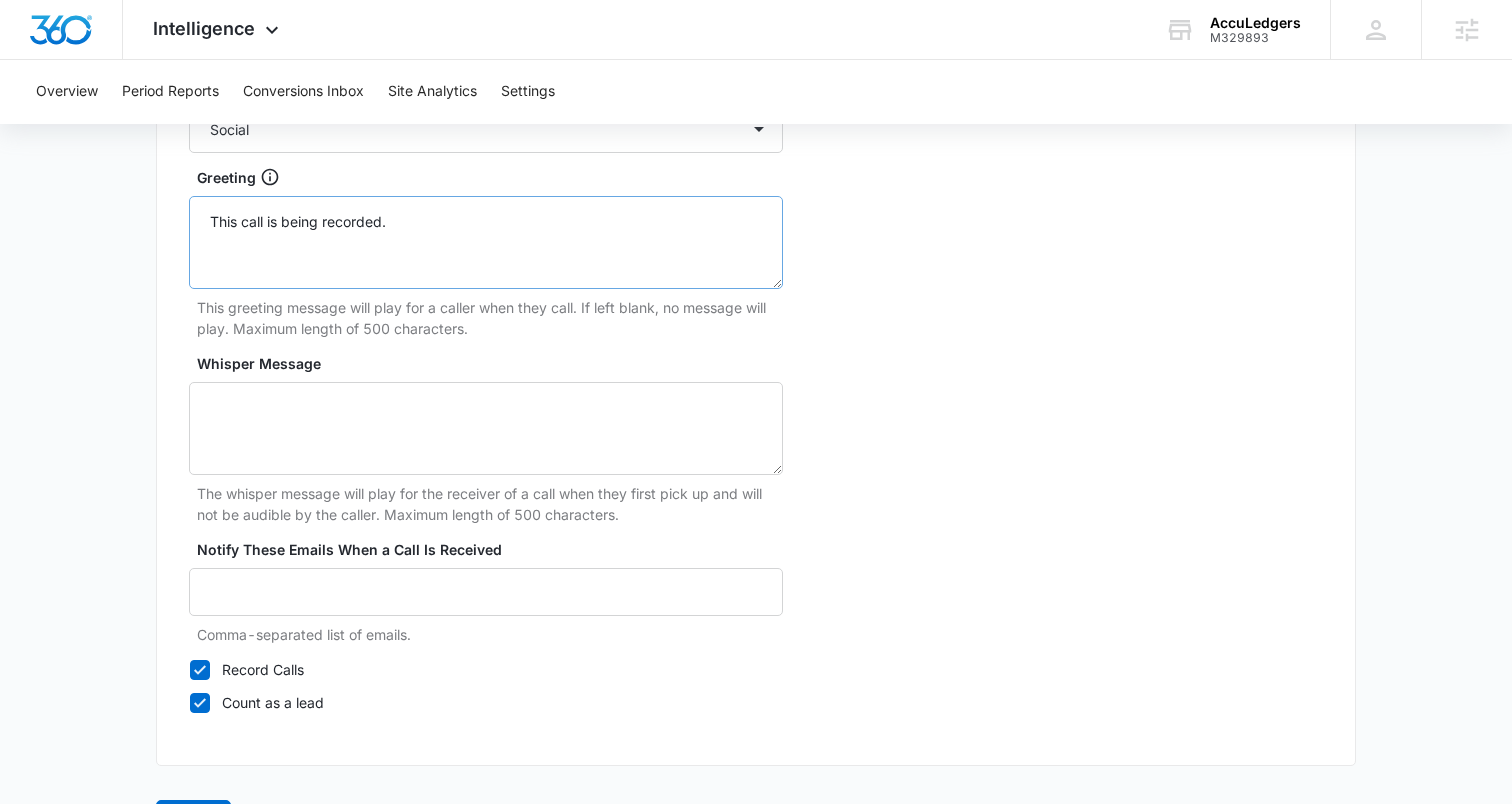 type on "AccuLedgers  – Social" 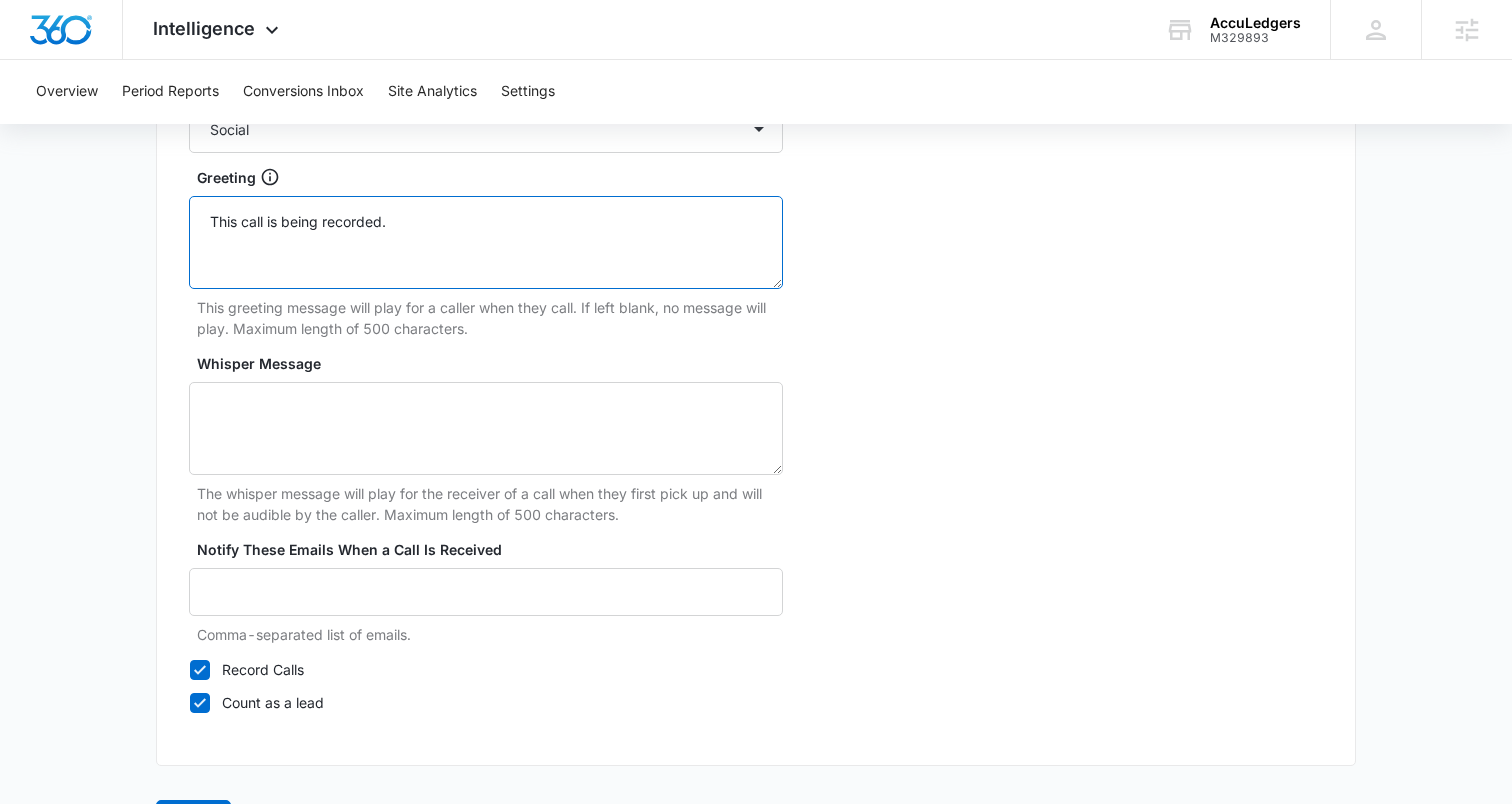 click on "This call is being recorded." at bounding box center (486, 242) 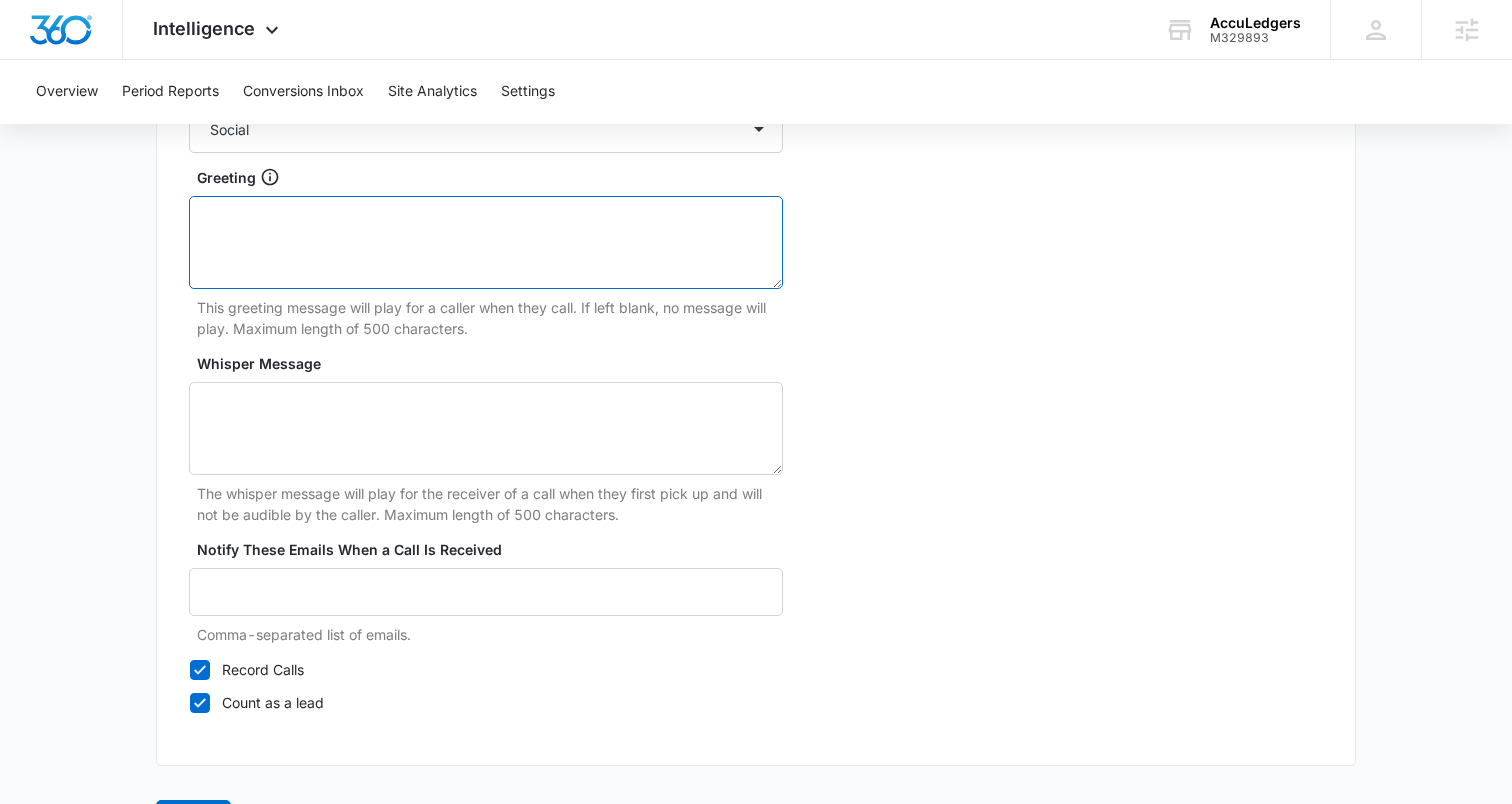 type 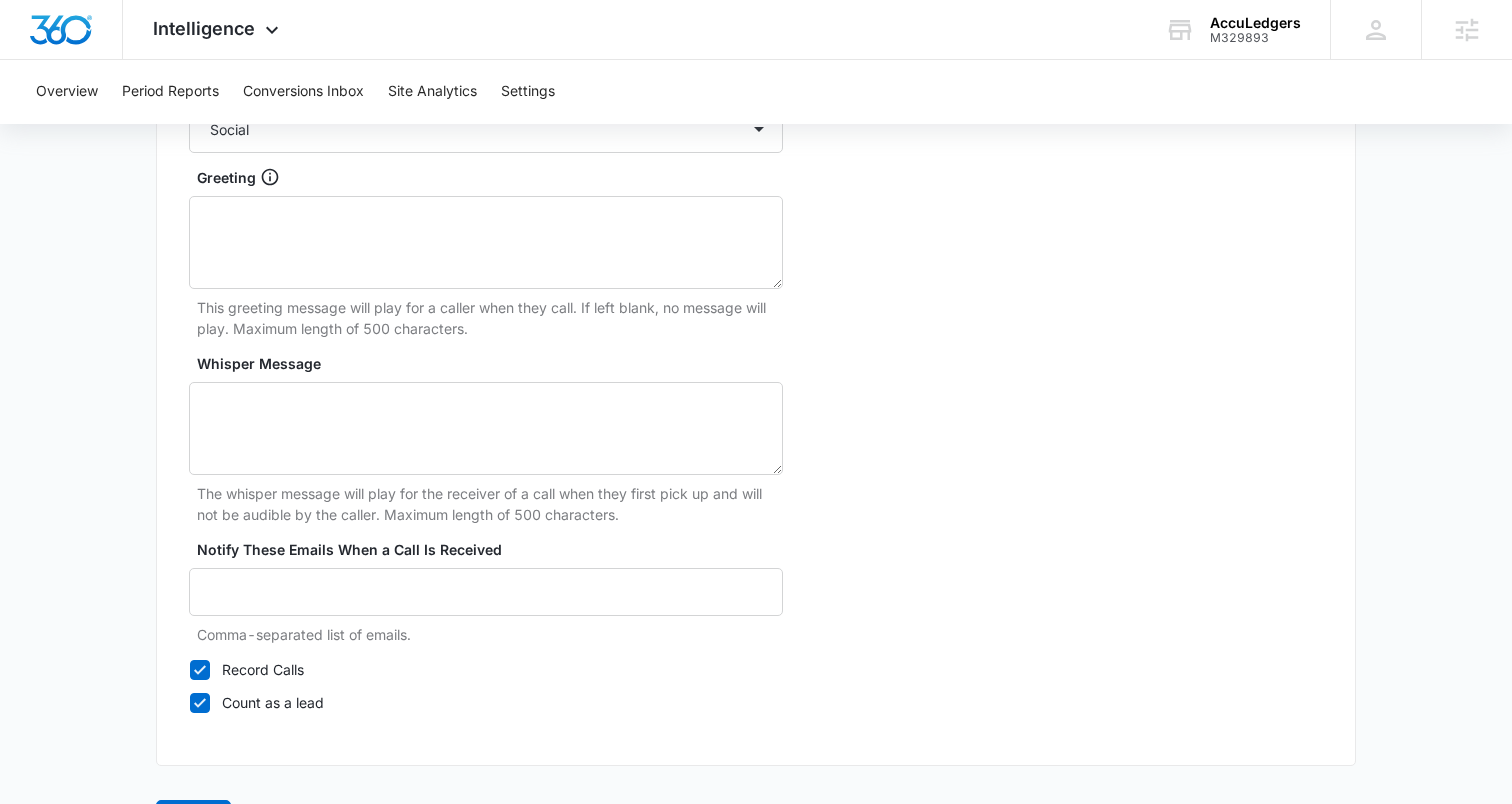 click on "Add Tracking Number 1.   Ring-to number Enter the phone number that calls will be forwarded to Ring-to number * (855) 433-2228 10 Digit Numbers only, no spaces or dashes. Phone number will be formatted automatically. 2.   Select or transfer a tracking number Select a phone number that will be displayed for your customers. You may choose from available numbers or transfer your own. Choose from available numbers Select Type of number By City & State By State Only By Zip Code By Area Code Toll Free Numbers Search for numbers Available Phone Numbers +18336134925 +18336134927 +18336134929 +18336134930 +18336134931 +18336134933 +18336134935 +18336134937 +18336134938 +18336134939 Transfer your own number 3.   Configure Name * AccuLedgers  – Social Channel Attribution * Ads Local Service Ads Content Social Other Greeting This greeting message will play for a caller when they call. If left blank, no message will play. Maximum length of 500 characters. Whisper Message Notify These Emails When a Call Is Received" at bounding box center [756, -382] 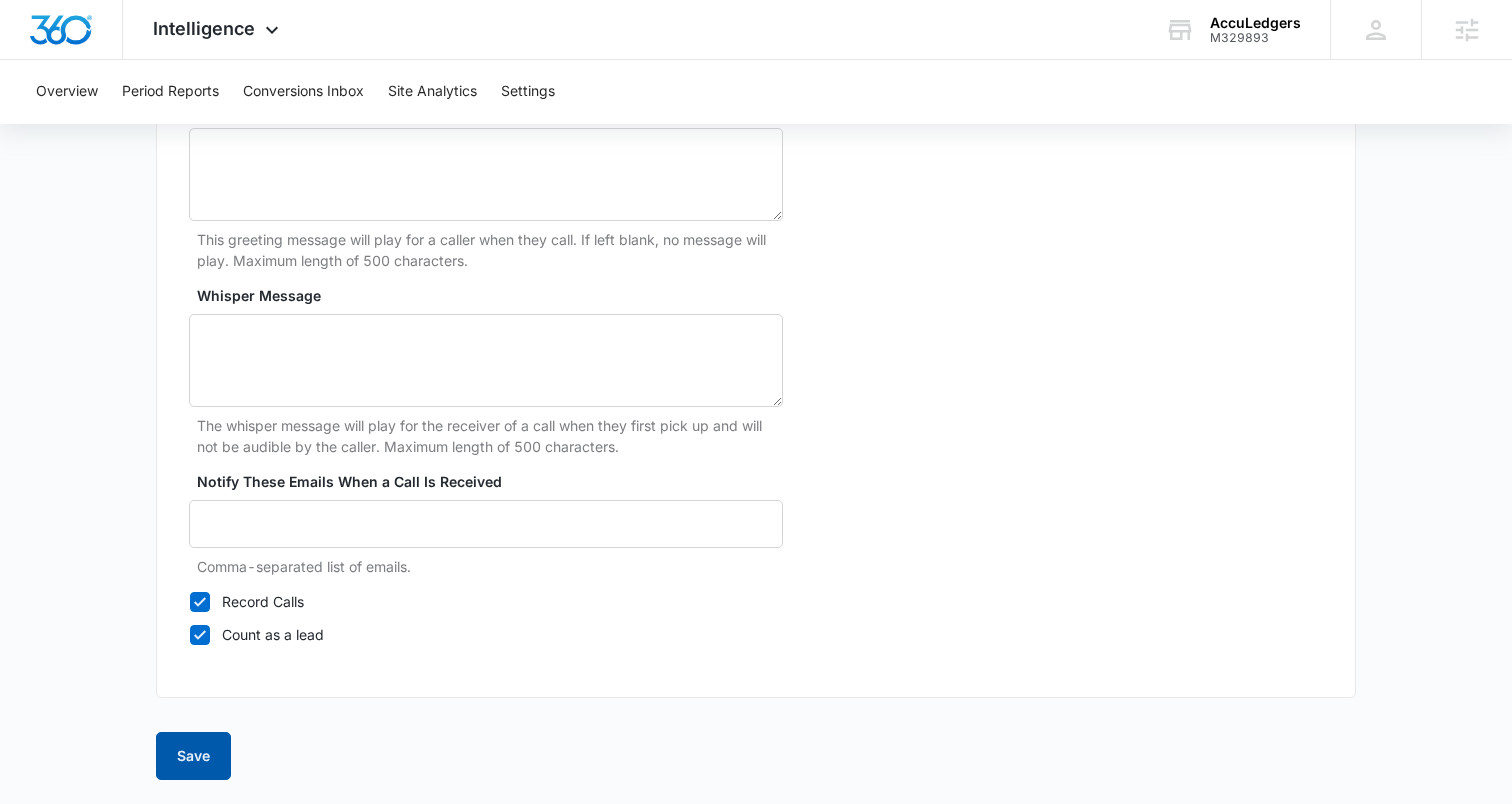 click on "Save" at bounding box center (193, 756) 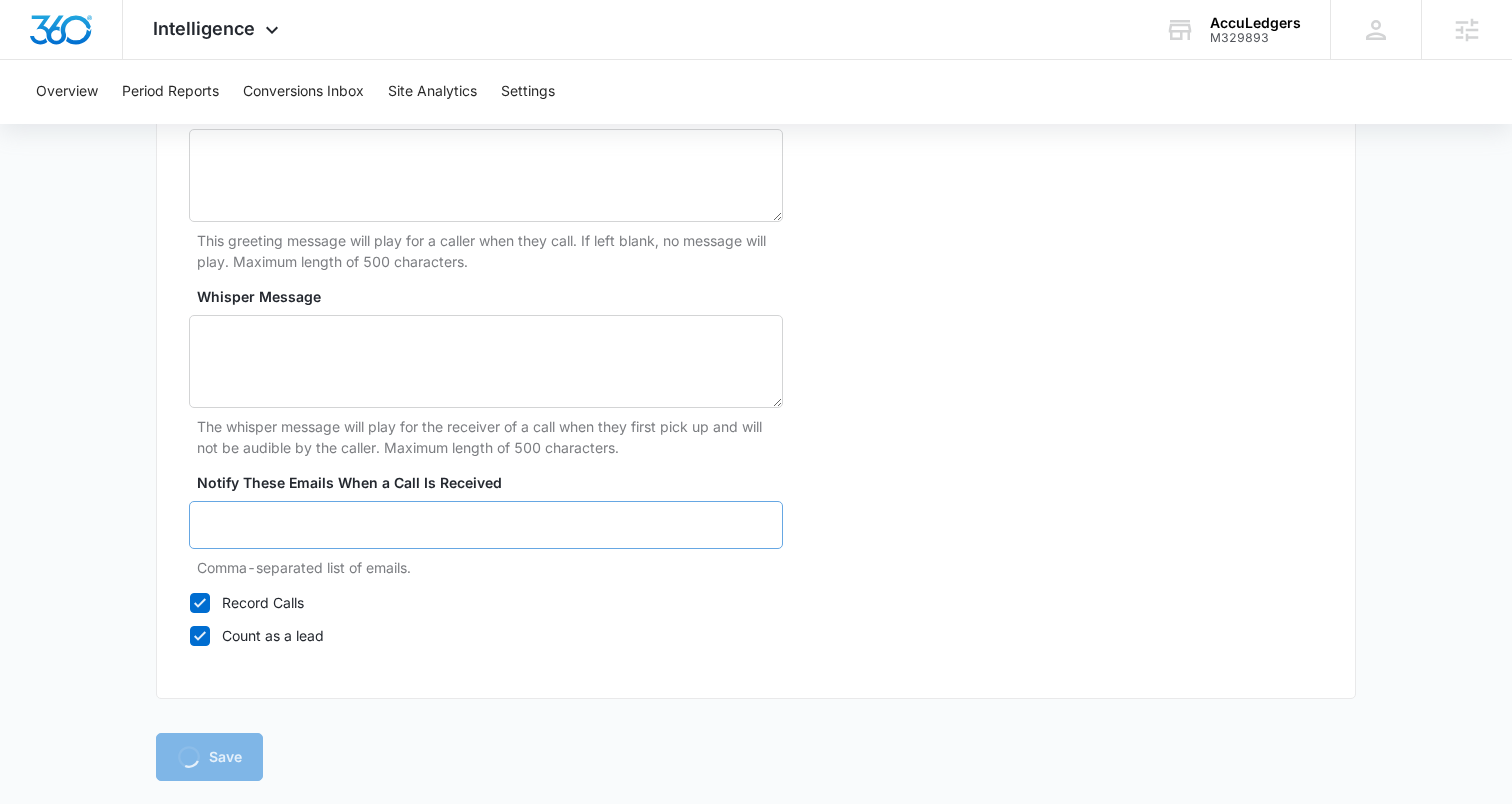 scroll, scrollTop: 1882, scrollLeft: 0, axis: vertical 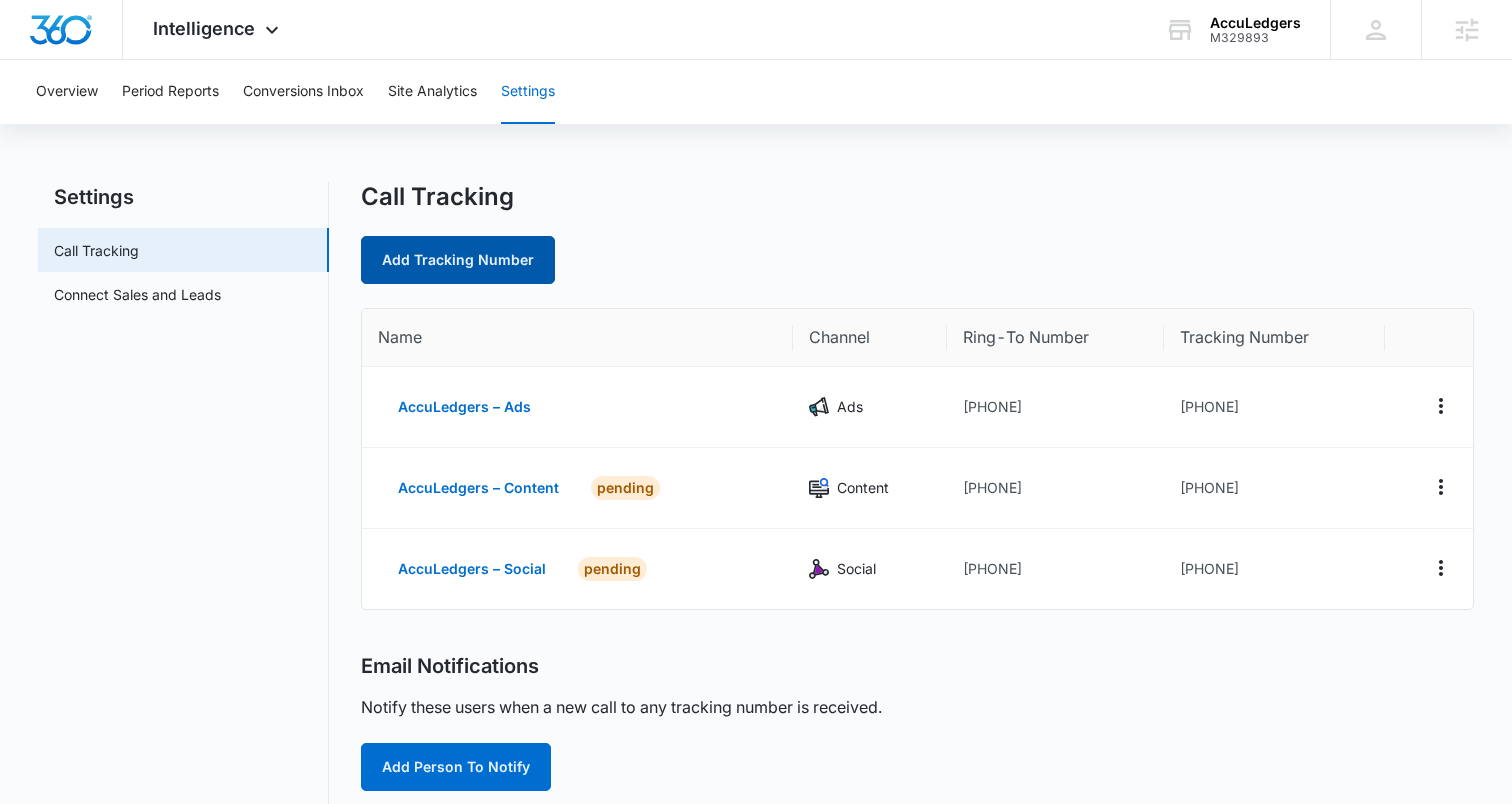 click on "Add Tracking Number" at bounding box center [458, 260] 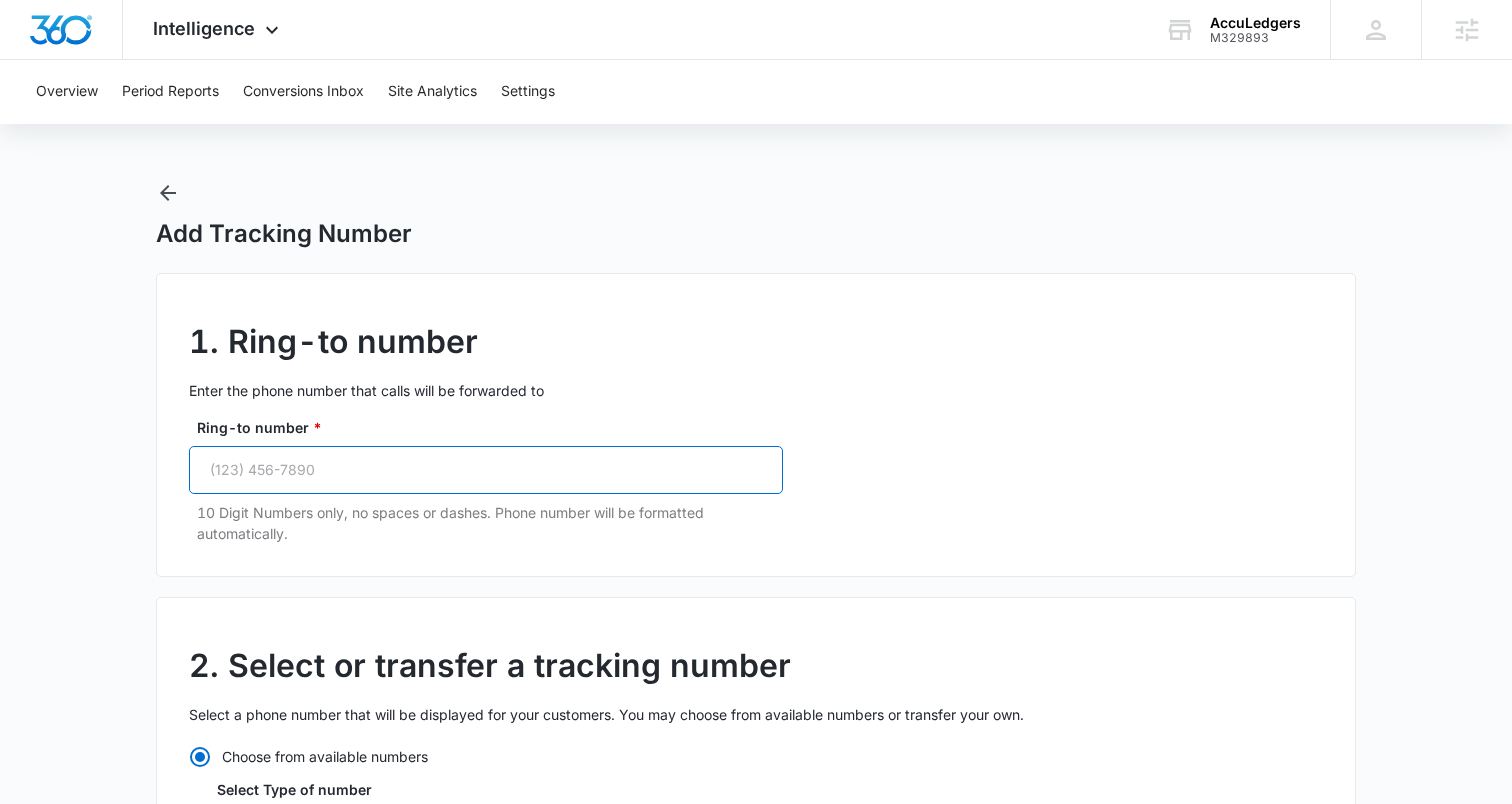 click on "Ring-to number *" at bounding box center (486, 470) 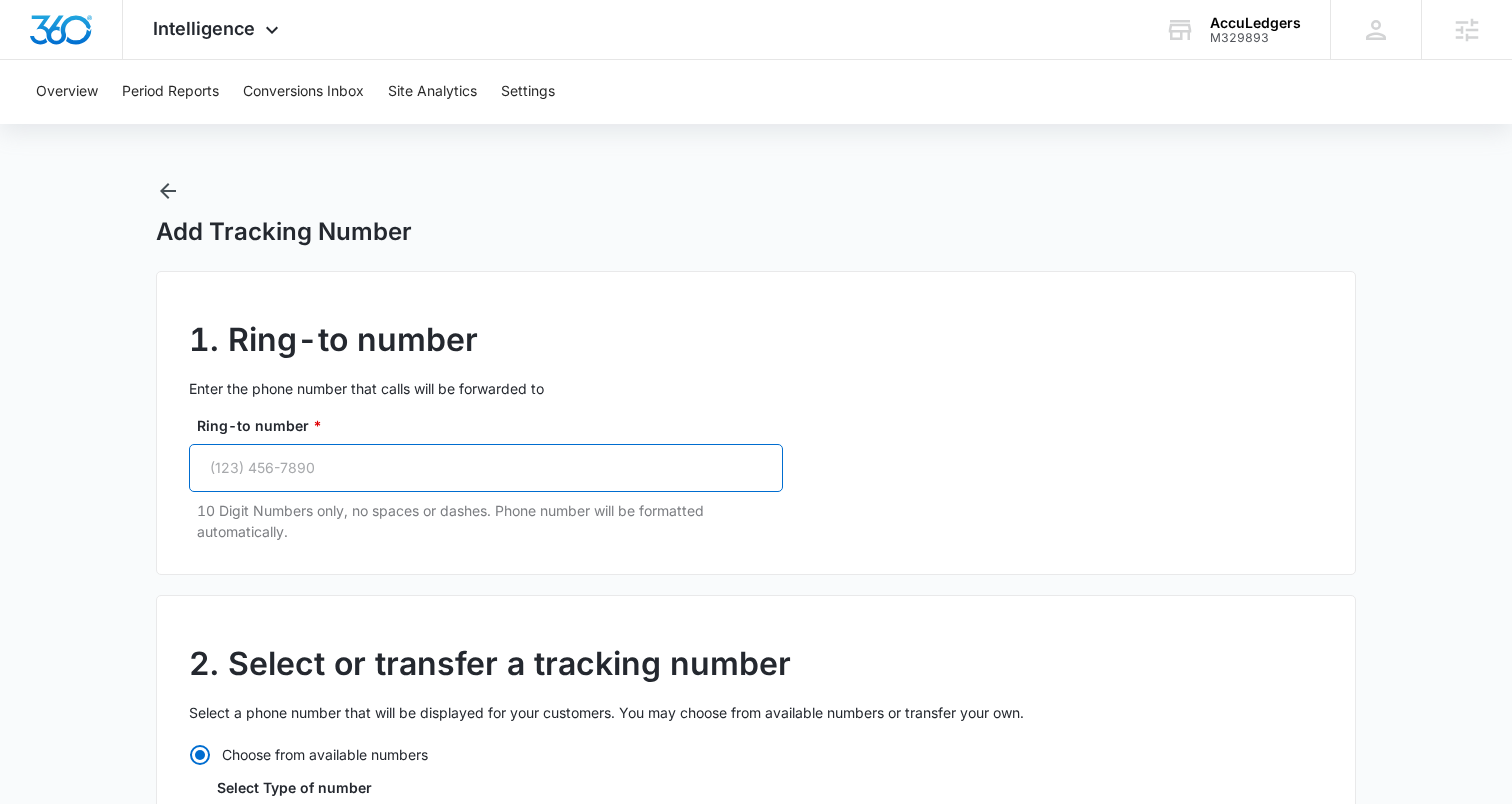 paste on "[PHONE]" 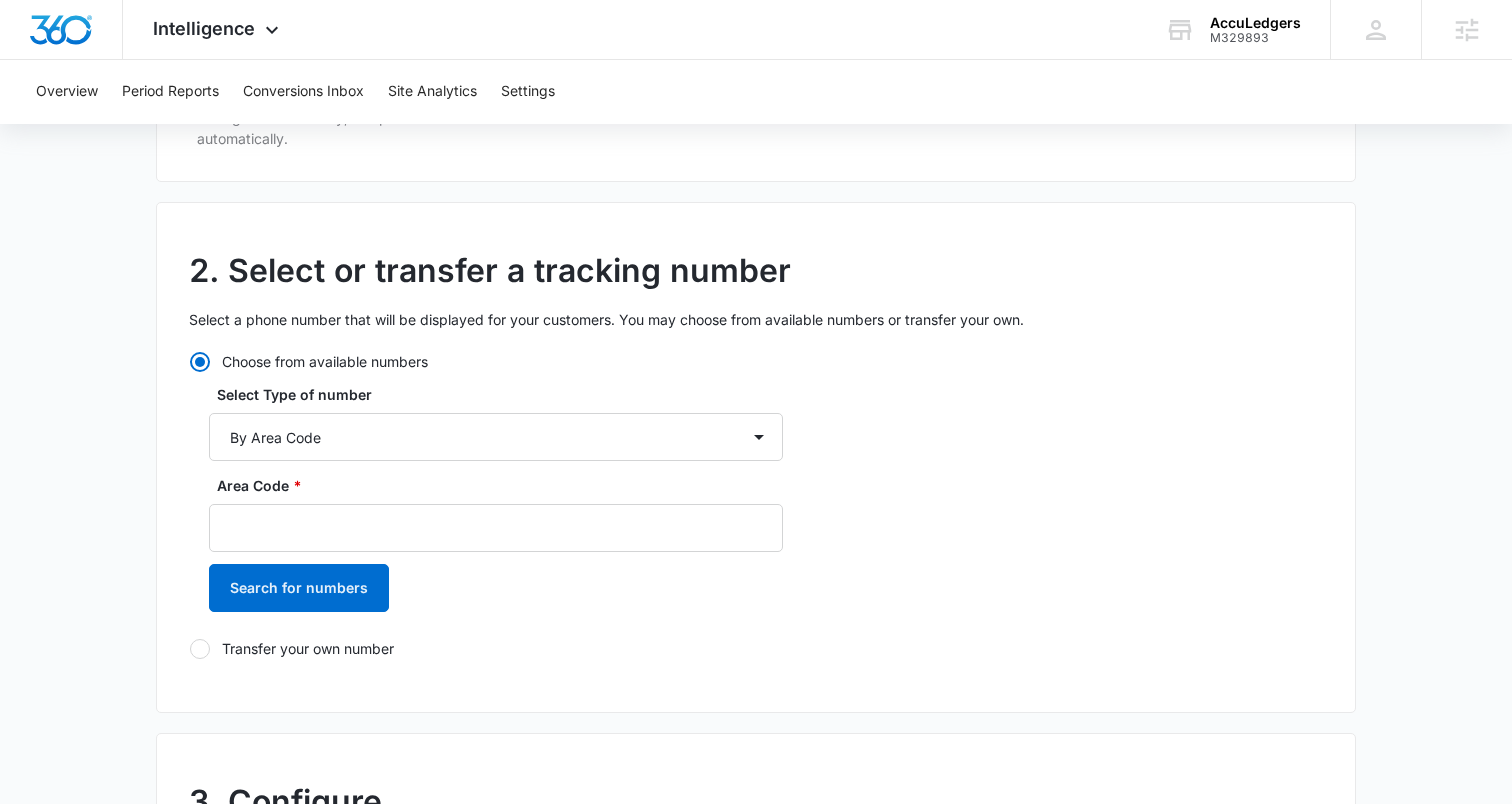 scroll, scrollTop: 565, scrollLeft: 0, axis: vertical 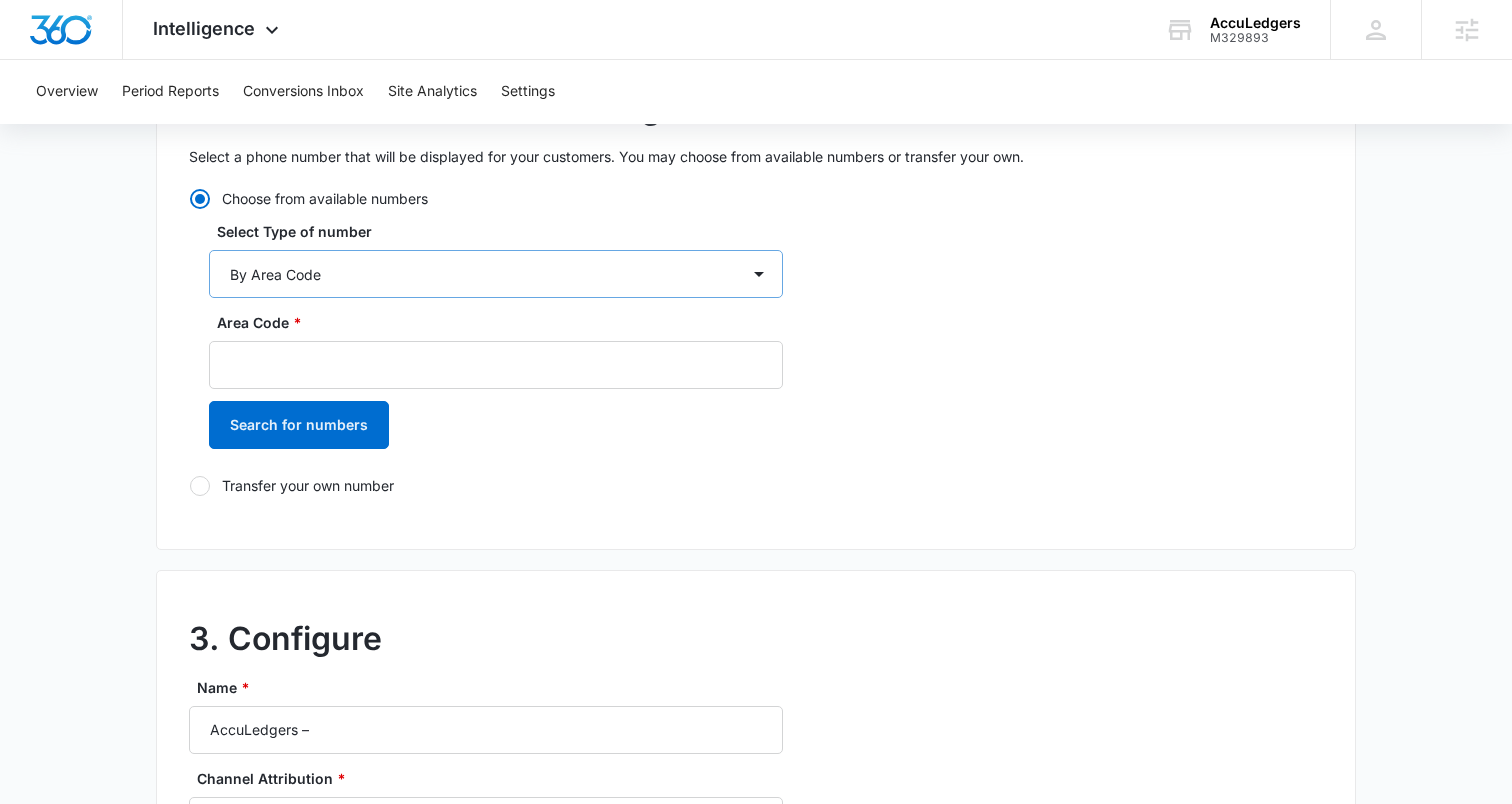 type on "[PHONE]" 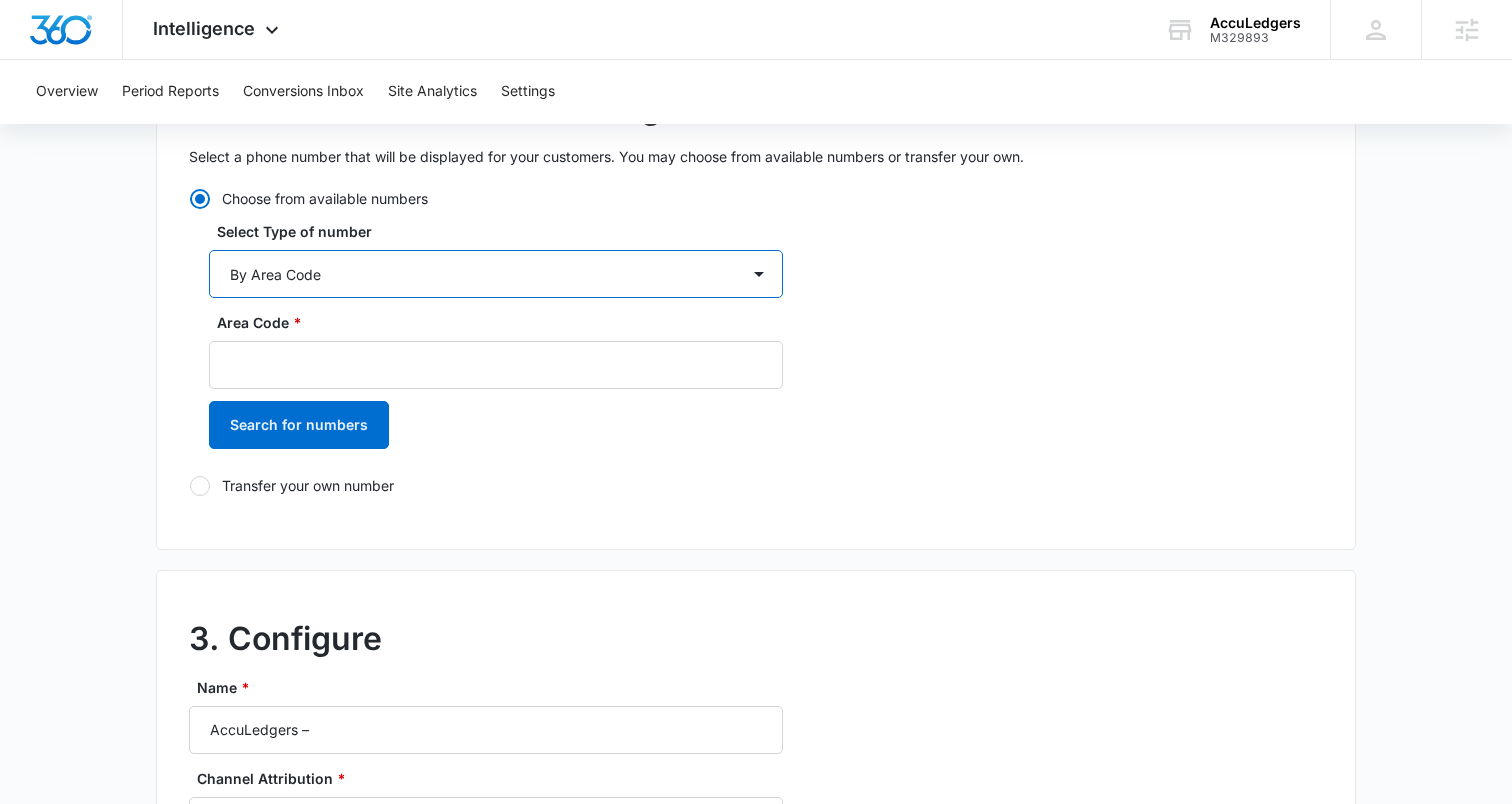 click on "By City & State By State Only By Zip Code By Area Code Toll Free Numbers" at bounding box center [496, 274] 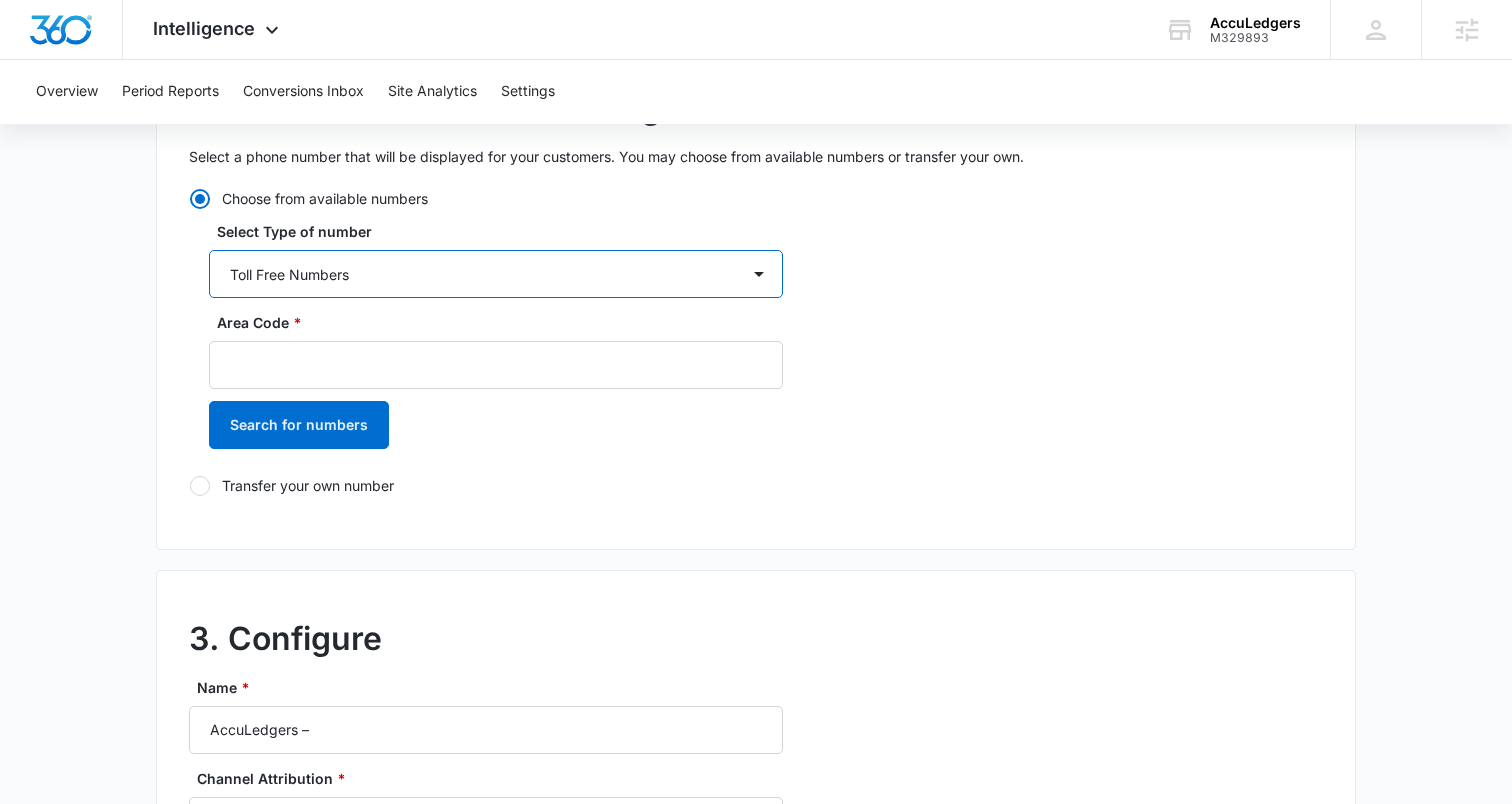 click on "By City & State By State Only By Zip Code By Area Code Toll Free Numbers" at bounding box center (496, 274) 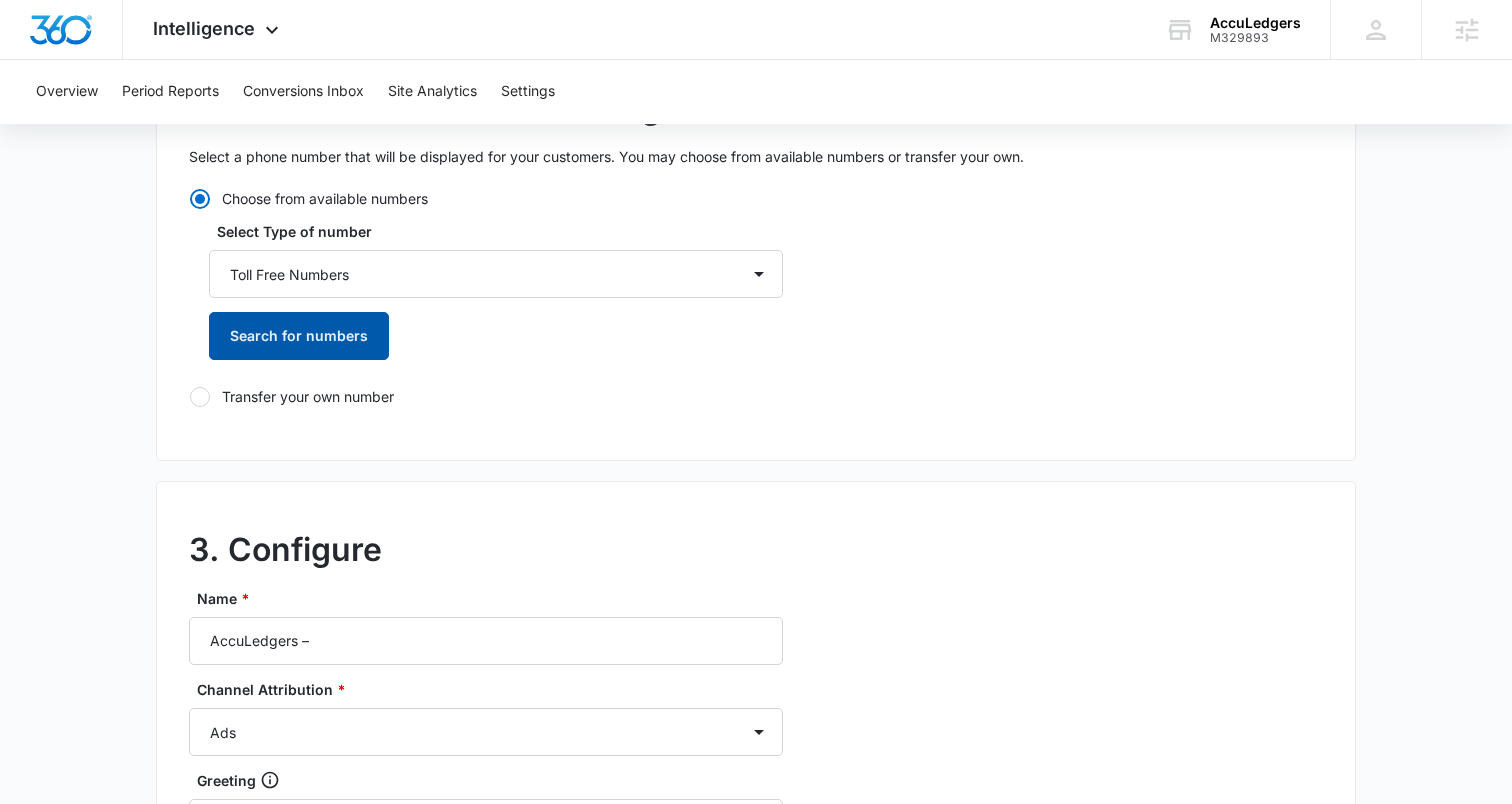 click on "Search for numbers" at bounding box center [299, 336] 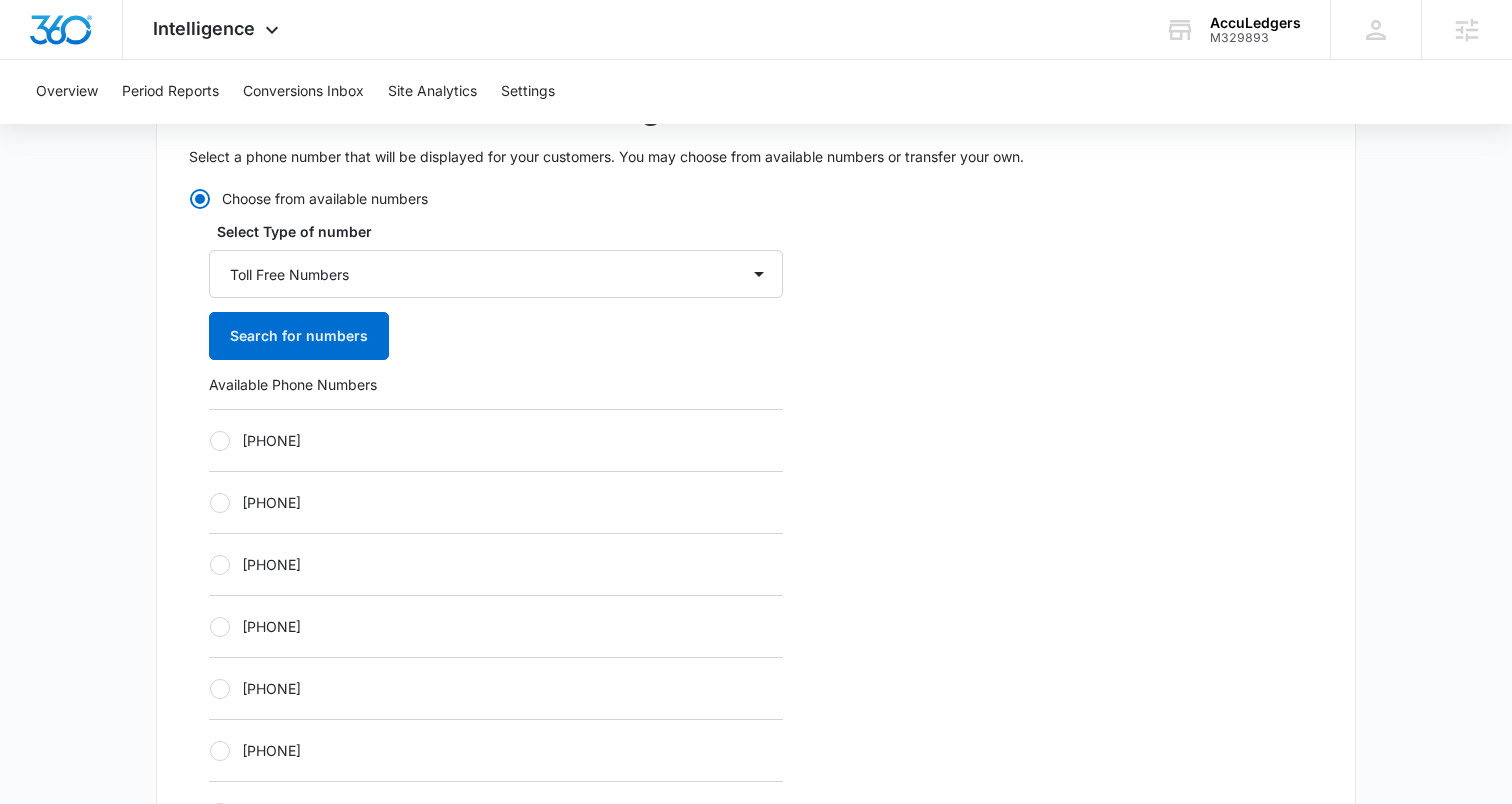drag, startPoint x: 221, startPoint y: 621, endPoint x: 197, endPoint y: 543, distance: 81.608826 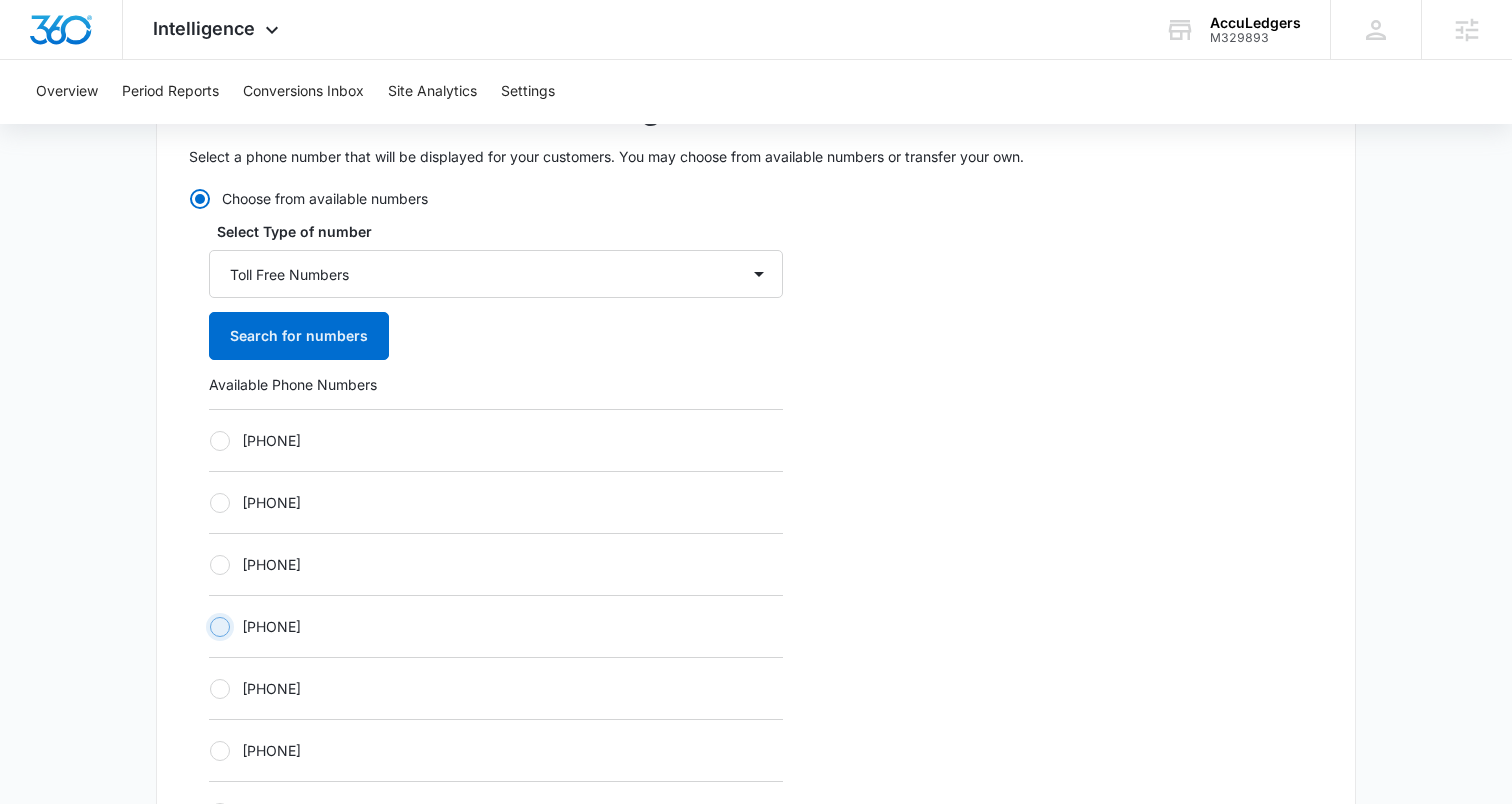 click on "[PHONE]" at bounding box center [209, 626] 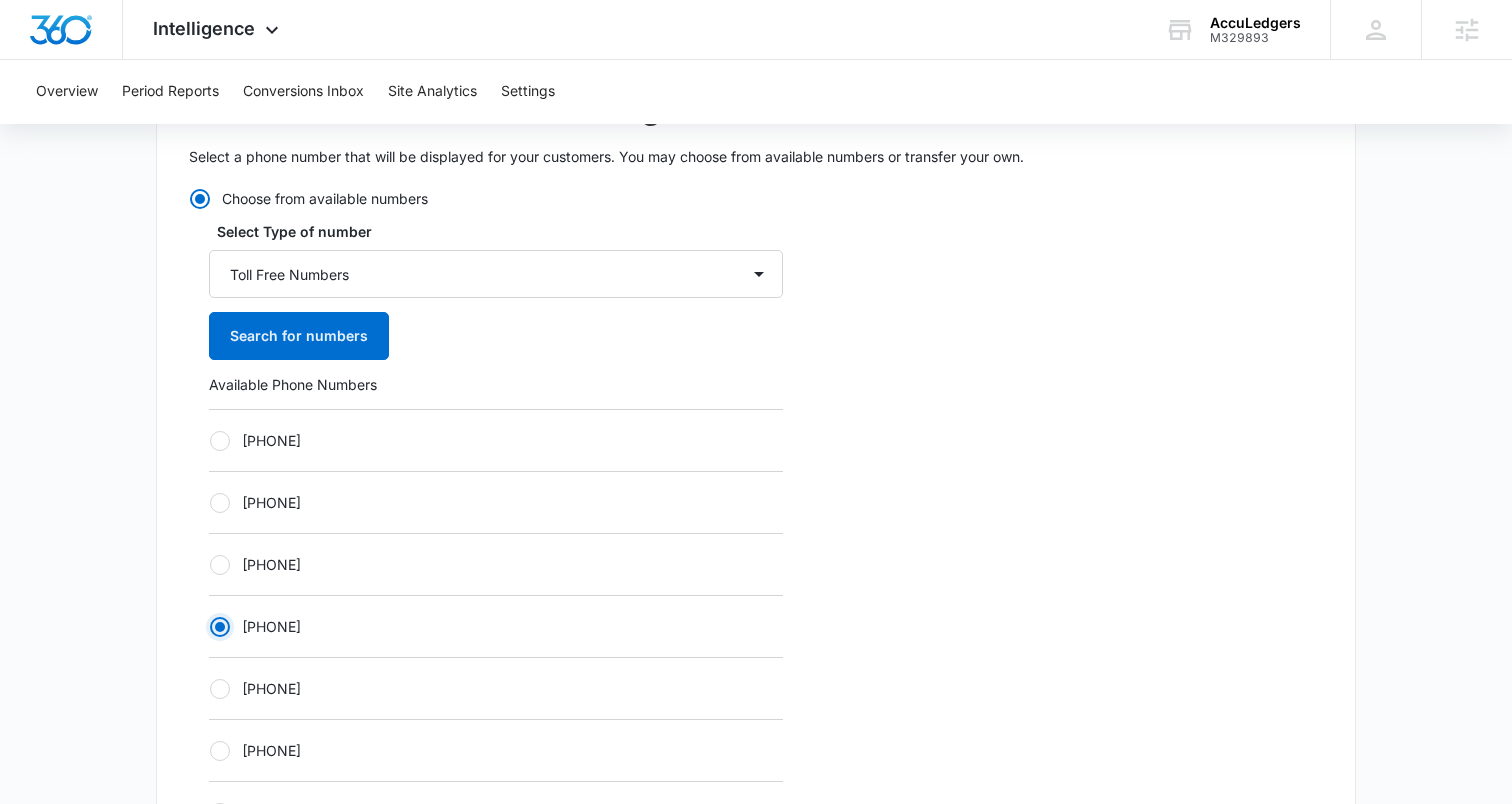 radio on "true" 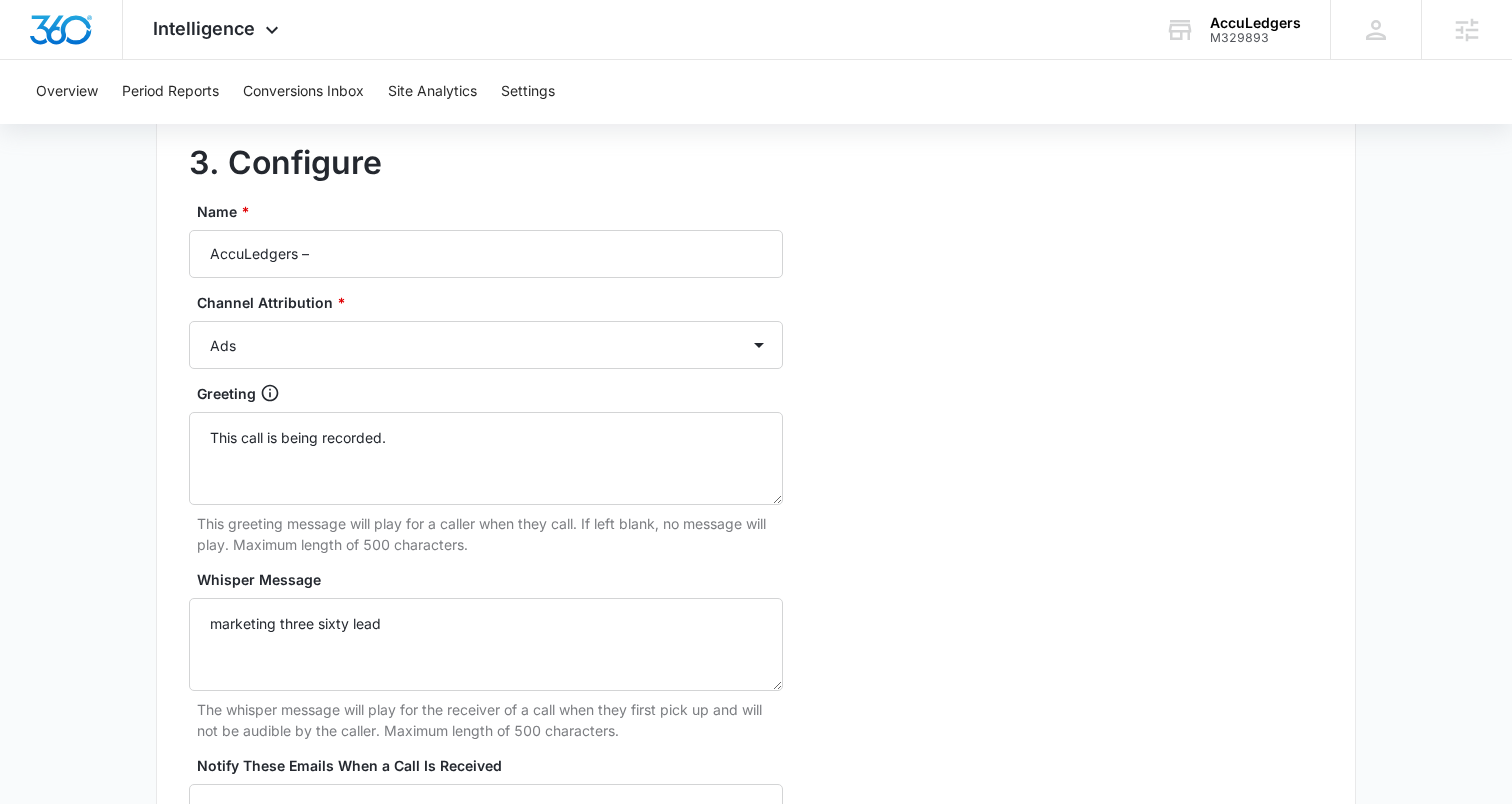 scroll, scrollTop: 1613, scrollLeft: 0, axis: vertical 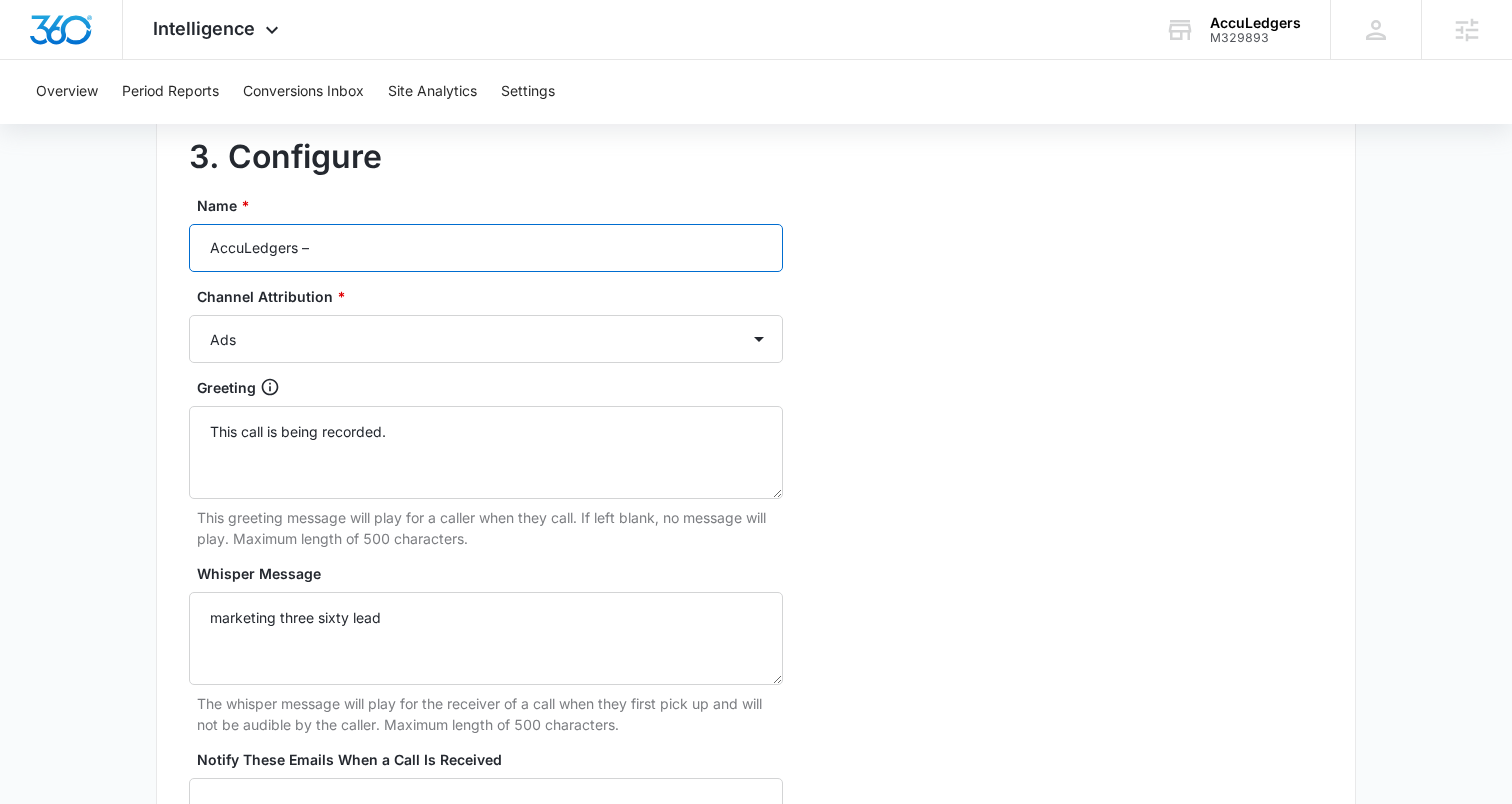 click on "AccuLedgers  –" at bounding box center (486, 248) 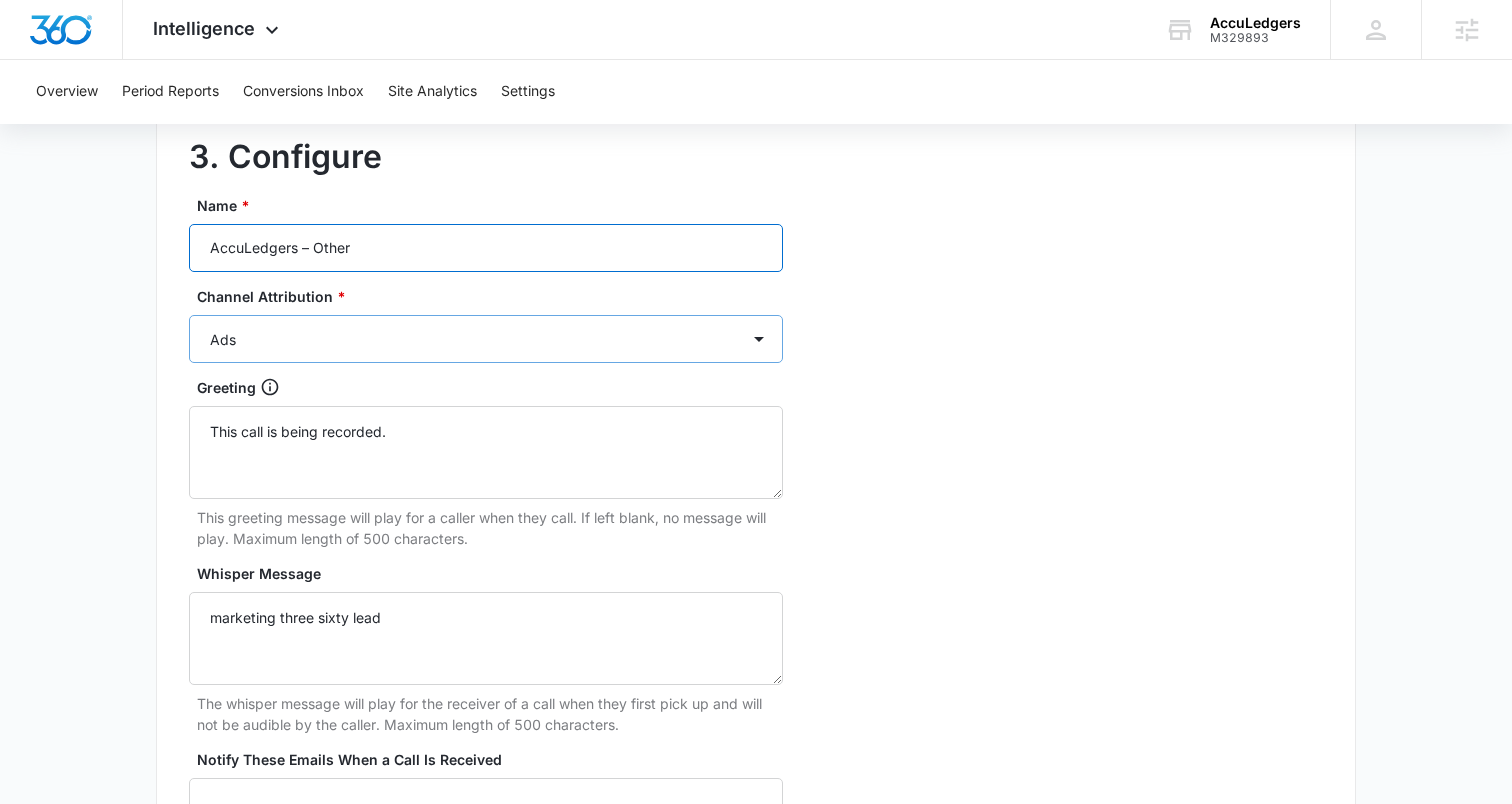 type on "AccuLedgers  – Other" 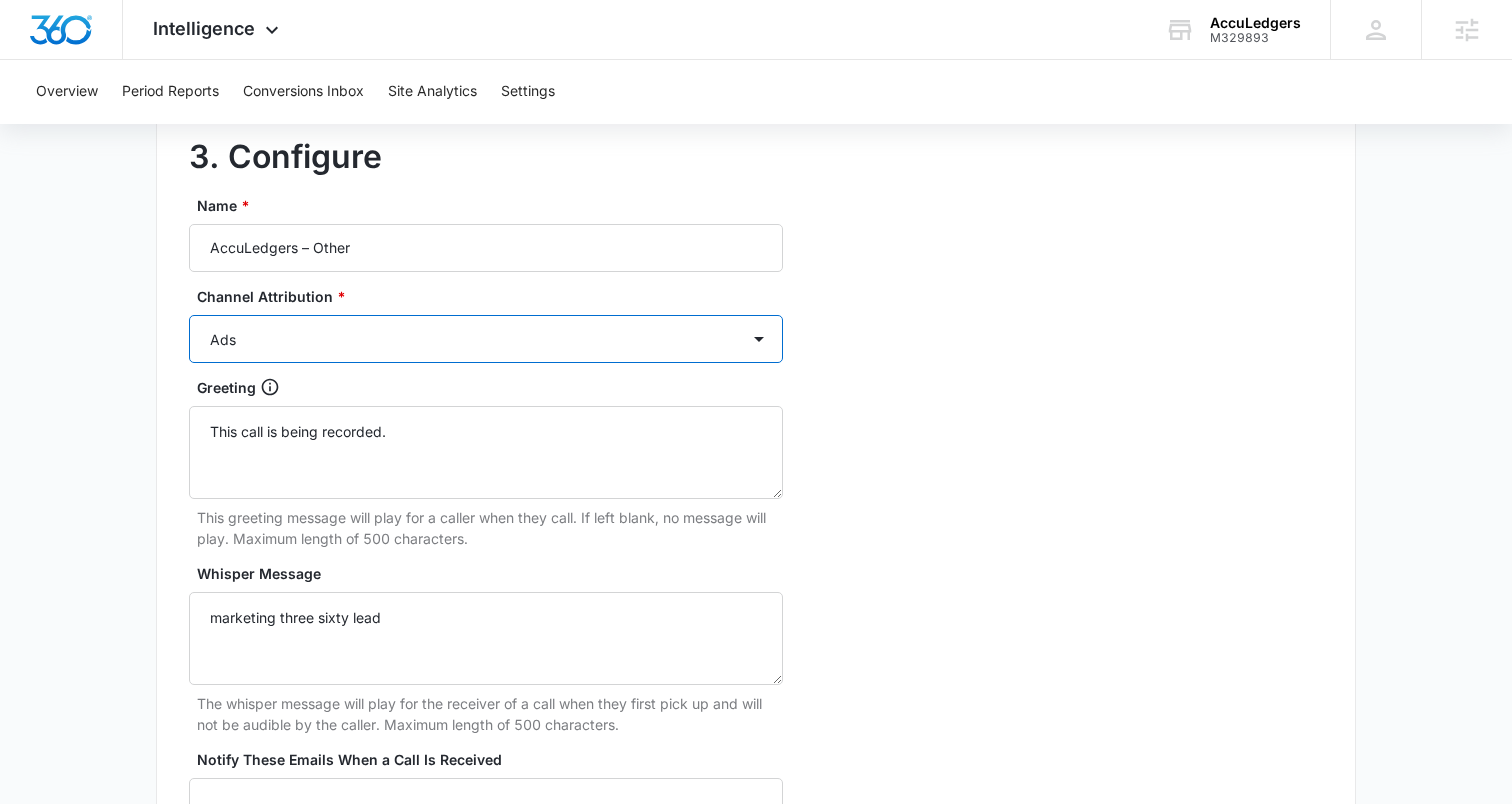 click on "Ads Local Service Ads Content Social Other" at bounding box center (486, 339) 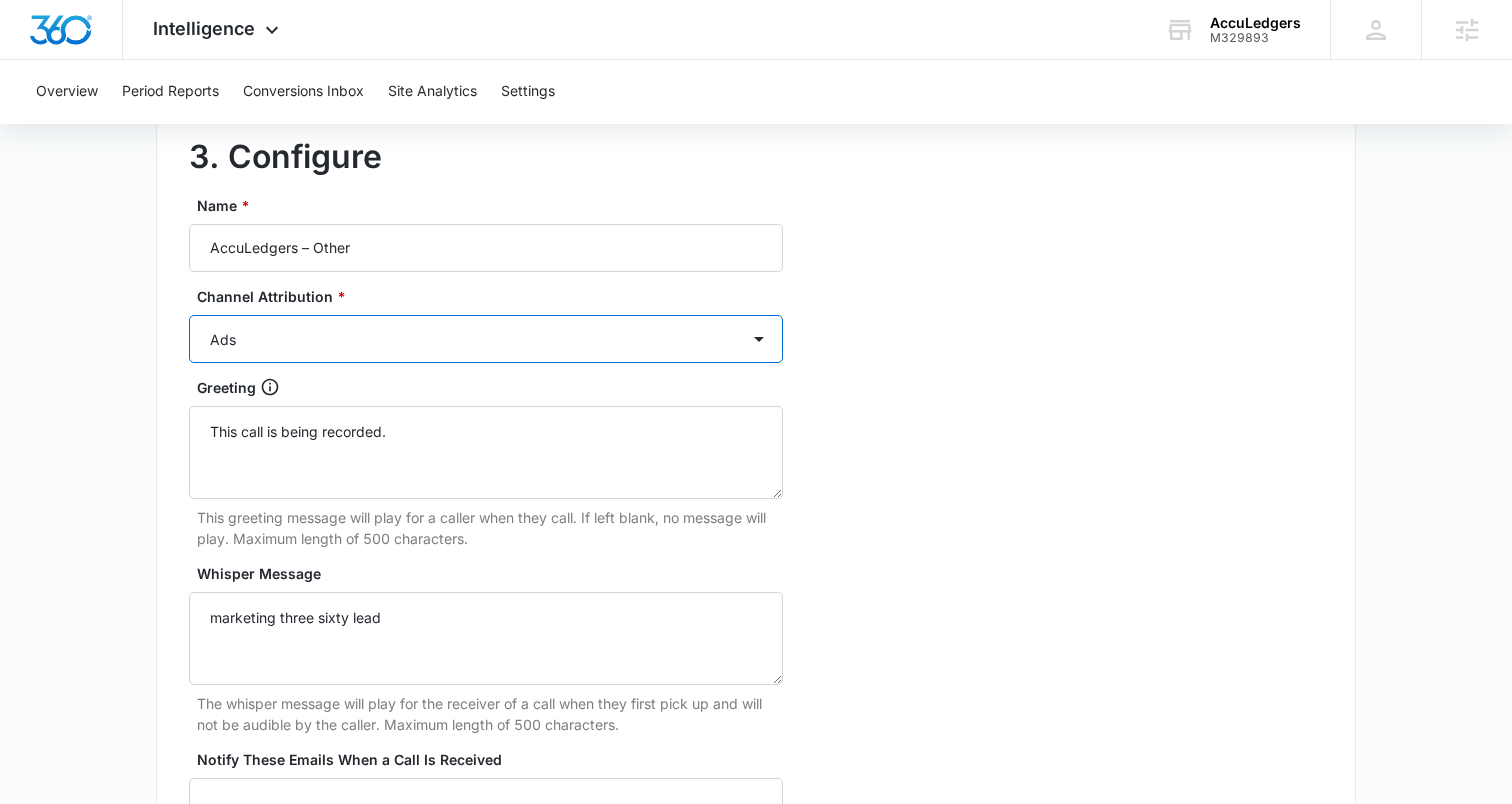select on "OTHER" 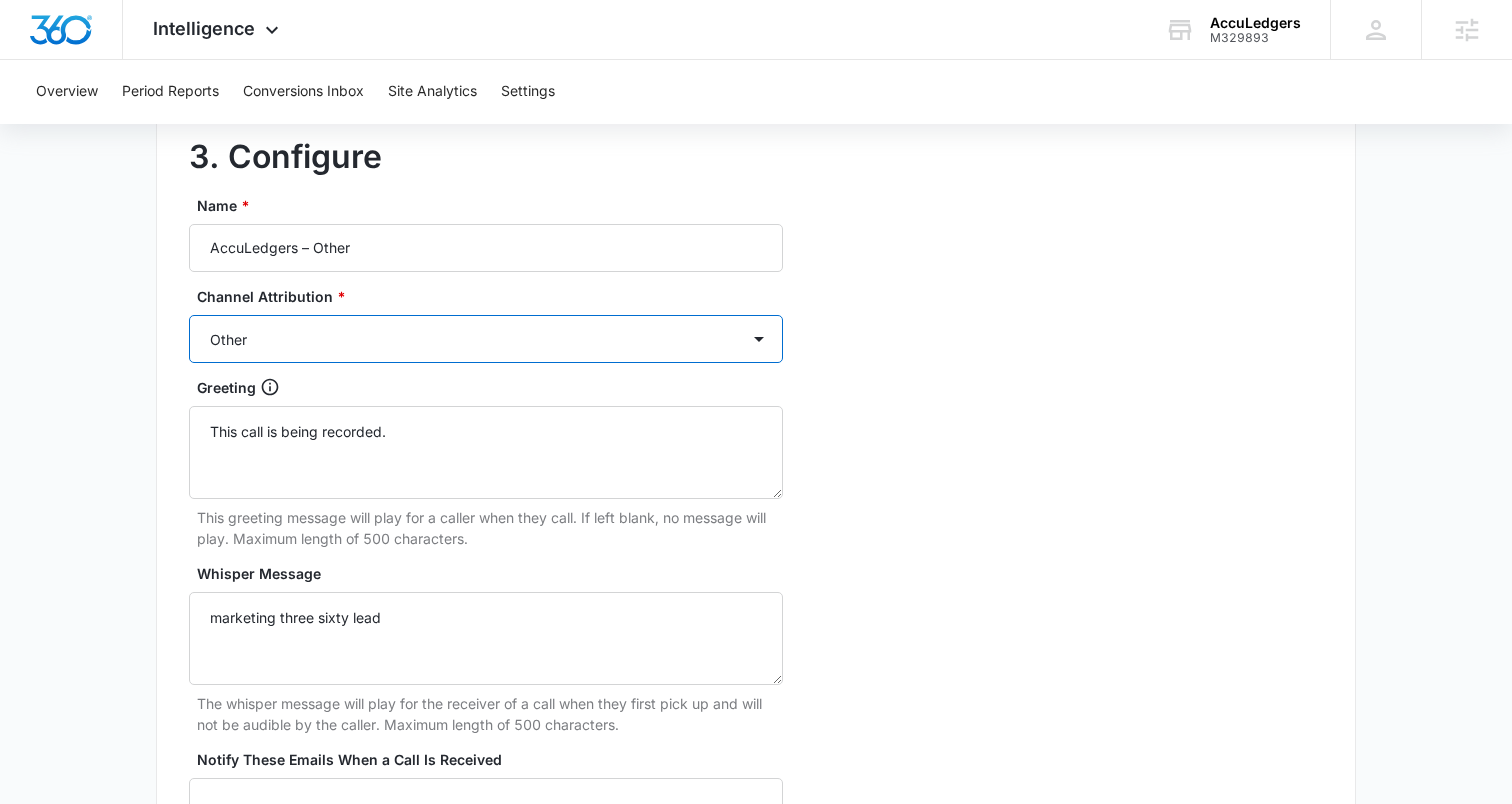 click on "Ads Local Service Ads Content Social Other" at bounding box center [486, 339] 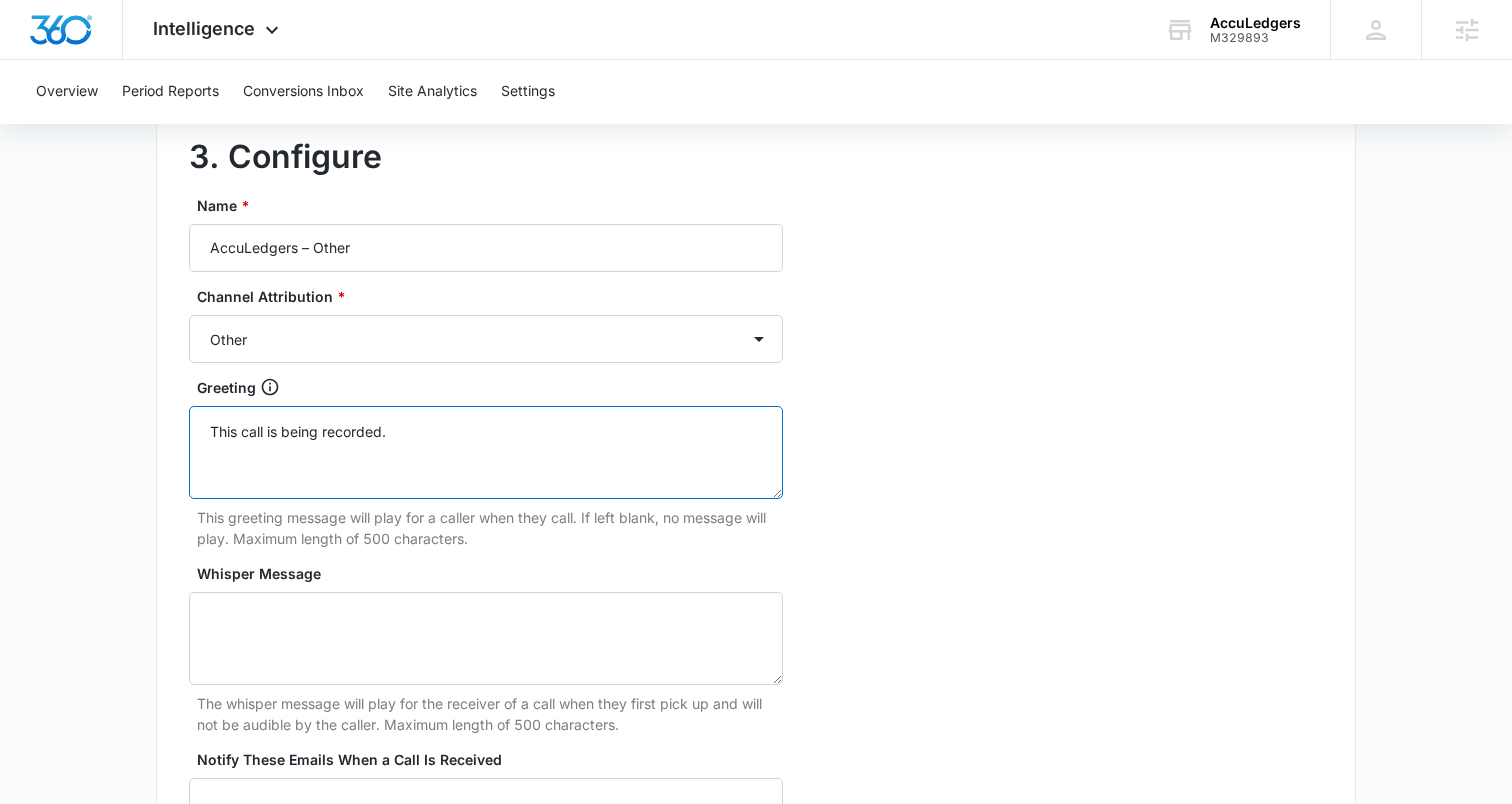 click on "This call is being recorded." at bounding box center (486, 452) 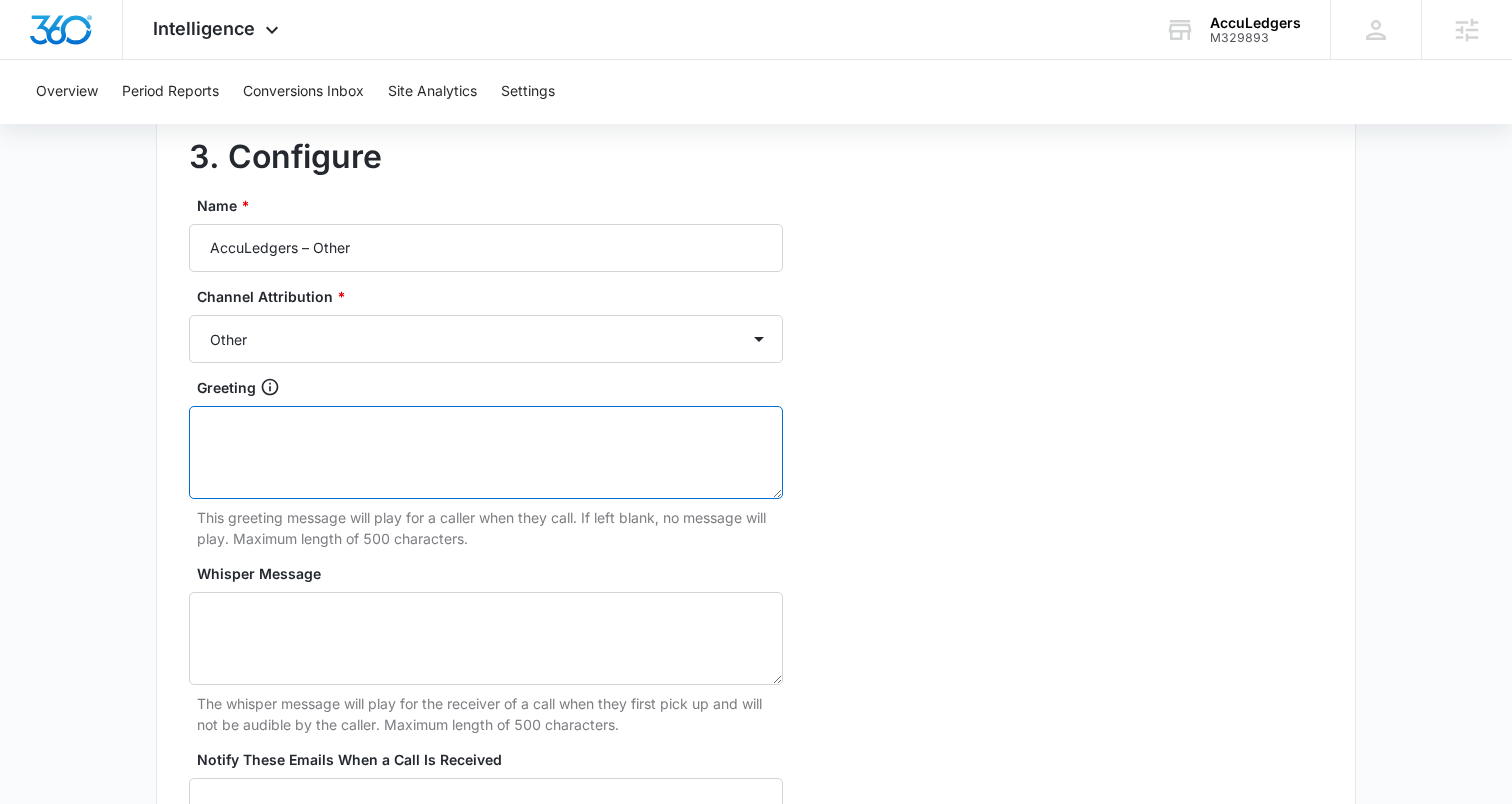 type 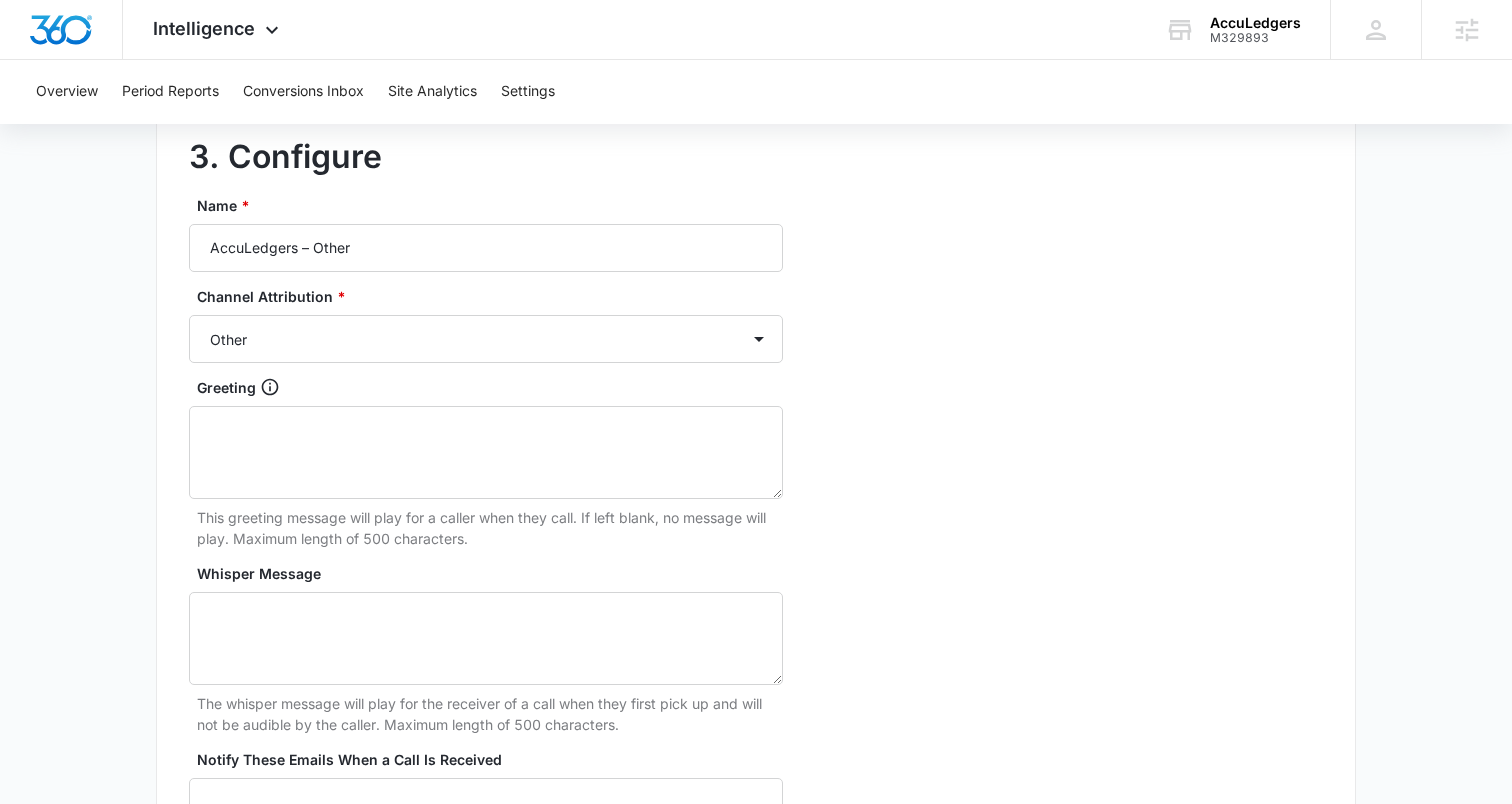 click on "Add Tracking Number 1.   Ring-to number Enter the phone number that calls will be forwarded to Ring-to number * (855) 433-2228 10 Digit Numbers only, no spaces or dashes. Phone number will be formatted automatically. 2.   Select or transfer a tracking number Select a phone number that will be displayed for your customers. You may choose from available numbers or transfer your own. Choose from available numbers Select Type of number By City & State By State Only By Zip Code By Area Code Toll Free Numbers Search for numbers Available Phone Numbers +18336134925 +18336134927 +18336134929 +18336134930 +18336134931 +18336134933 +18336134935 +18336134937 +18336134938 +18336134939 Transfer your own number 3.   Configure Name * AccuLedgers  – Other Channel Attribution * Ads Local Service Ads Content Social Other Greeting This greeting message will play for a caller when they call. If left blank, no message will play. Maximum length of 500 characters. Whisper Message Notify These Emails When a Call Is Received Save" at bounding box center [756, -172] 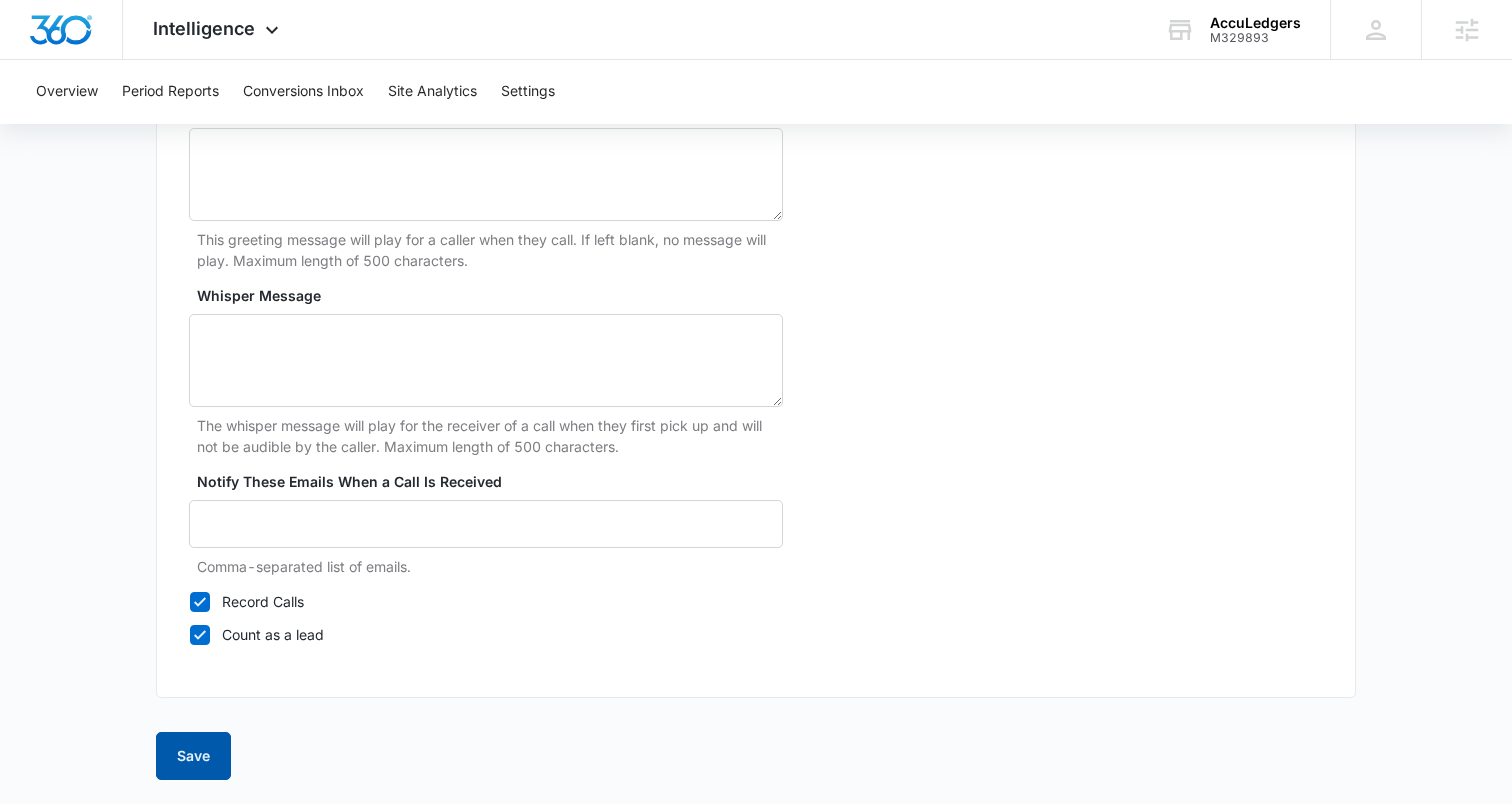 click on "Save" at bounding box center [193, 756] 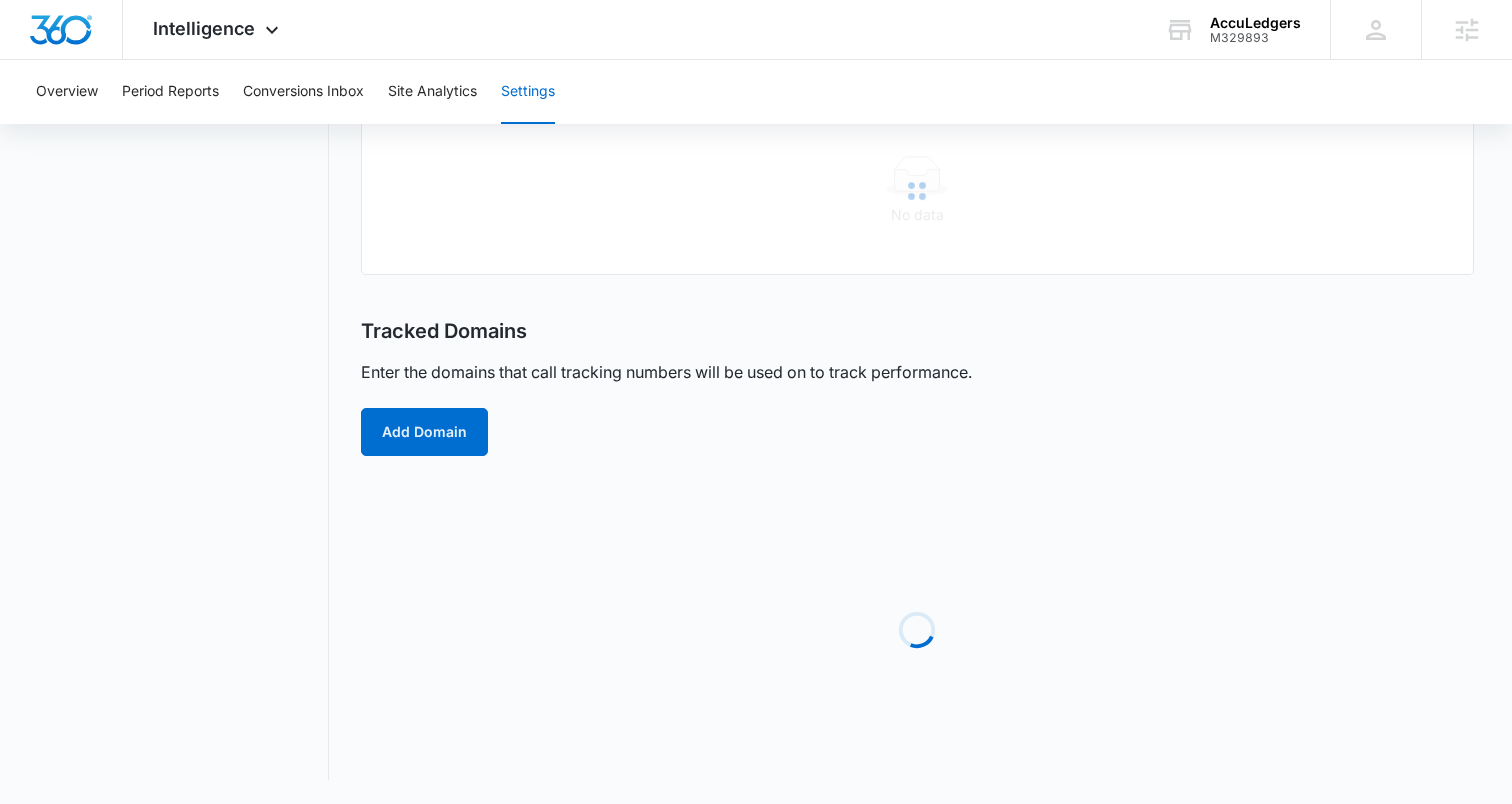 scroll, scrollTop: 0, scrollLeft: 0, axis: both 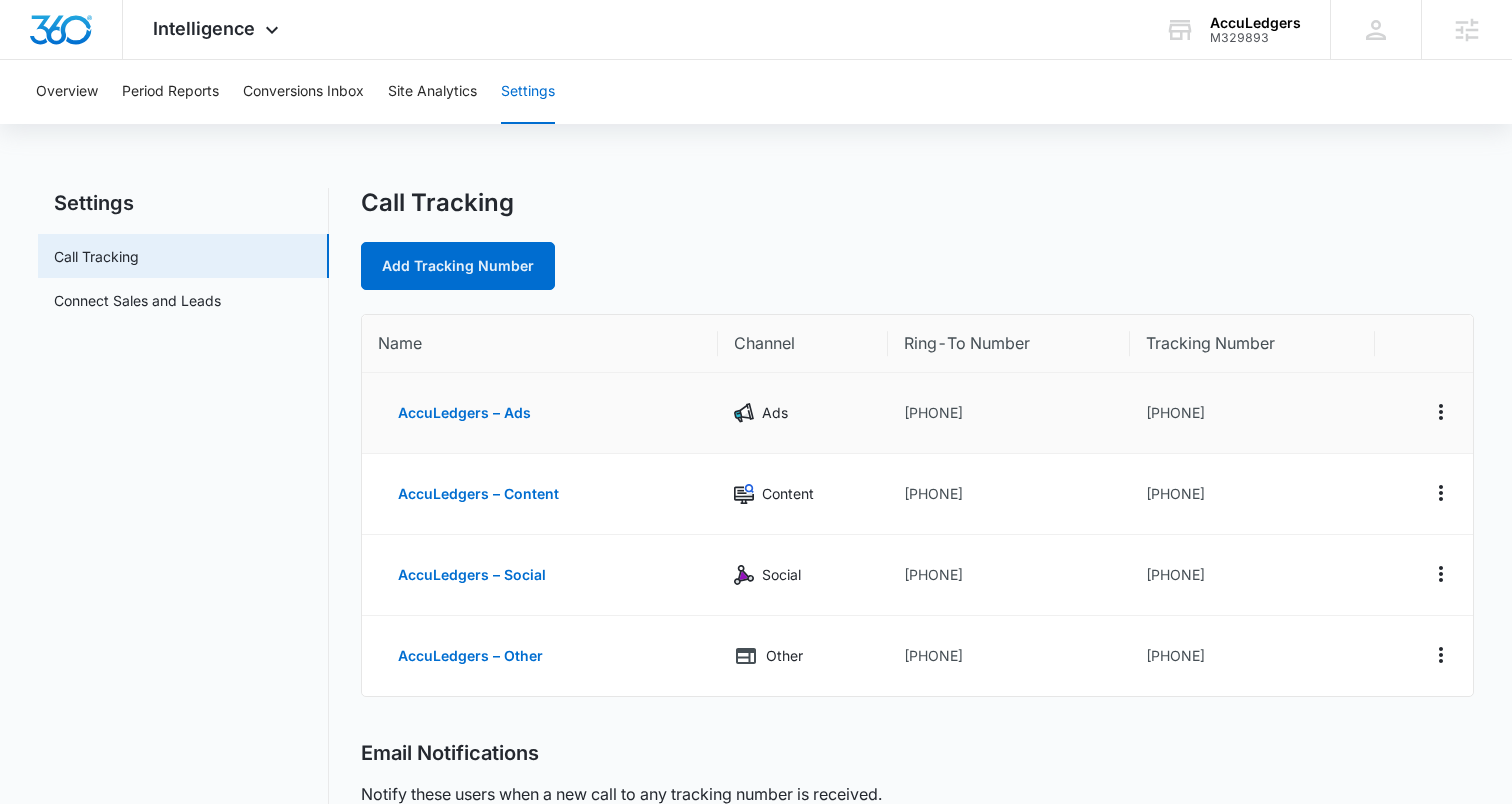 click on "[PHONE]" at bounding box center [1253, 413] 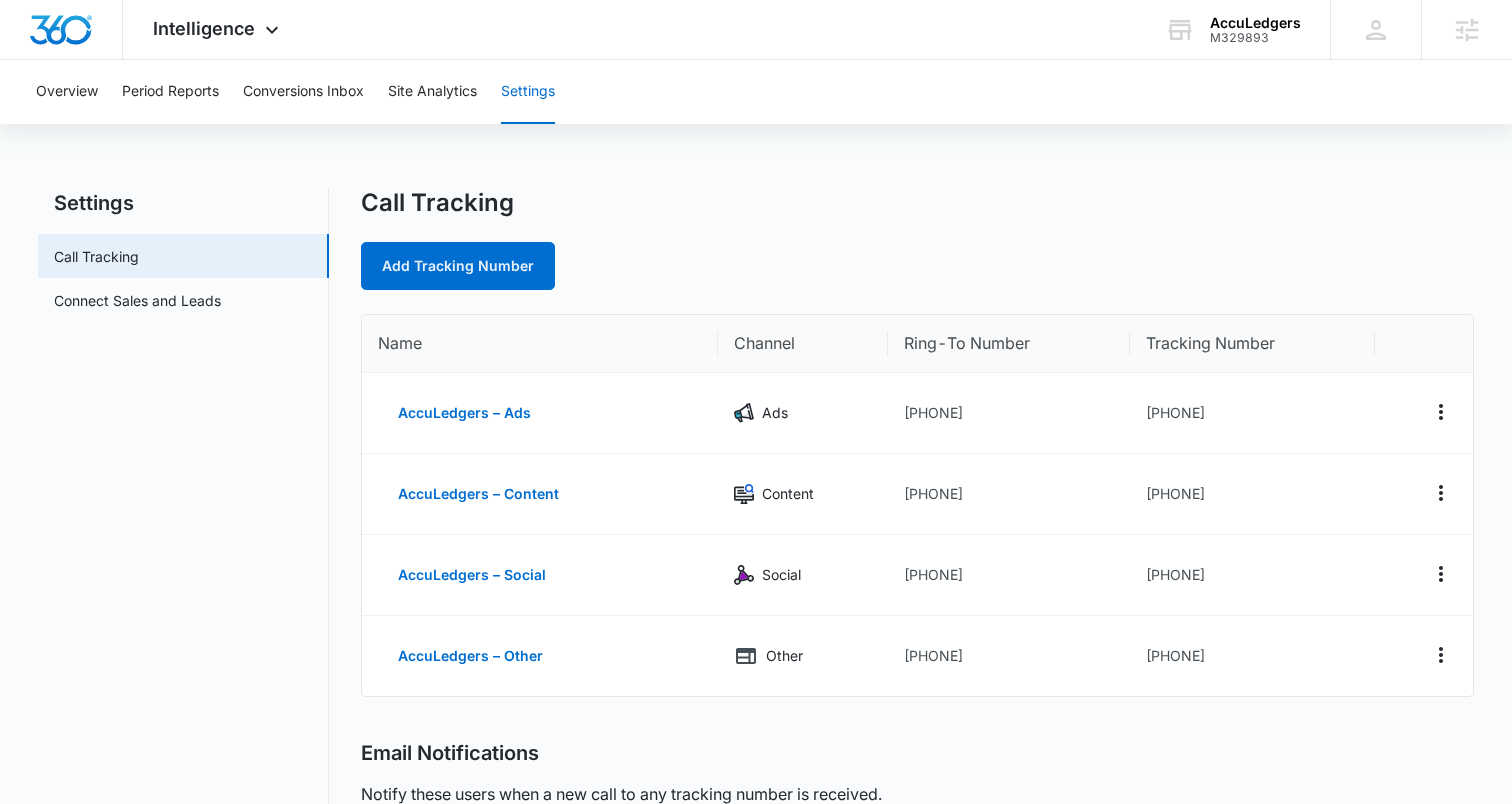 copy on "[PHONE]" 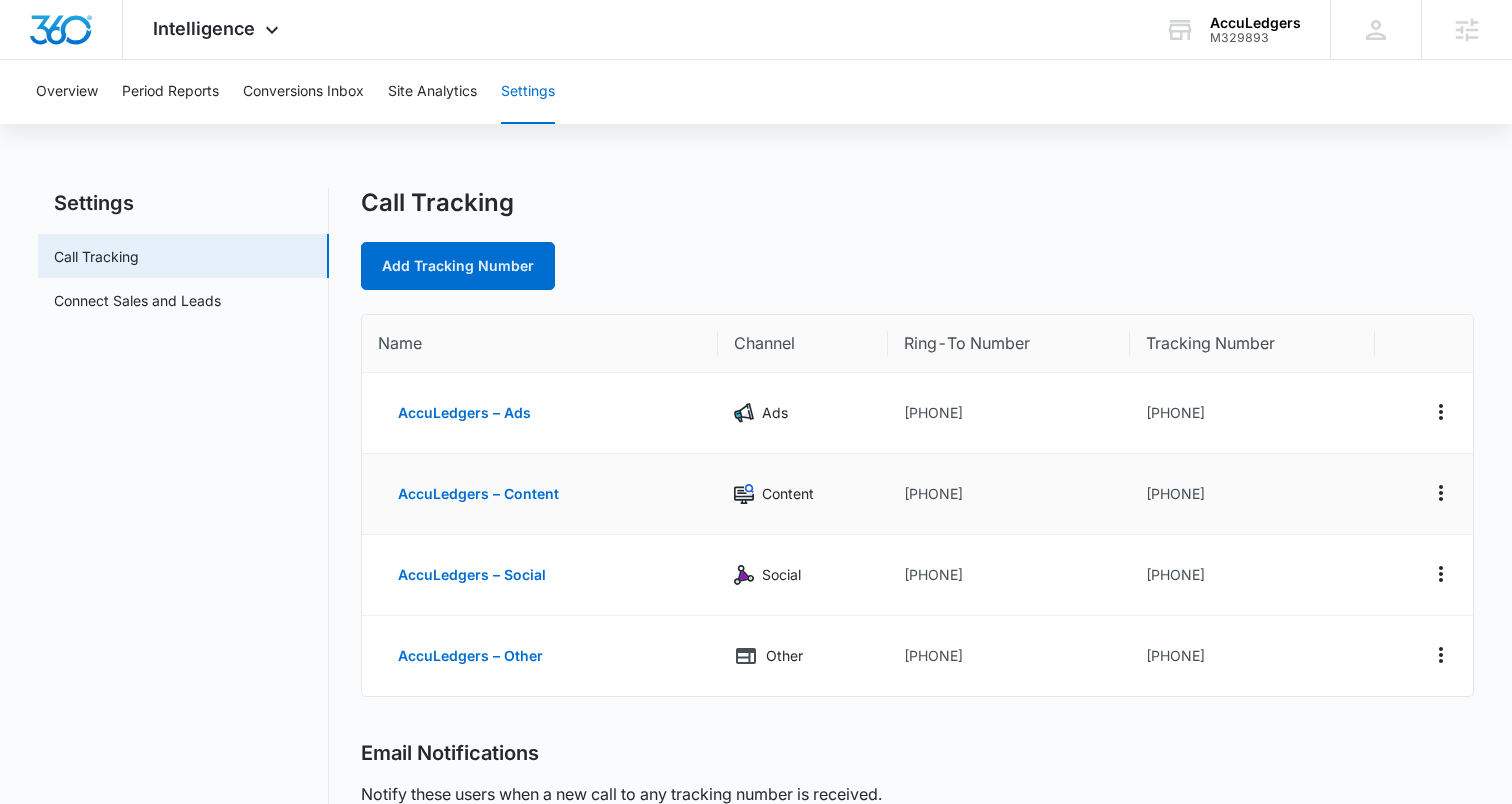 drag, startPoint x: 1161, startPoint y: 492, endPoint x: 1279, endPoint y: 492, distance: 118 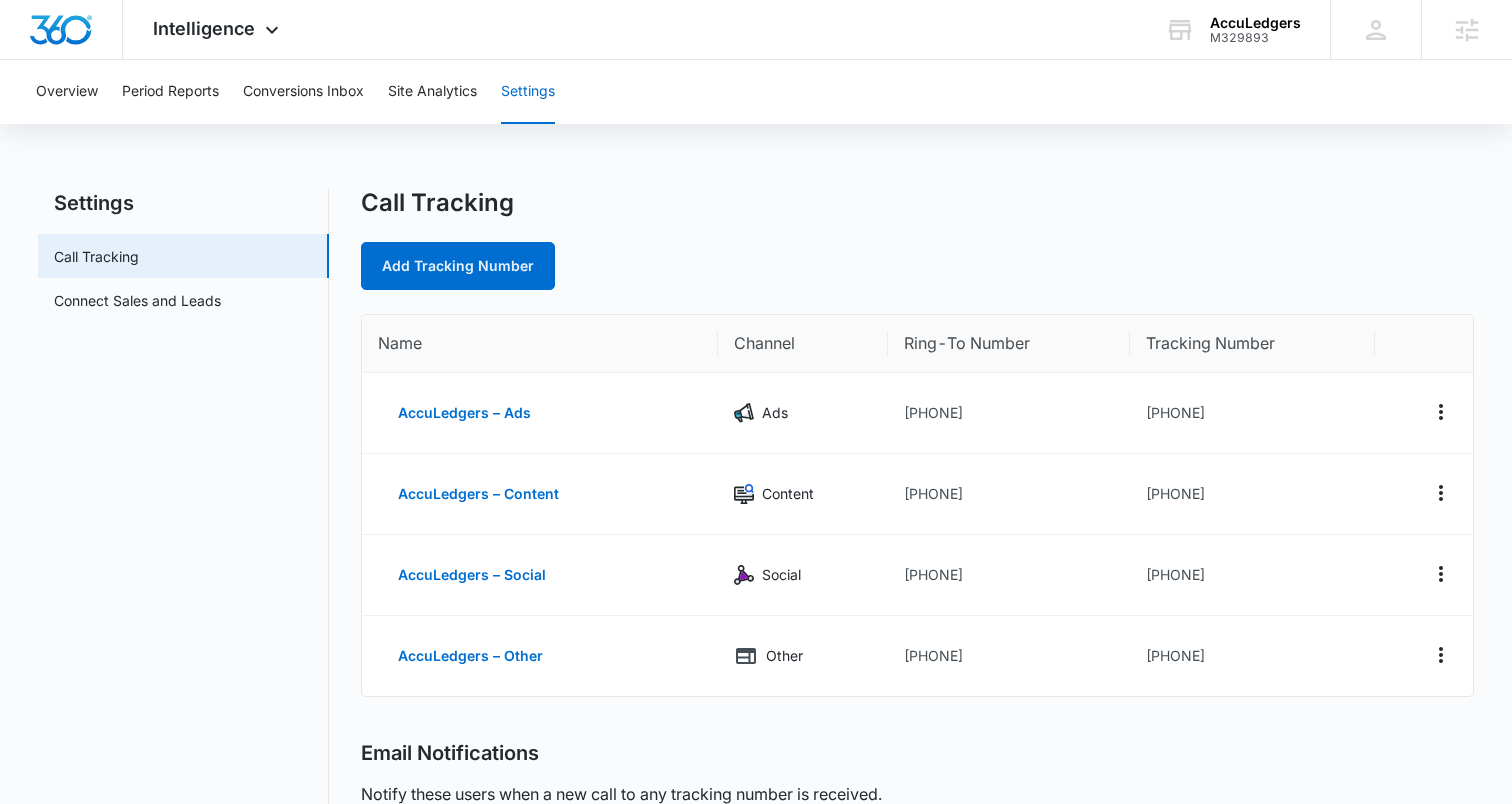 copy on "[PHONE]" 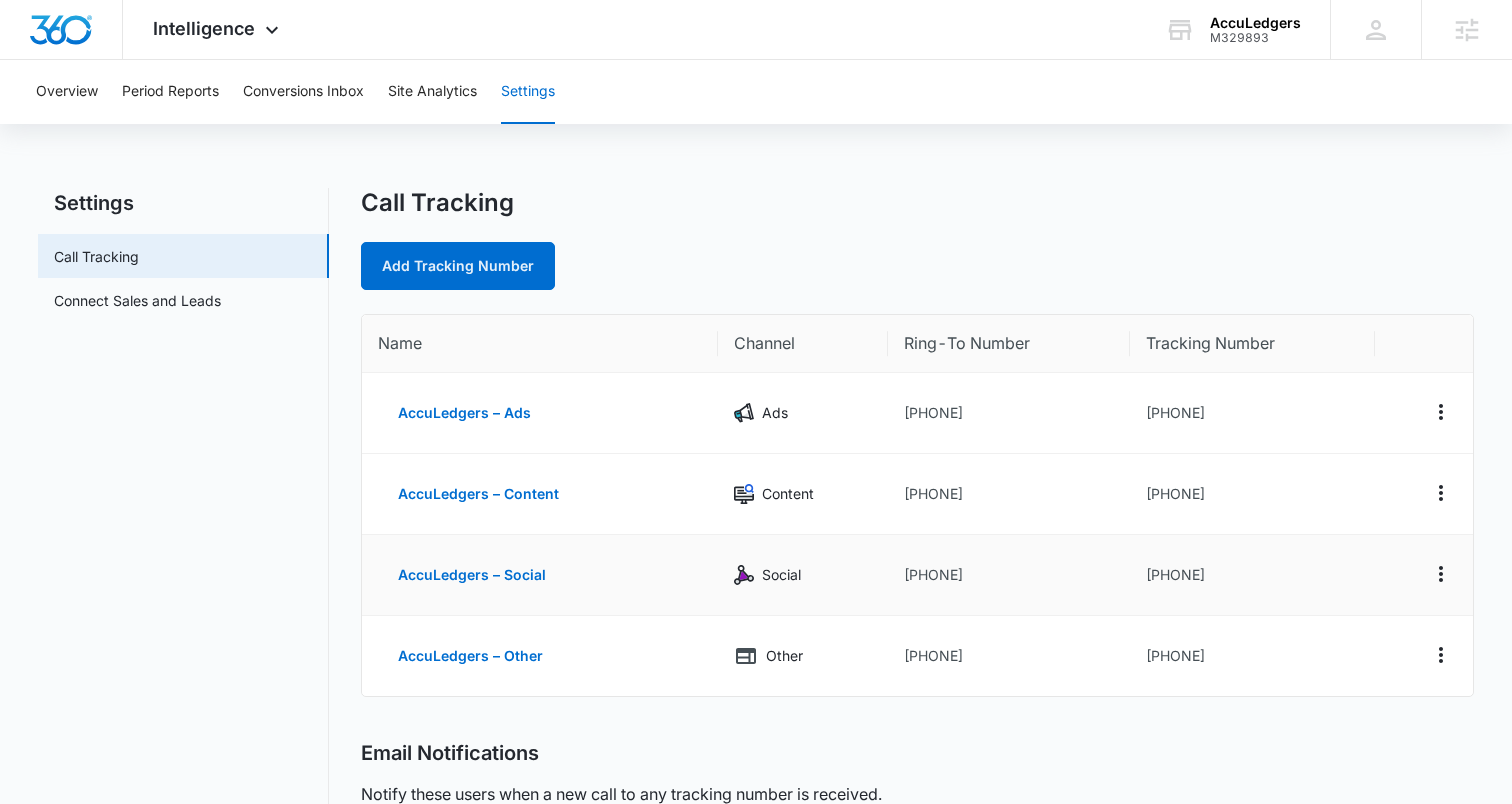 drag, startPoint x: 1164, startPoint y: 572, endPoint x: 1260, endPoint y: 569, distance: 96.04687 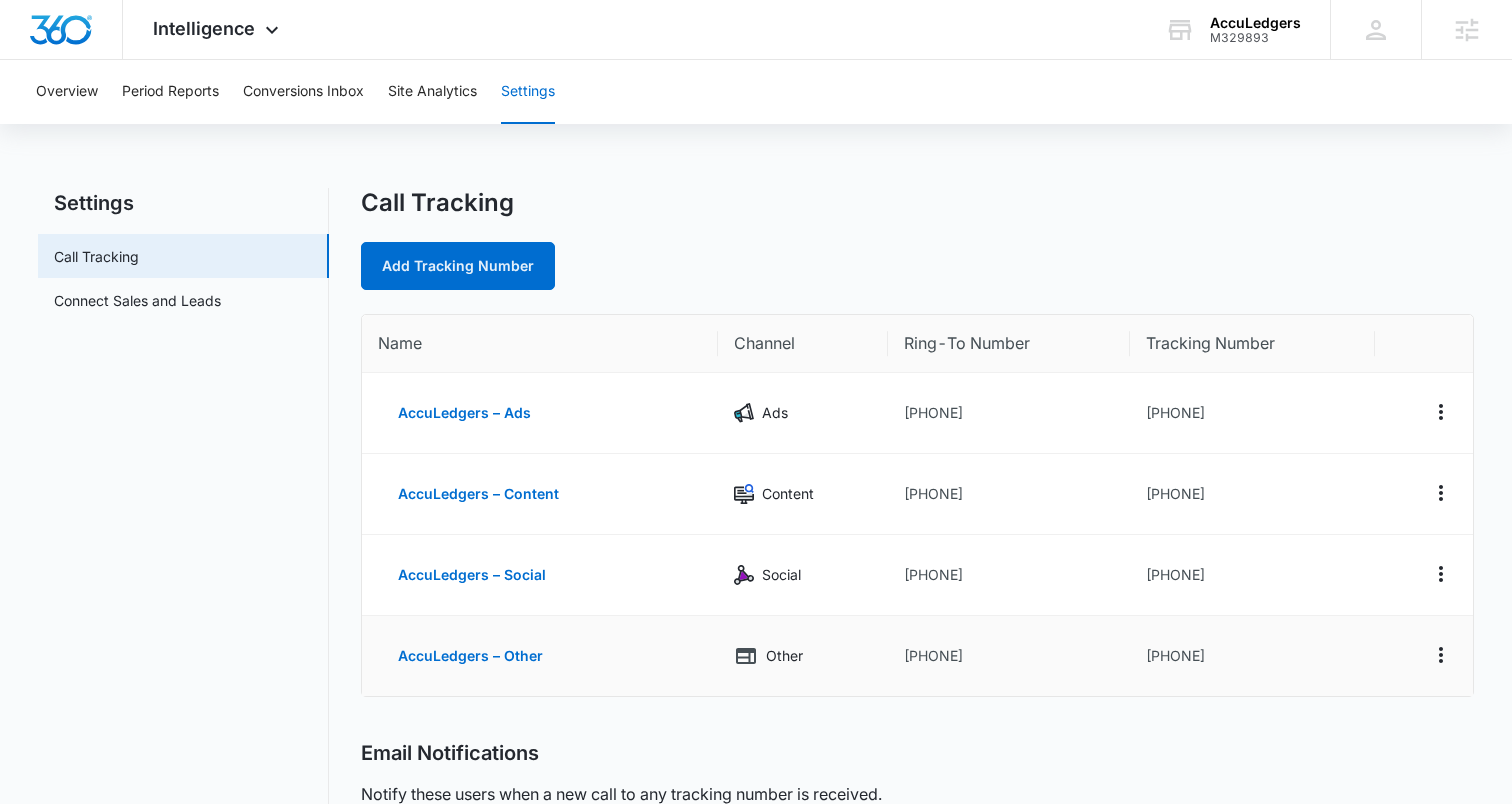 drag, startPoint x: 1163, startPoint y: 655, endPoint x: 1261, endPoint y: 654, distance: 98.005104 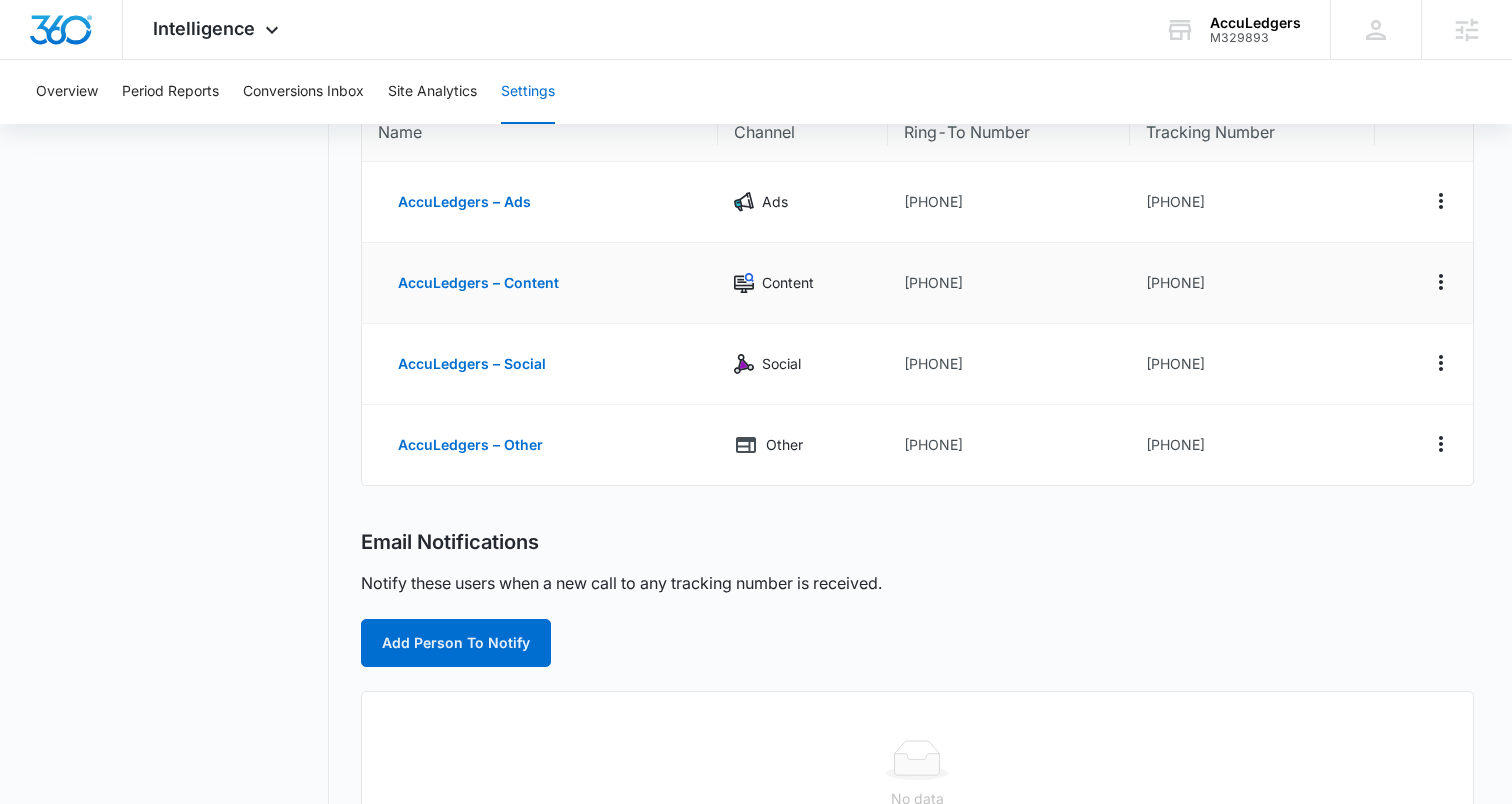scroll, scrollTop: 217, scrollLeft: 0, axis: vertical 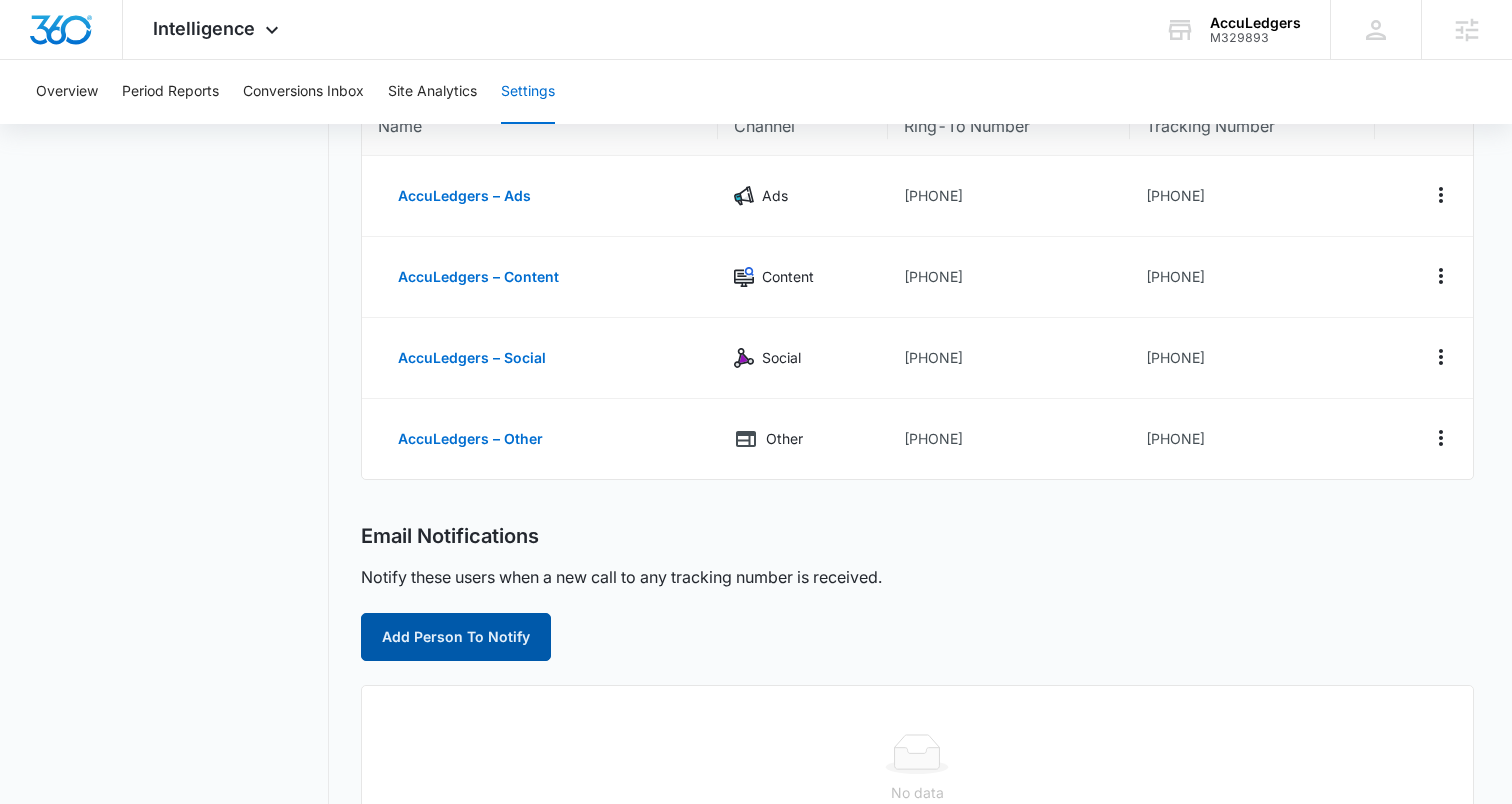click on "Add Person To Notify" at bounding box center [456, 637] 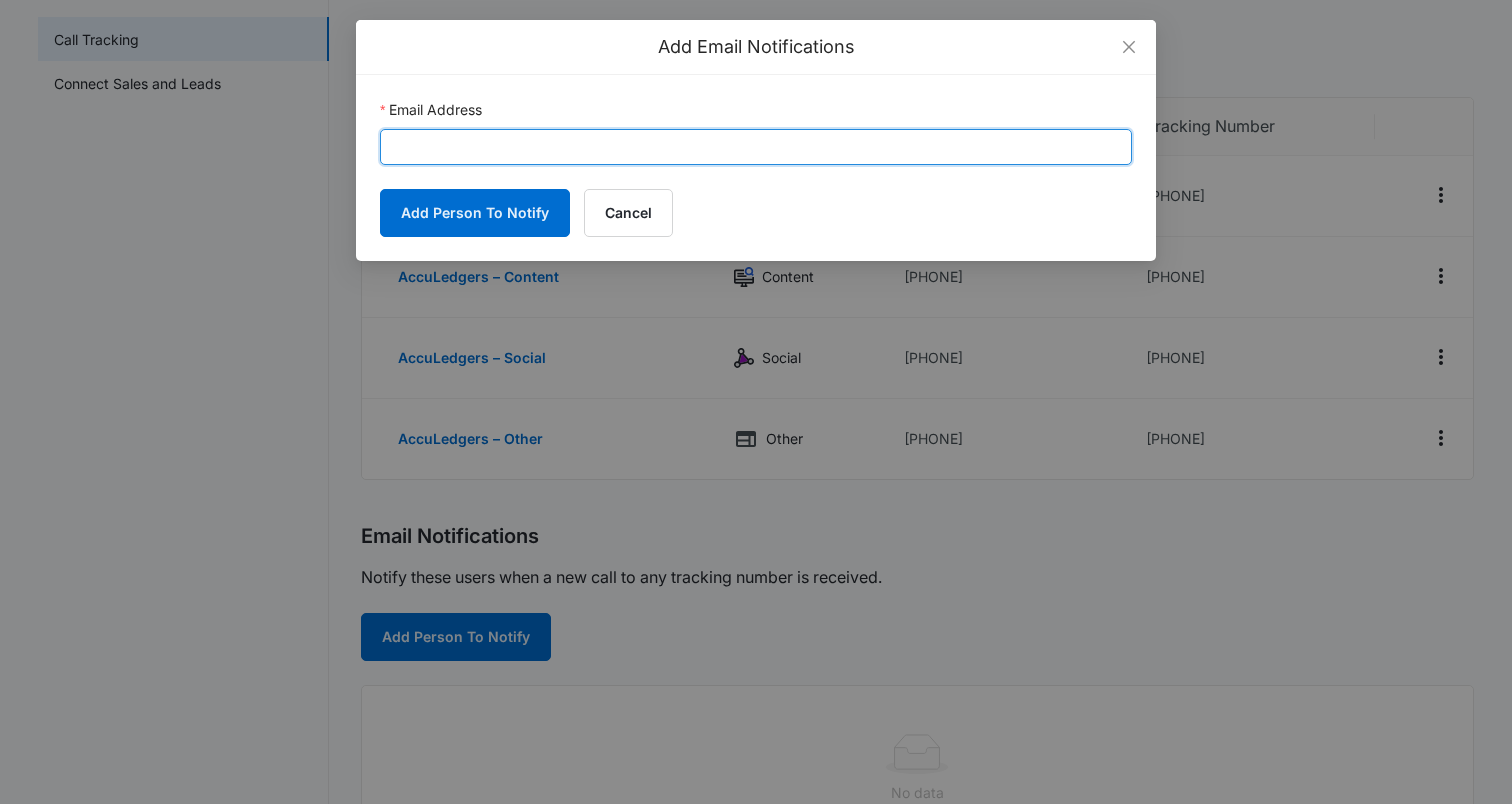 click on "Email Address" at bounding box center (756, 147) 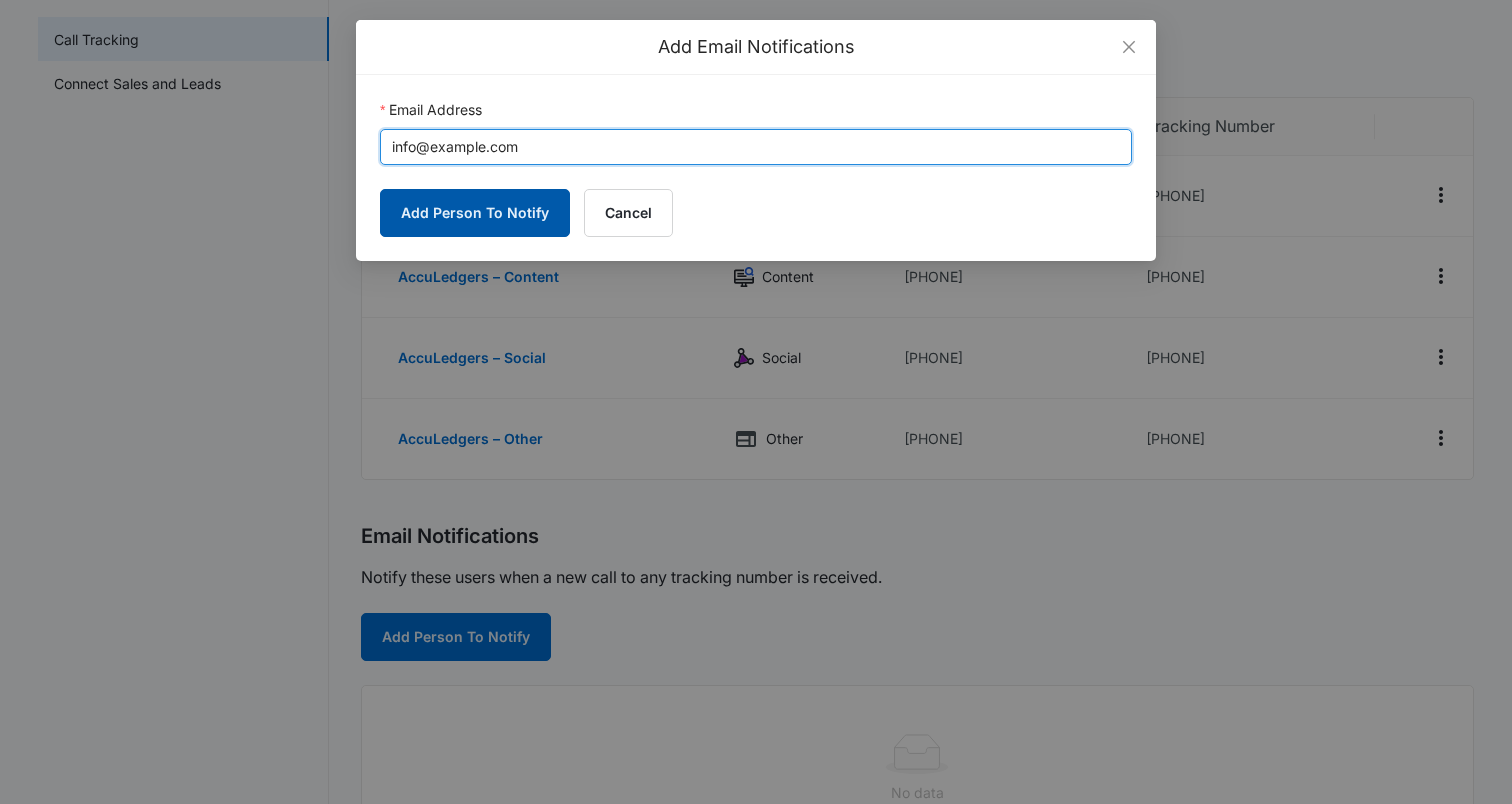 type on "info@acculedgers.com" 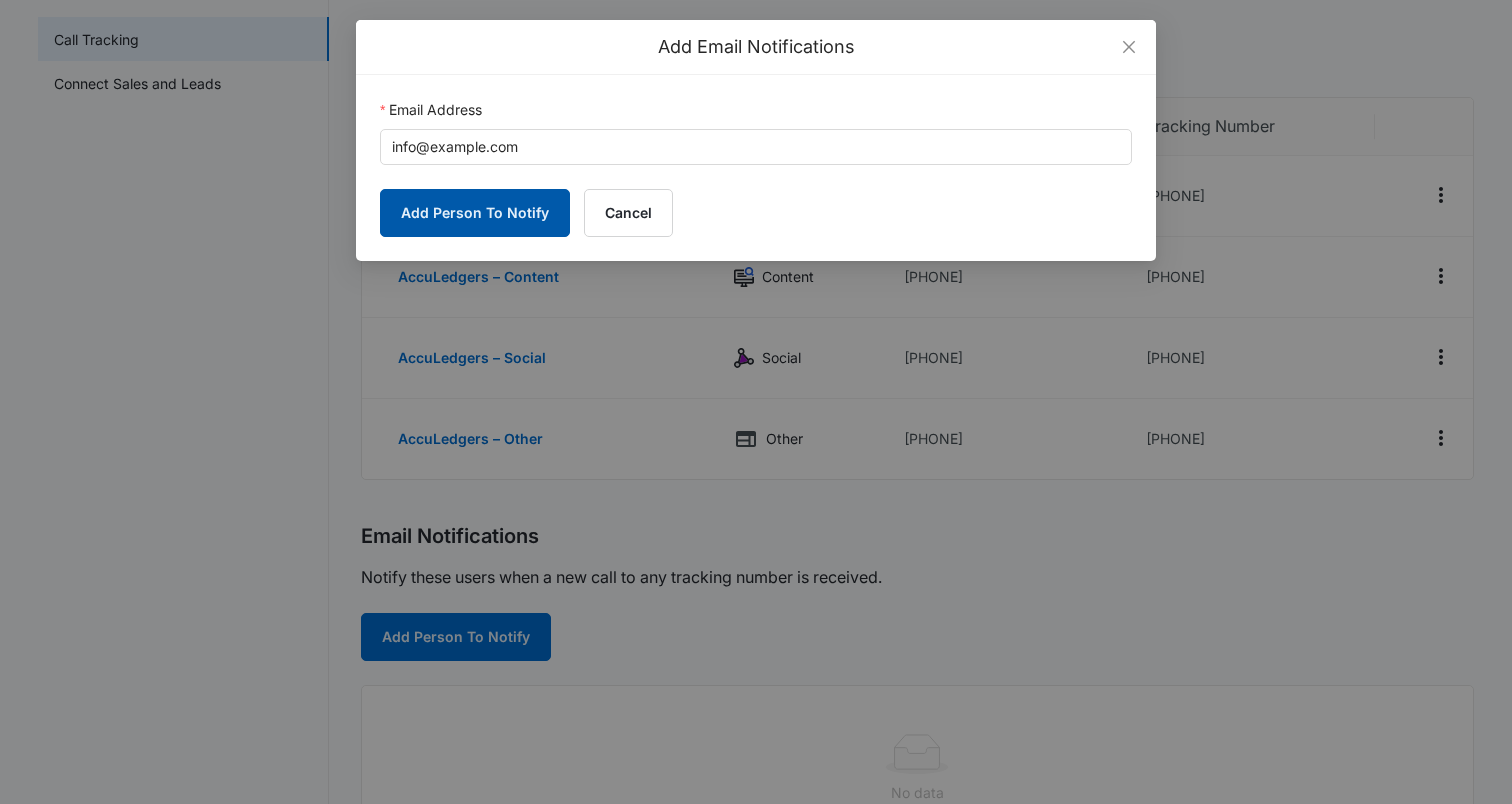 drag, startPoint x: 459, startPoint y: 205, endPoint x: 516, endPoint y: 245, distance: 69.63476 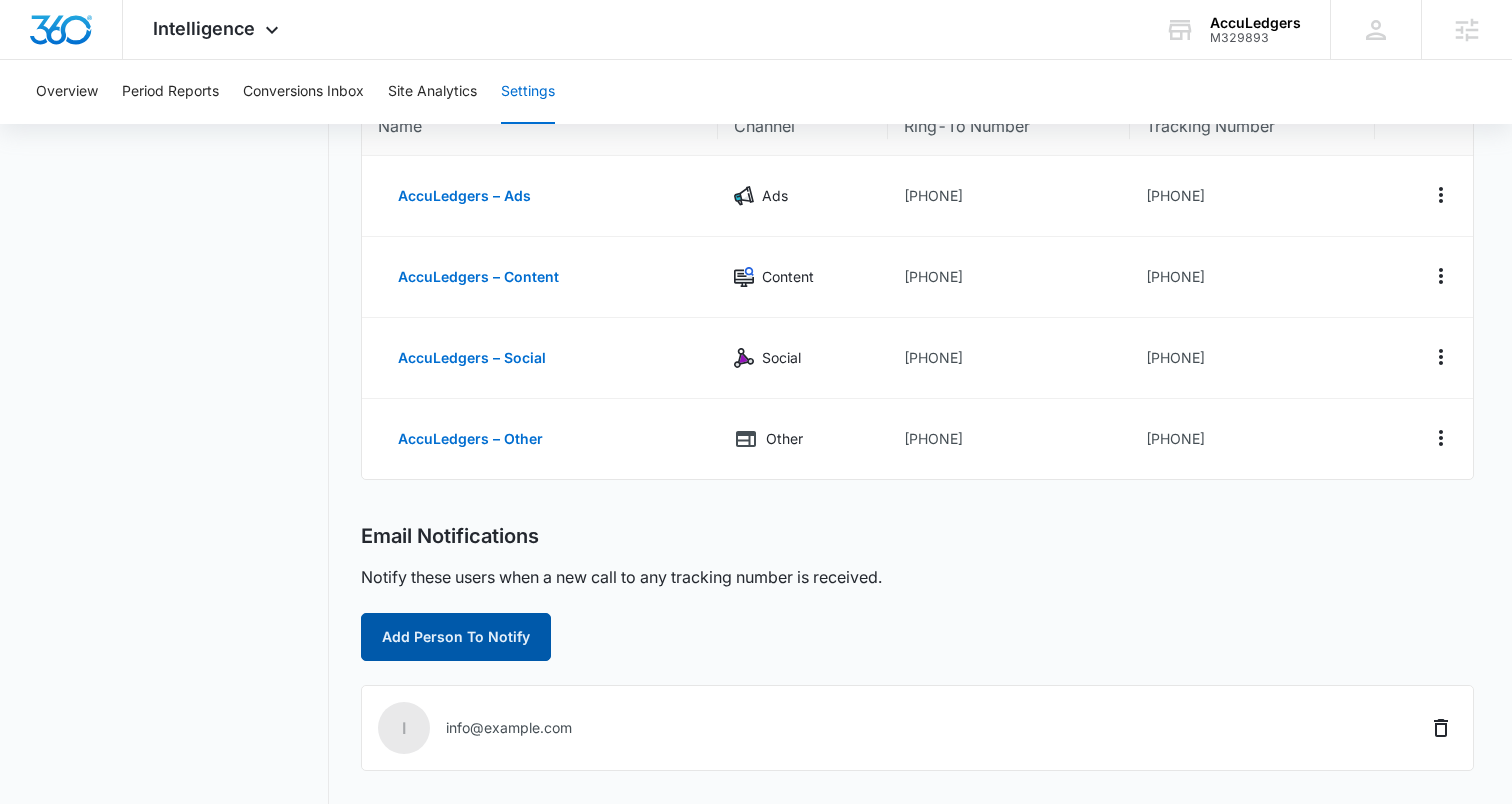 click on "Add Person To Notify" at bounding box center [456, 637] 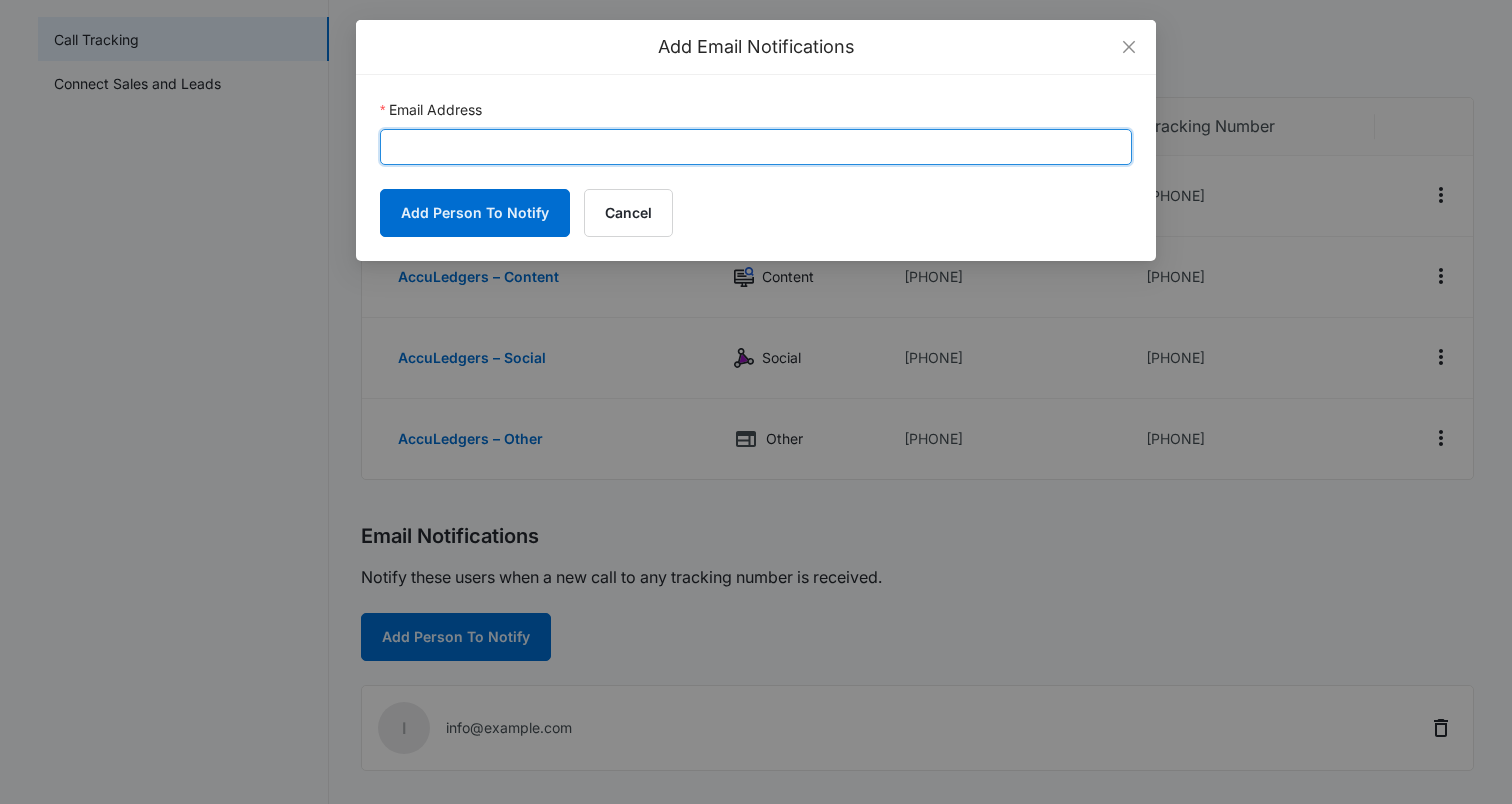 drag, startPoint x: 538, startPoint y: 144, endPoint x: 483, endPoint y: 180, distance: 65.734314 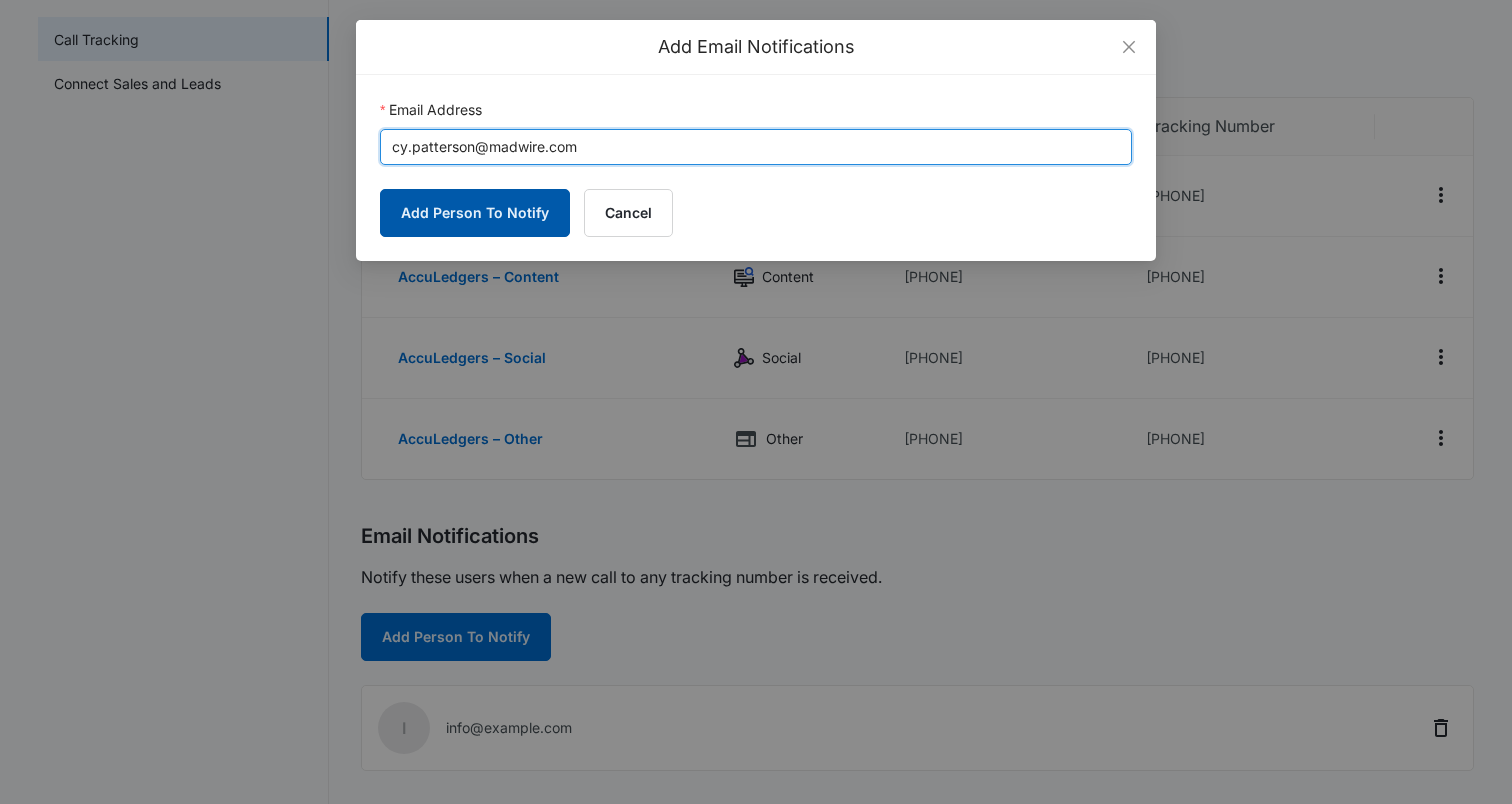 type on "cy.patterson@madwire.com" 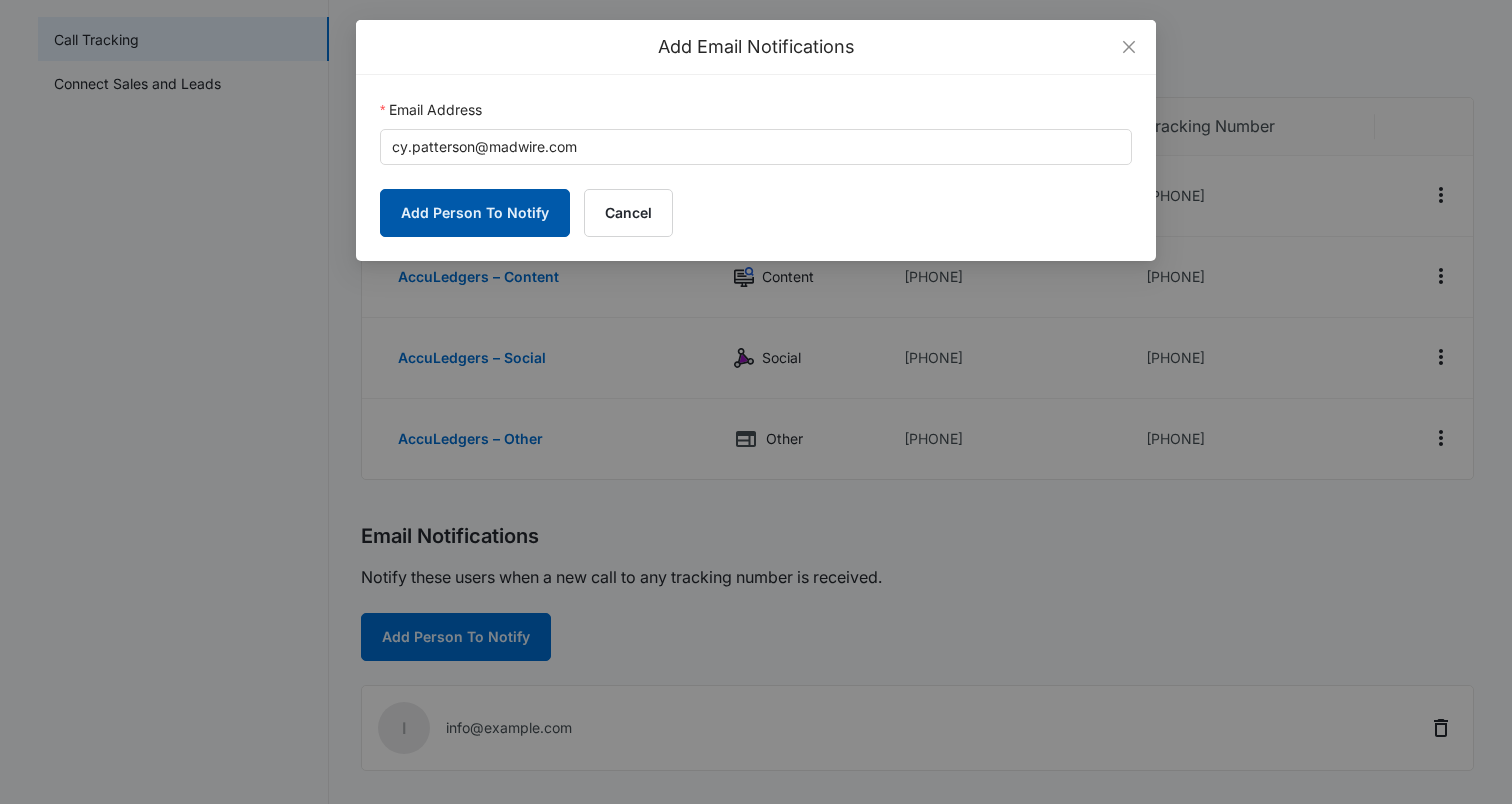drag, startPoint x: 460, startPoint y: 204, endPoint x: 743, endPoint y: 213, distance: 283.14307 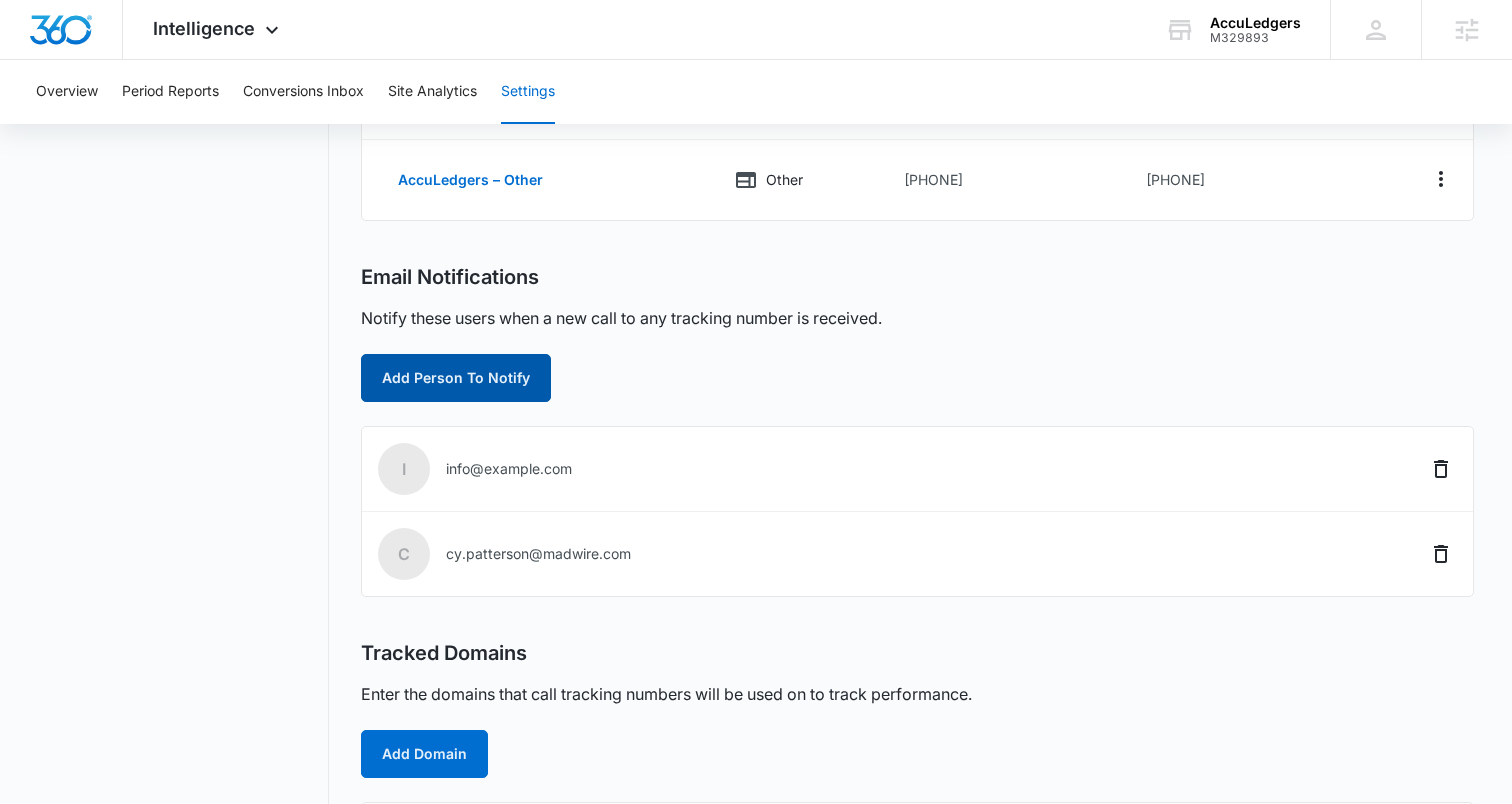 scroll, scrollTop: 666, scrollLeft: 0, axis: vertical 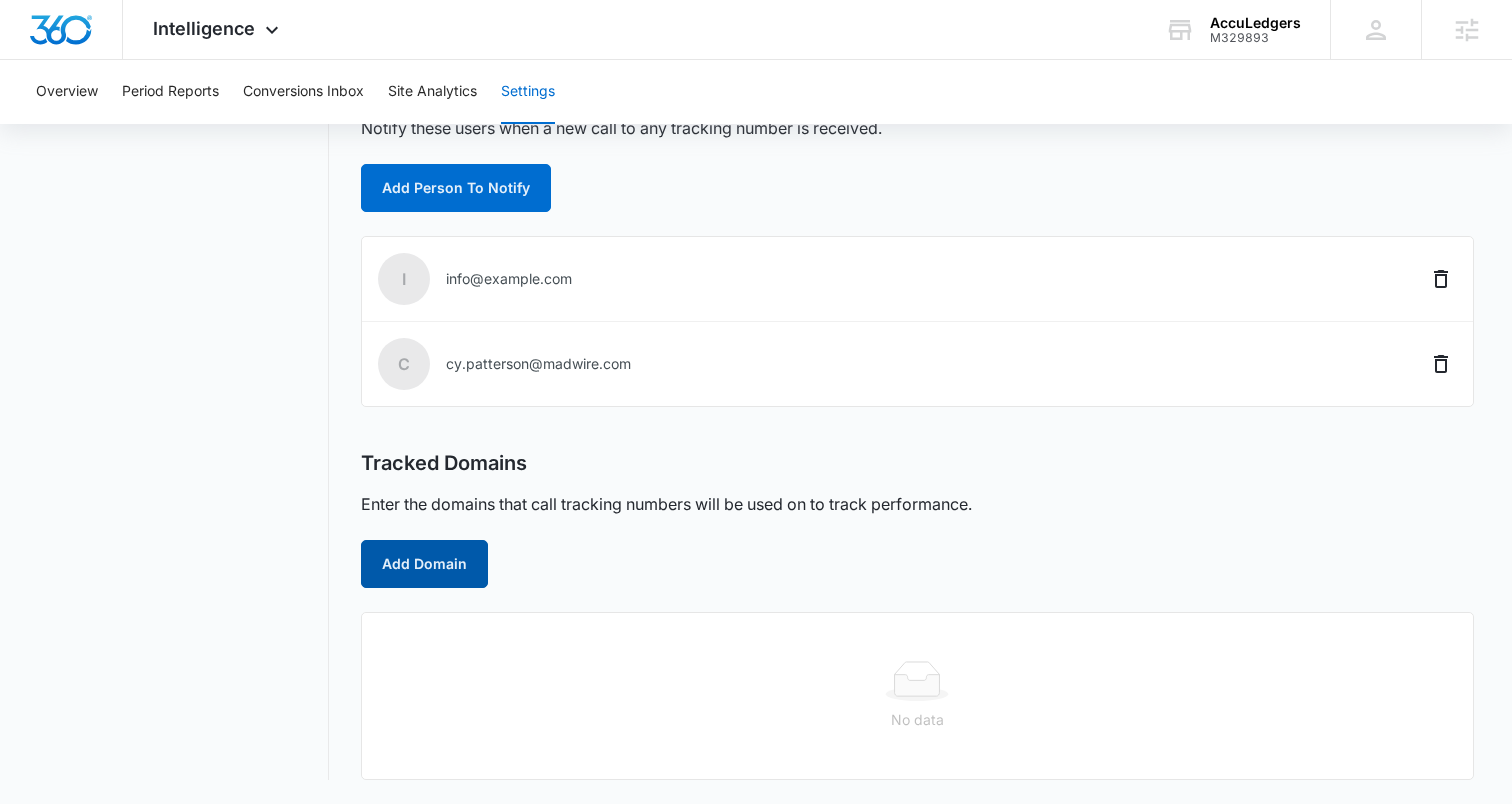 click on "Add Domain" at bounding box center (424, 564) 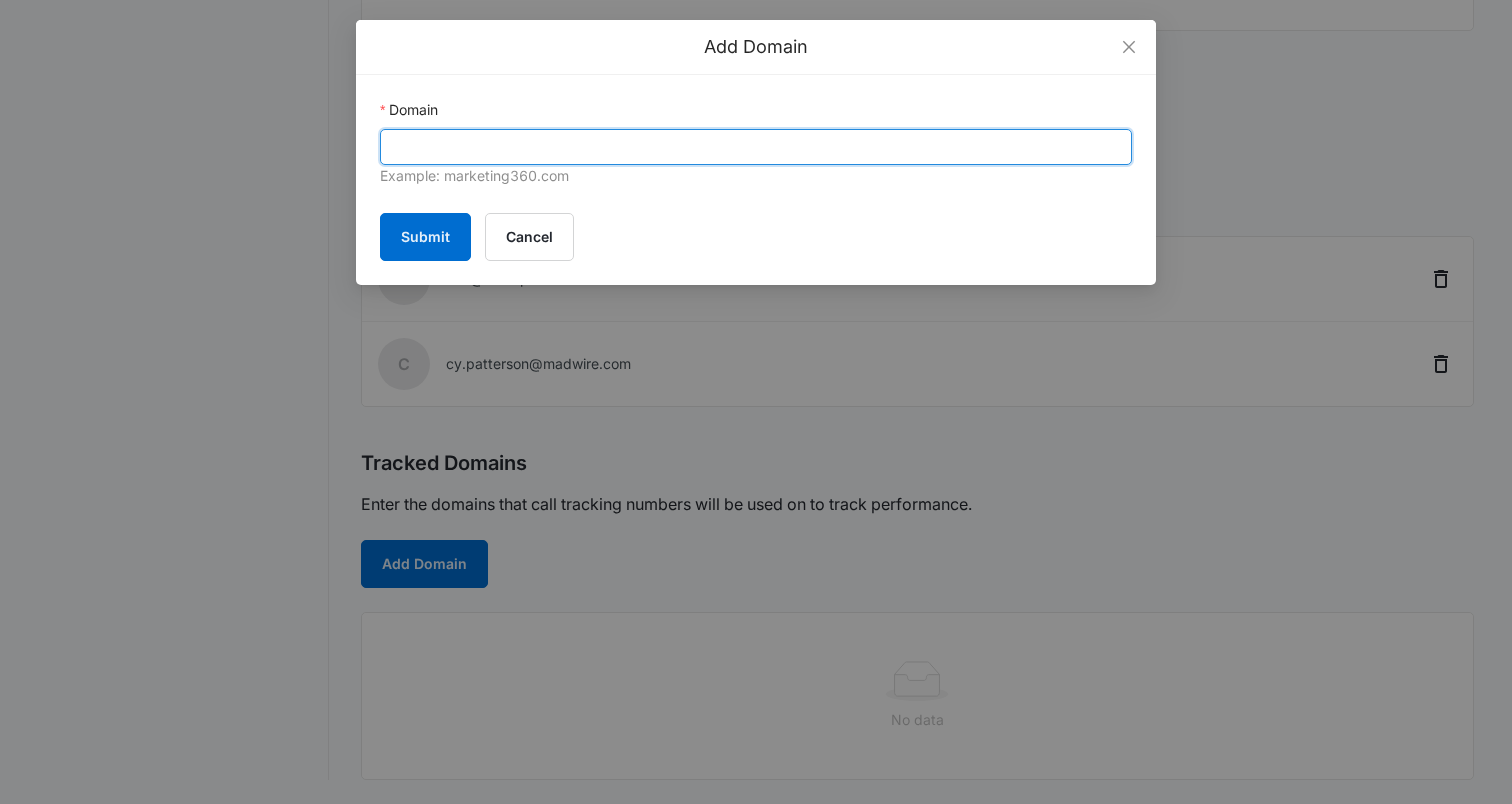 click on "Domain" at bounding box center (756, 147) 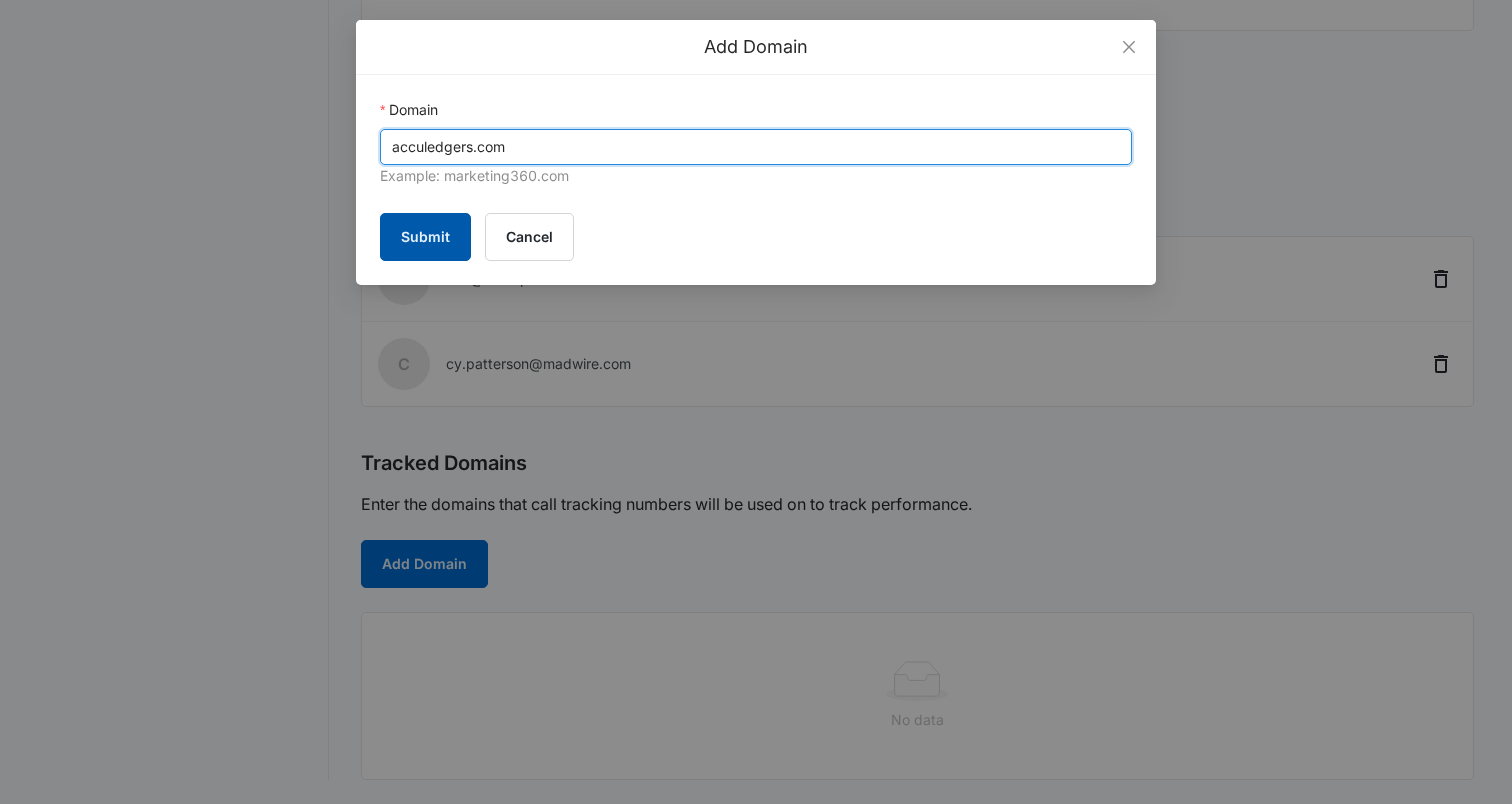 type on "acculedgers.com" 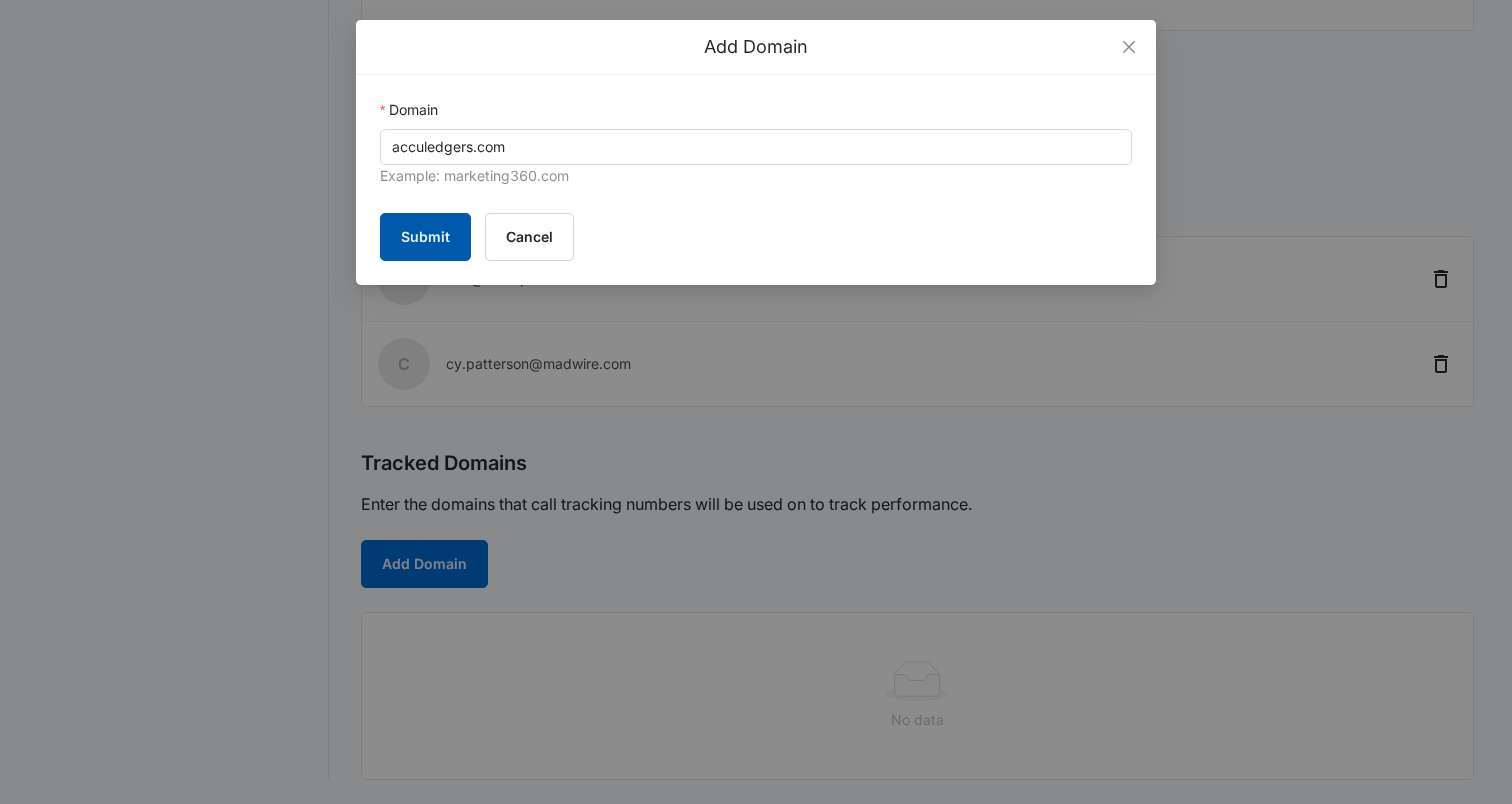 click on "Submit" at bounding box center (425, 237) 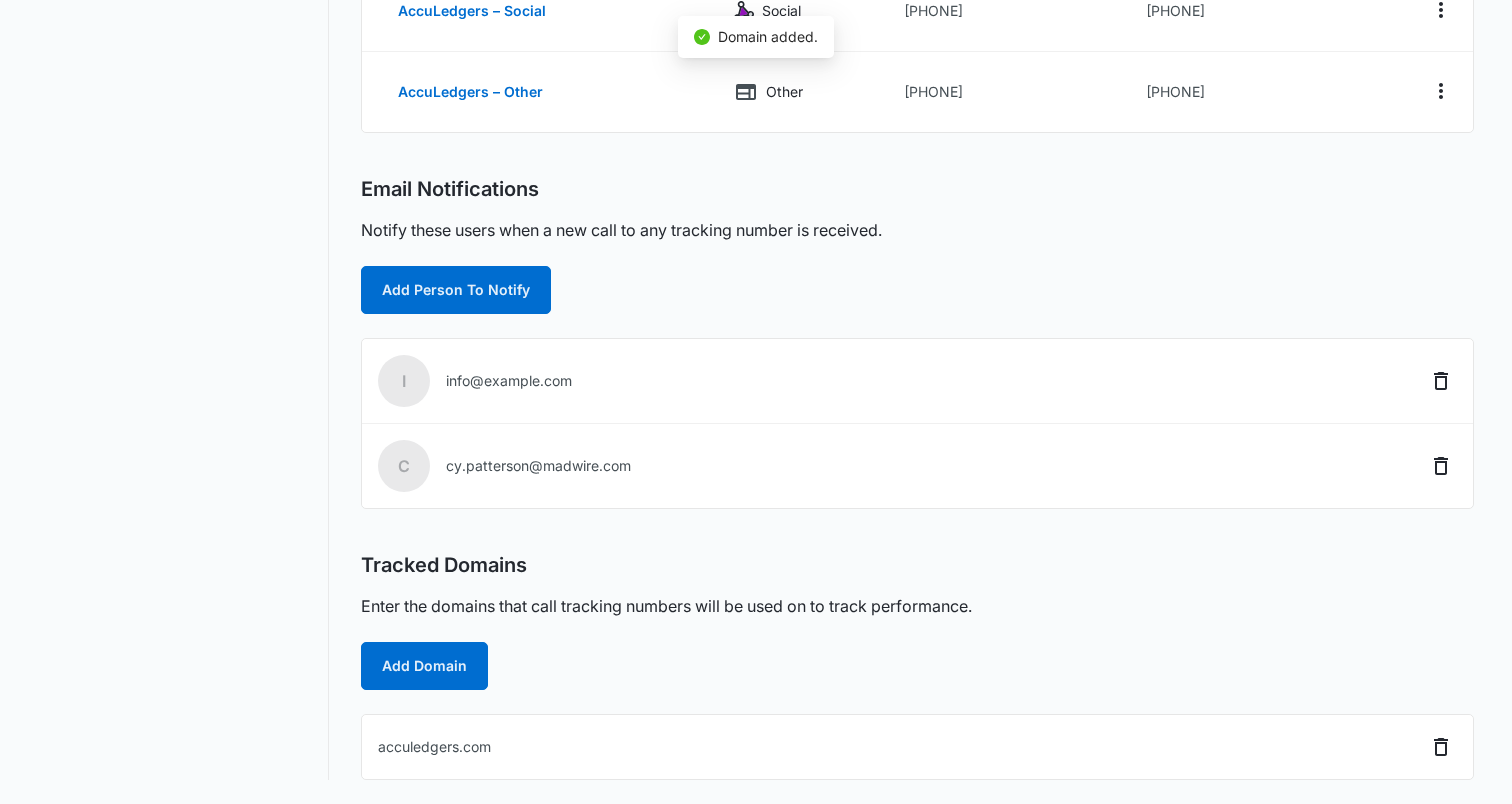 scroll, scrollTop: 564, scrollLeft: 0, axis: vertical 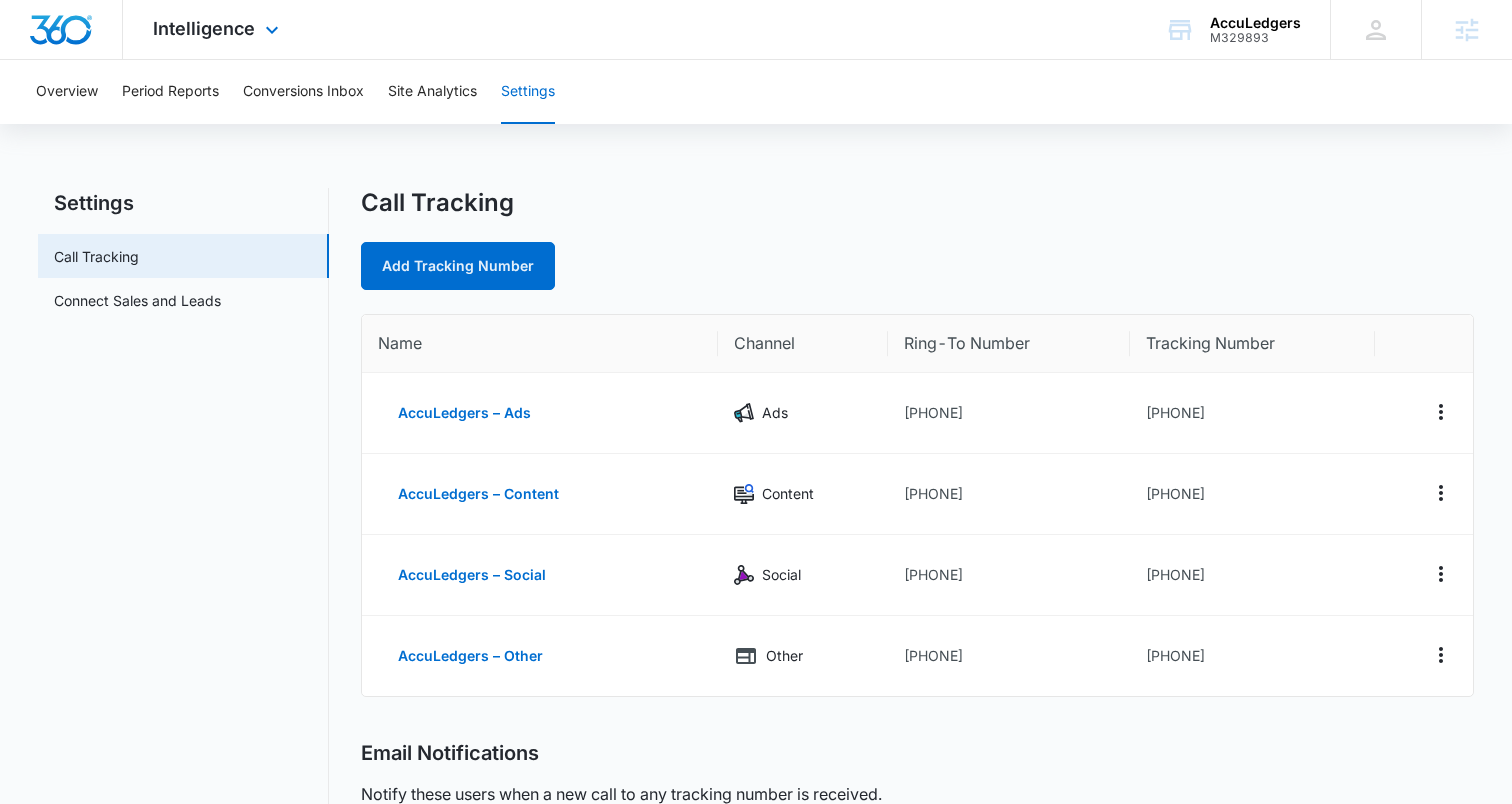 click on "Intelligence Apps Reputation Websites Forms CRM Email Social Shop Content Ads Intelligence Files Brand Settings" at bounding box center [218, 29] 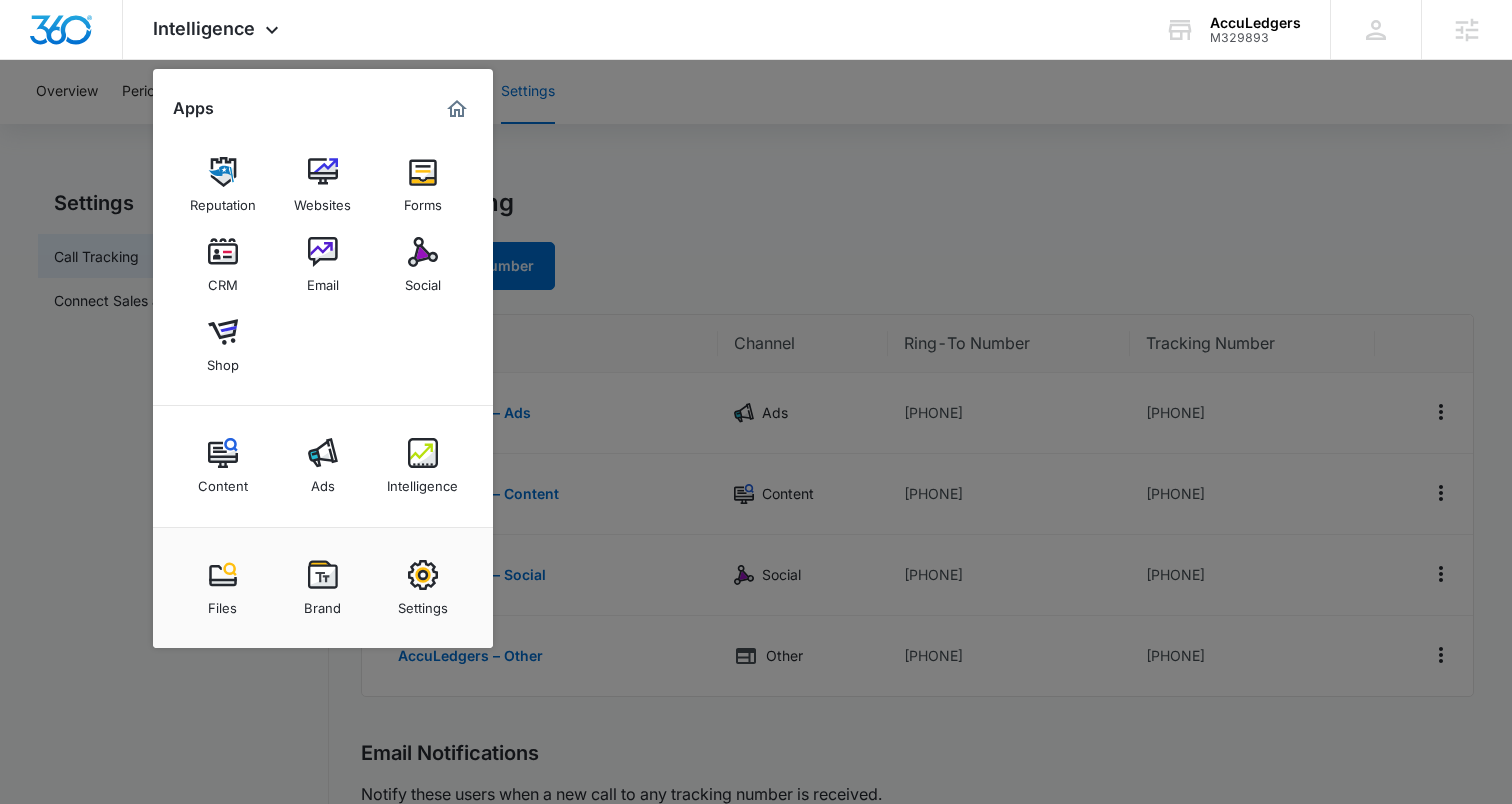 click at bounding box center (756, 402) 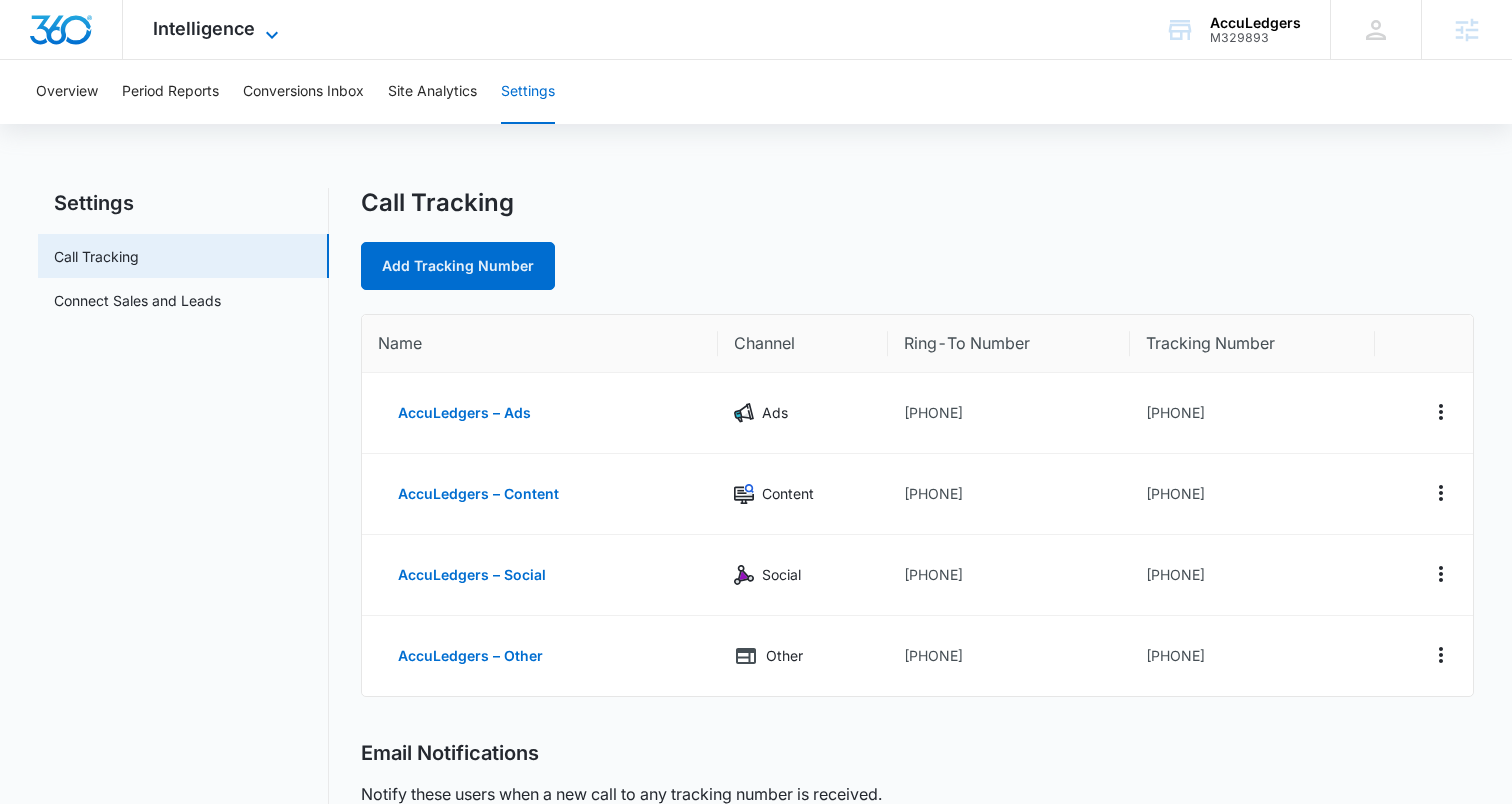 click on "Intelligence" at bounding box center [204, 28] 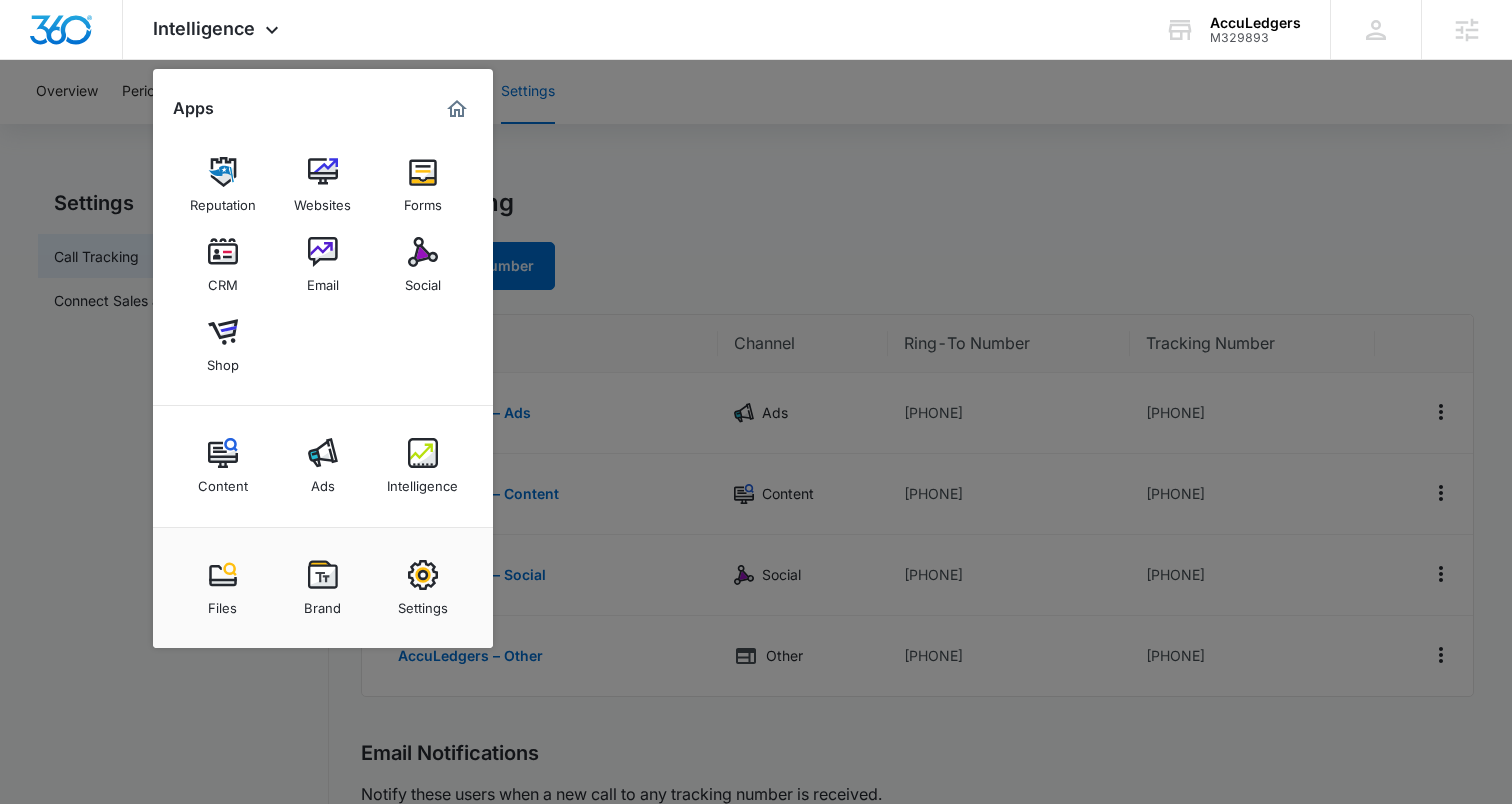 click at bounding box center (756, 402) 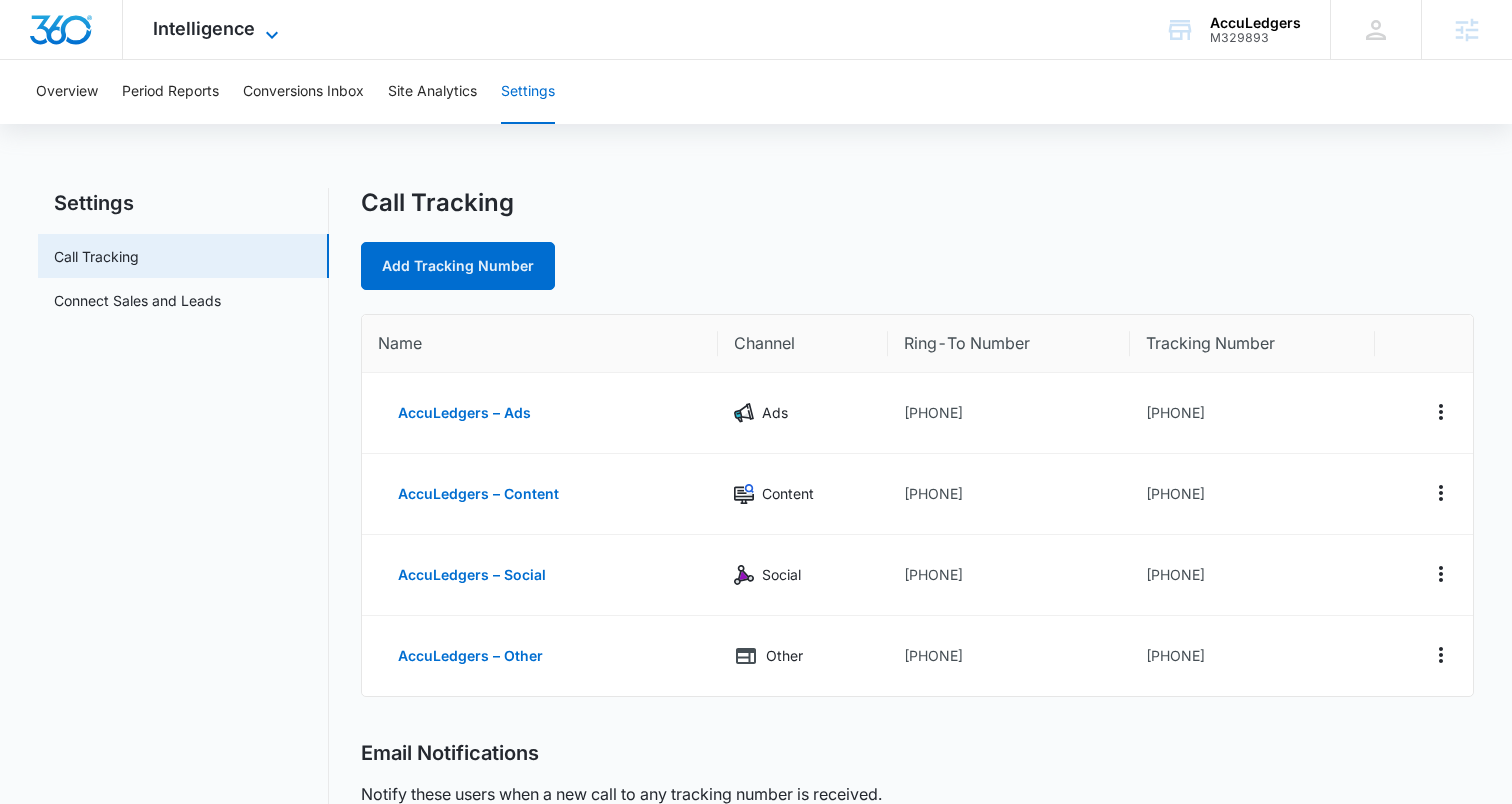 click on "Intelligence" at bounding box center (204, 28) 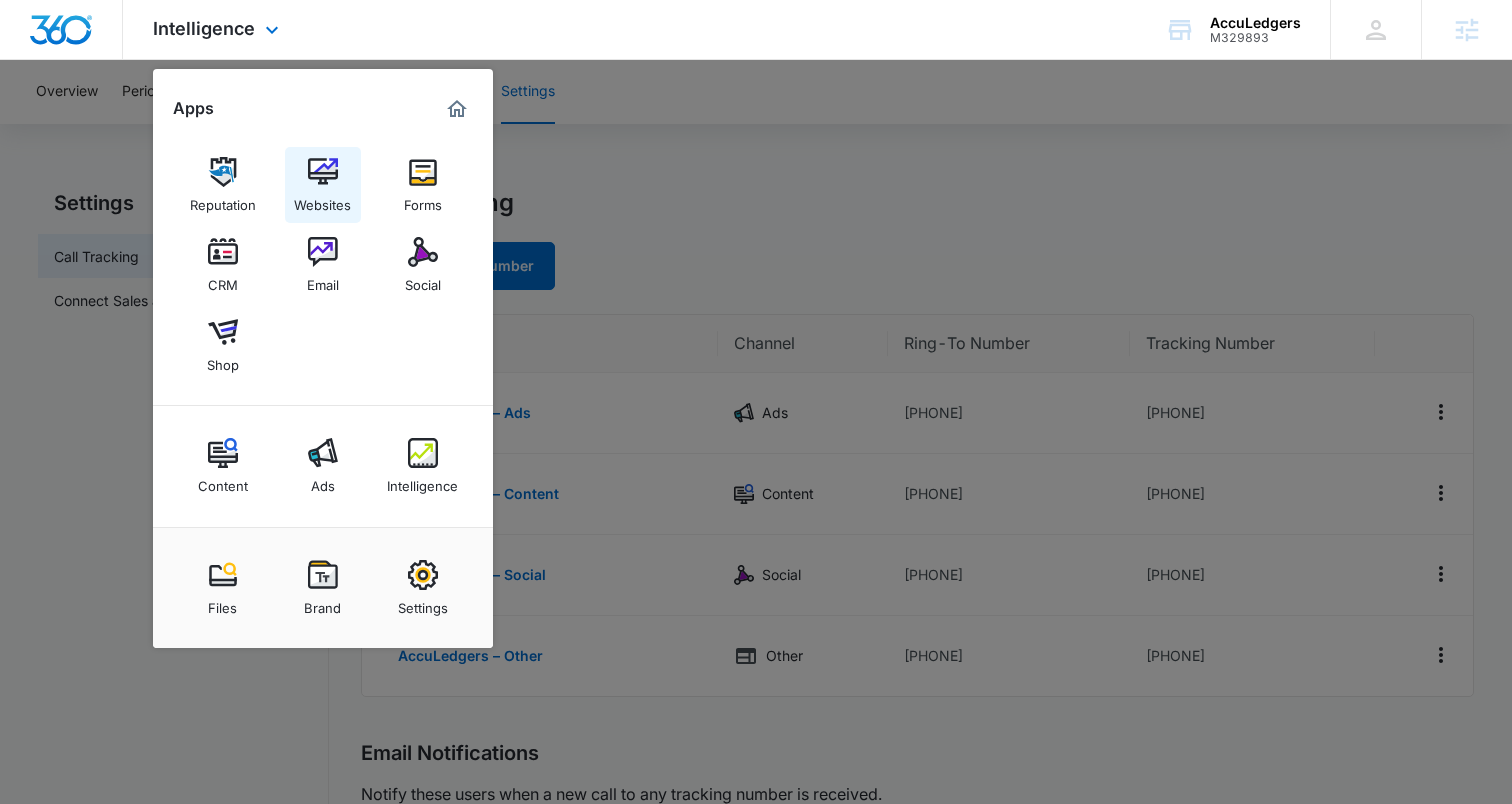 click at bounding box center [323, 172] 